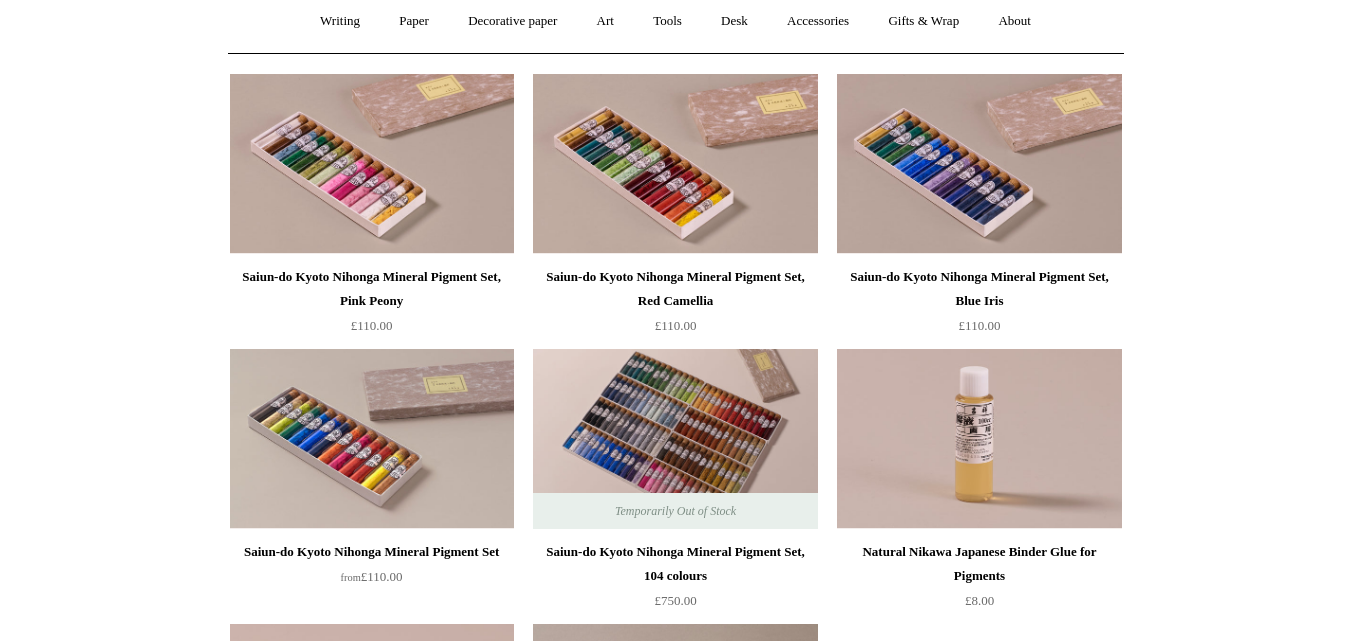 scroll, scrollTop: 187, scrollLeft: 0, axis: vertical 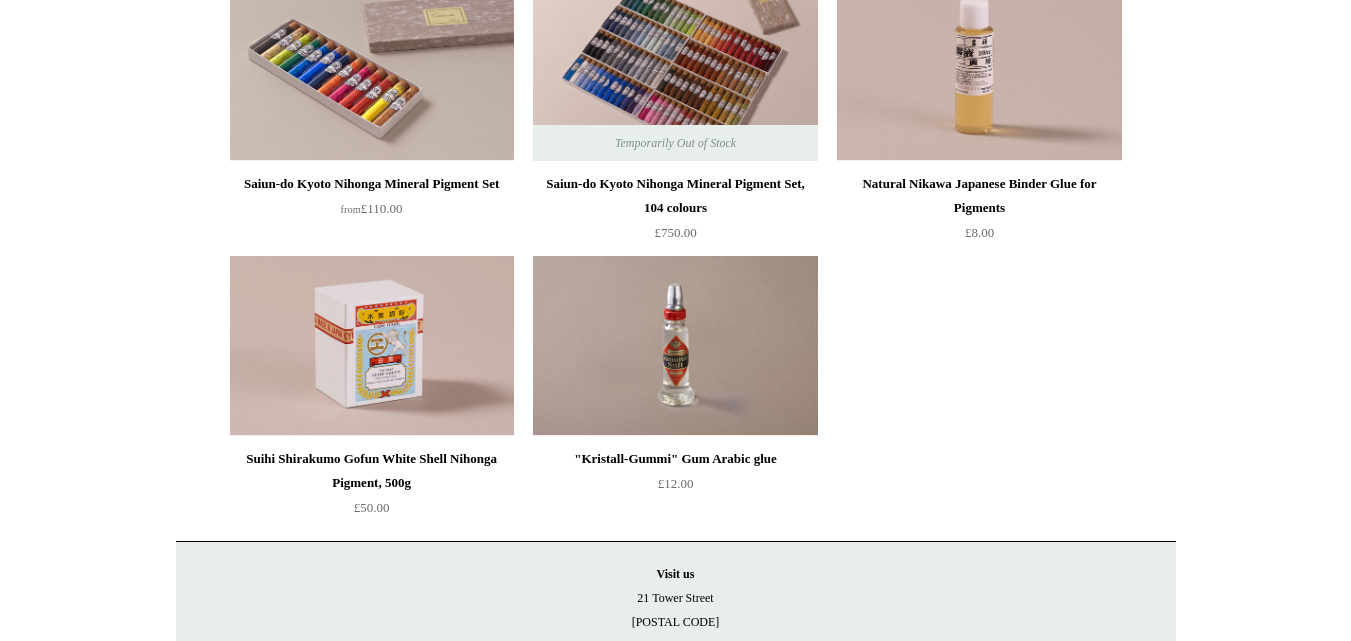 click on "Menu
Choosing Keeping
*
Shipping Information
Shopping Basket (0)
*
⤺
+ +" at bounding box center [675, 150] 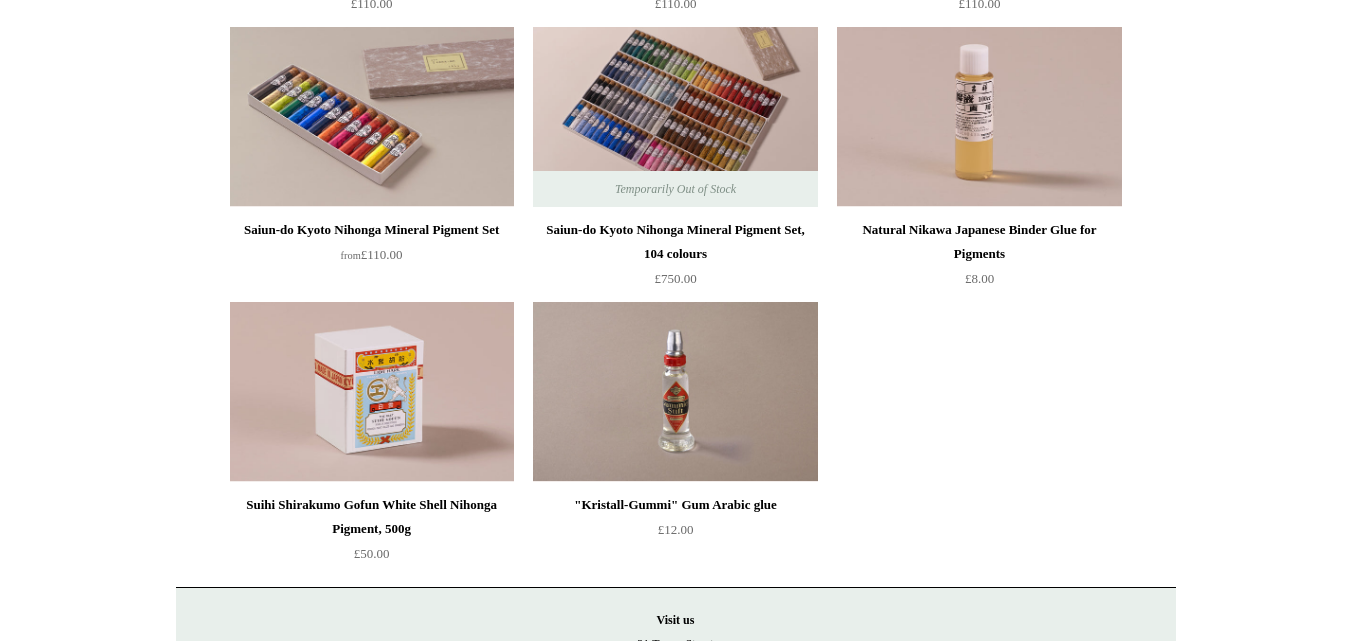 scroll, scrollTop: 243, scrollLeft: 0, axis: vertical 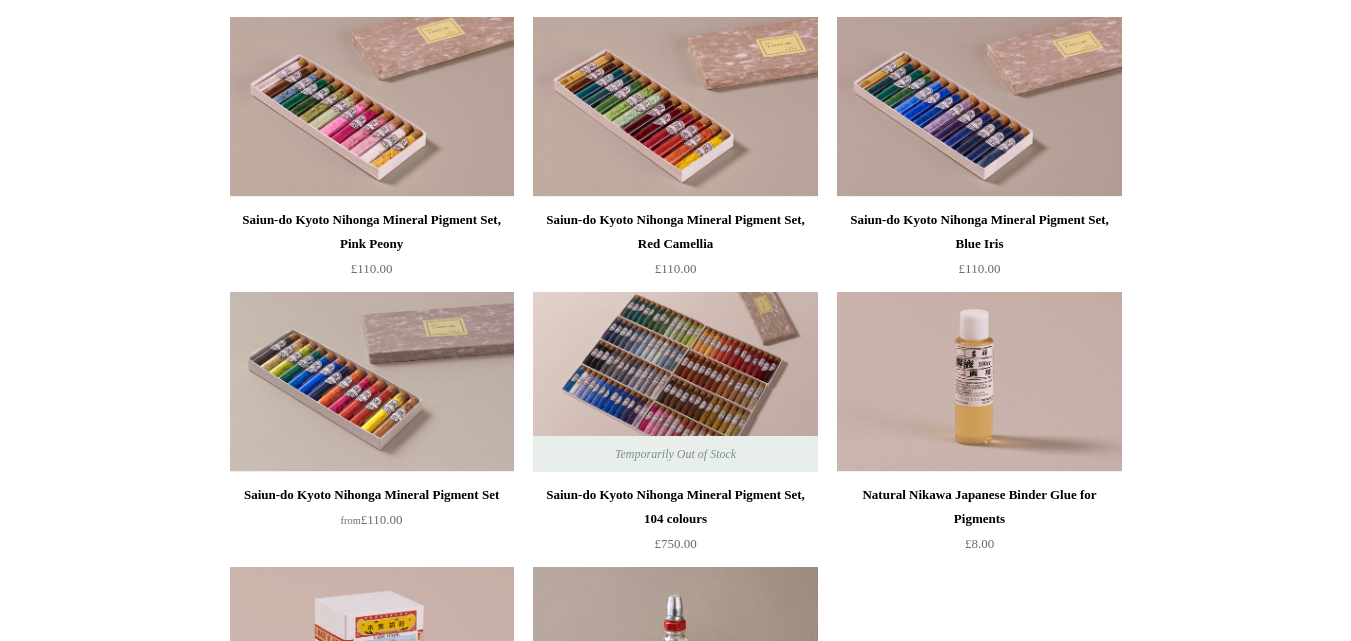 click on "Menu
Choosing Keeping
*
Shipping Information
Shopping Basket (0)
*
⤺
+ +" at bounding box center [675, 461] 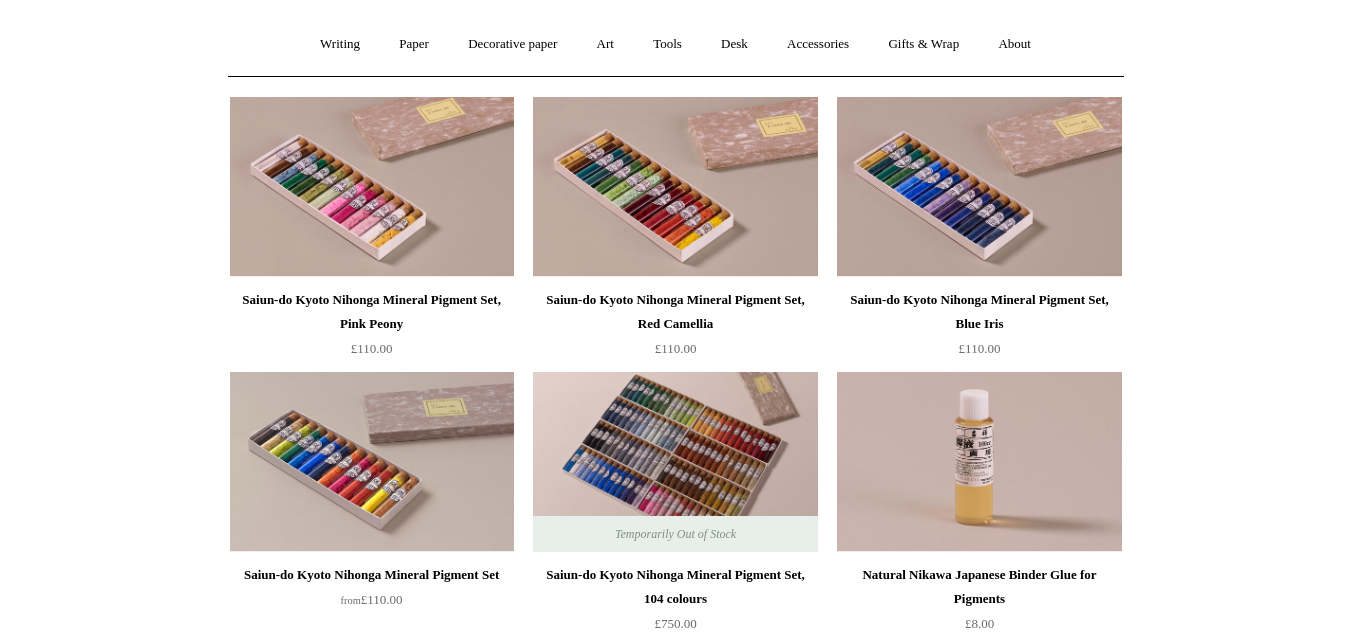scroll, scrollTop: 162, scrollLeft: 0, axis: vertical 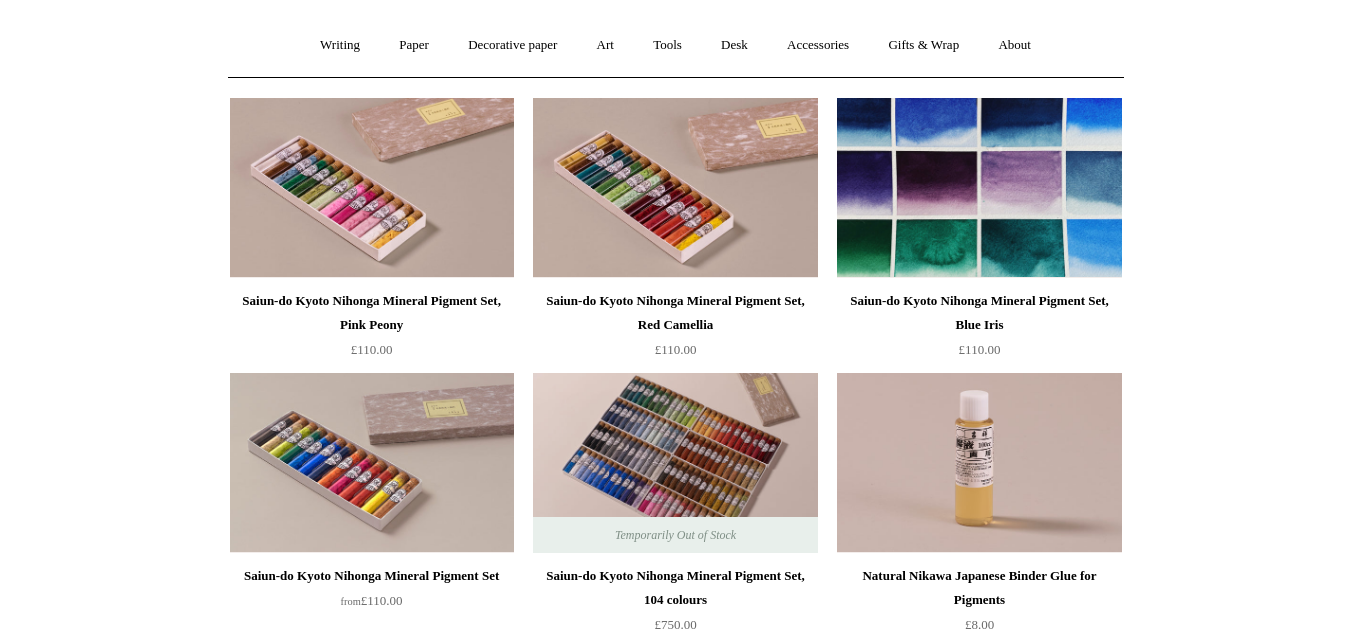 click at bounding box center (979, 188) 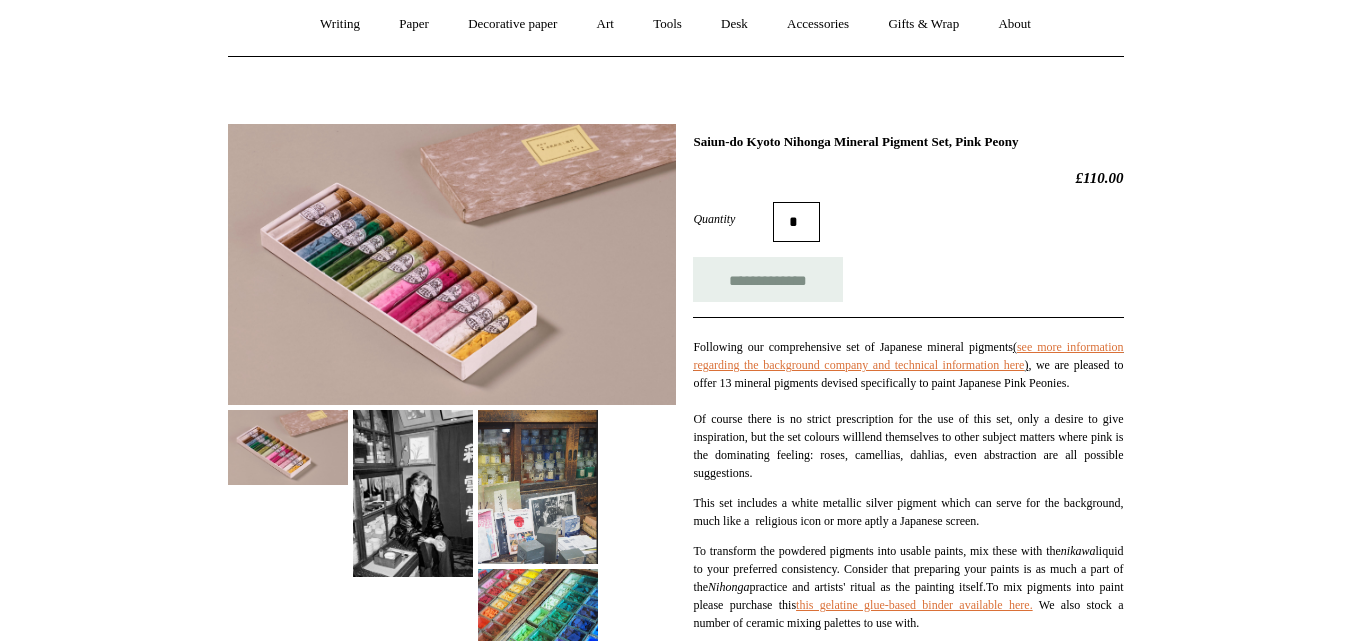 scroll, scrollTop: 180, scrollLeft: 0, axis: vertical 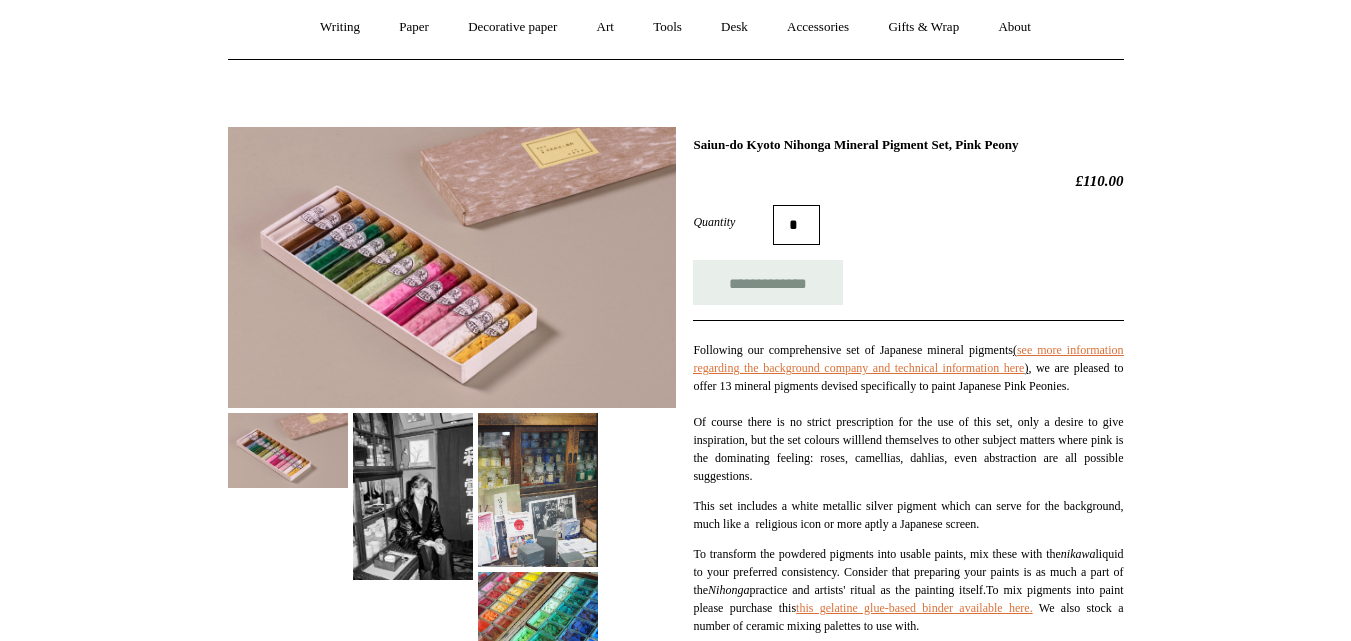 click on "**********" at bounding box center (908, 599) 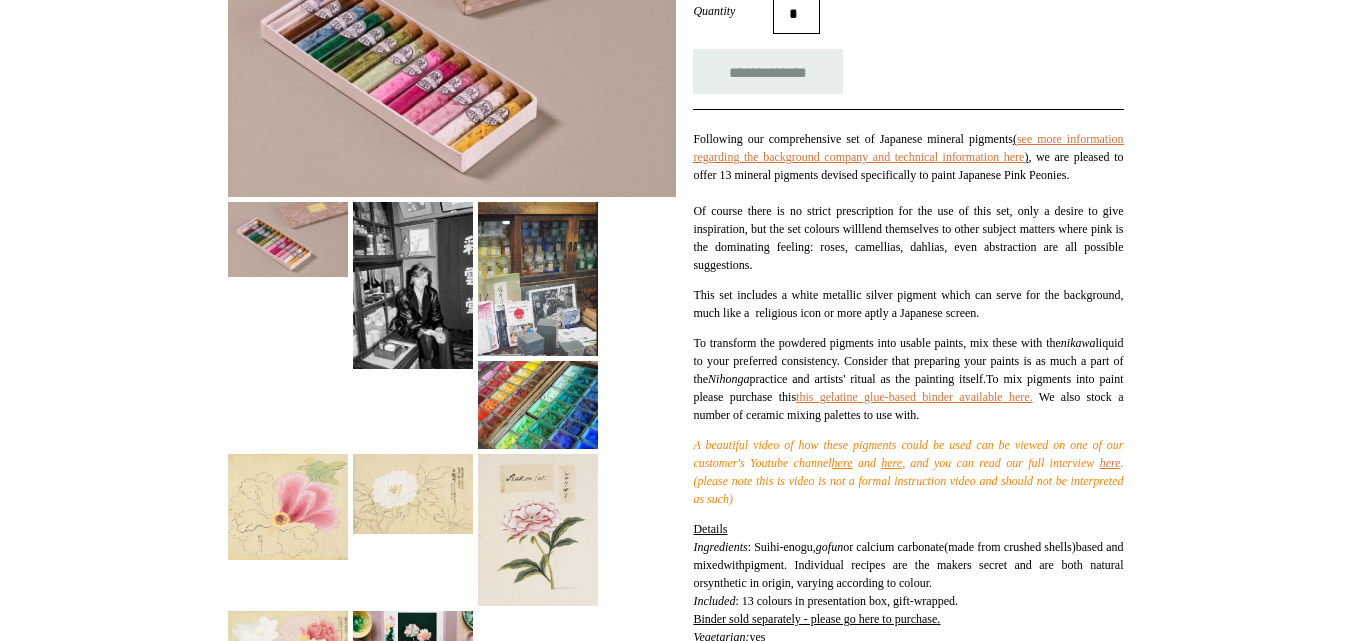 click at bounding box center [413, 285] 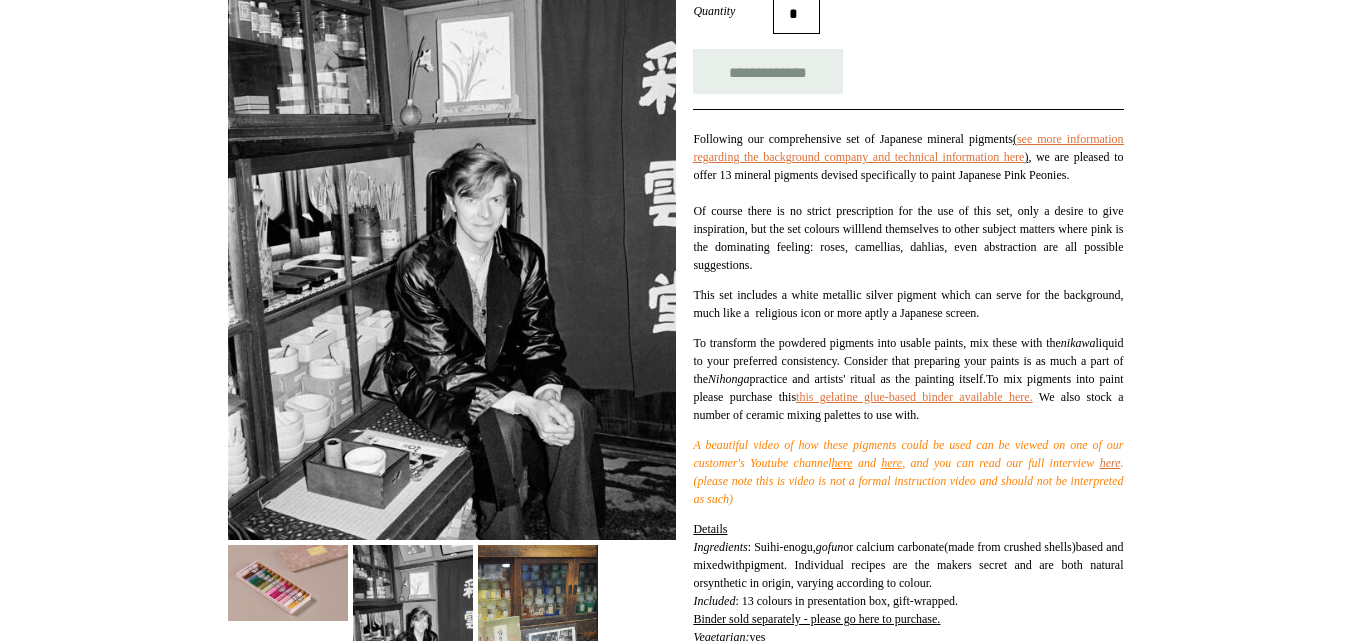 click at bounding box center [288, 582] 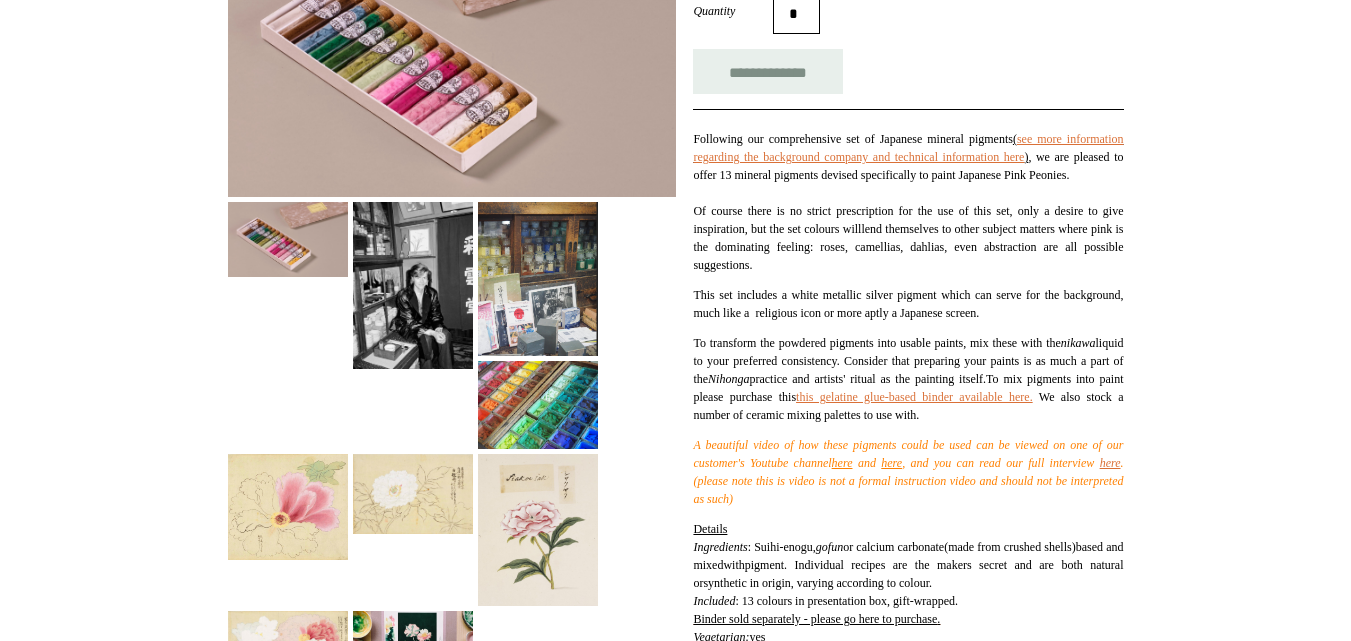 click at bounding box center [538, 279] 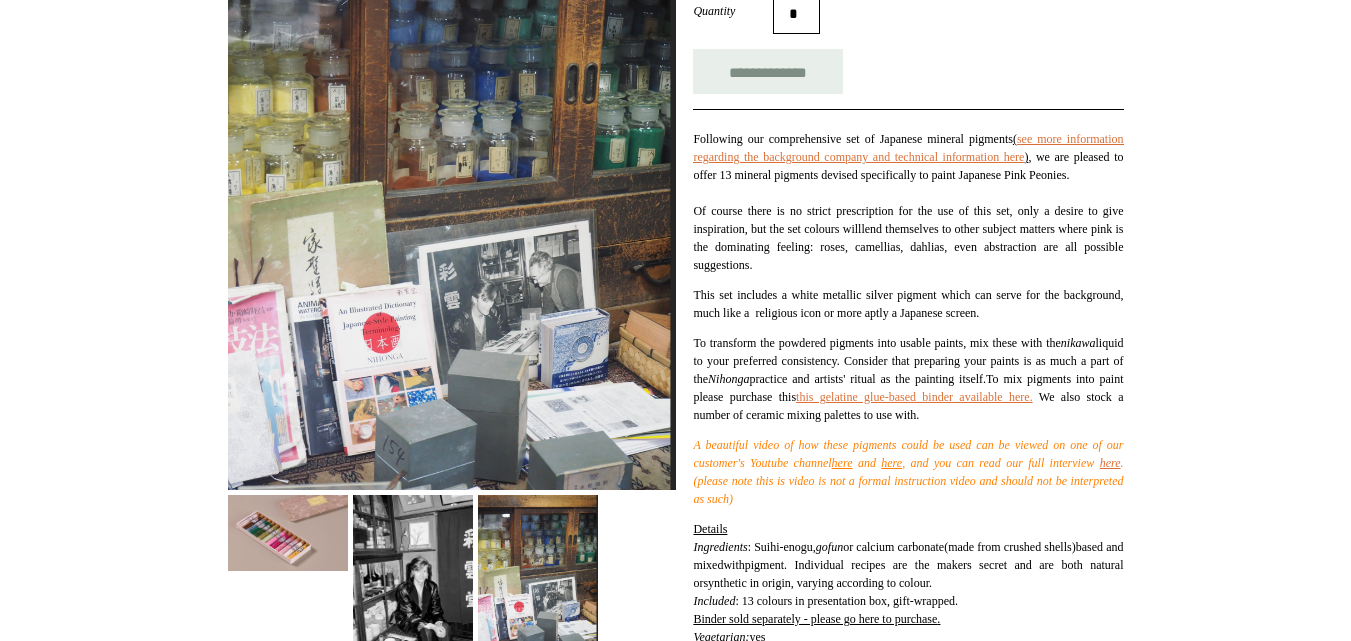 click at bounding box center (288, 532) 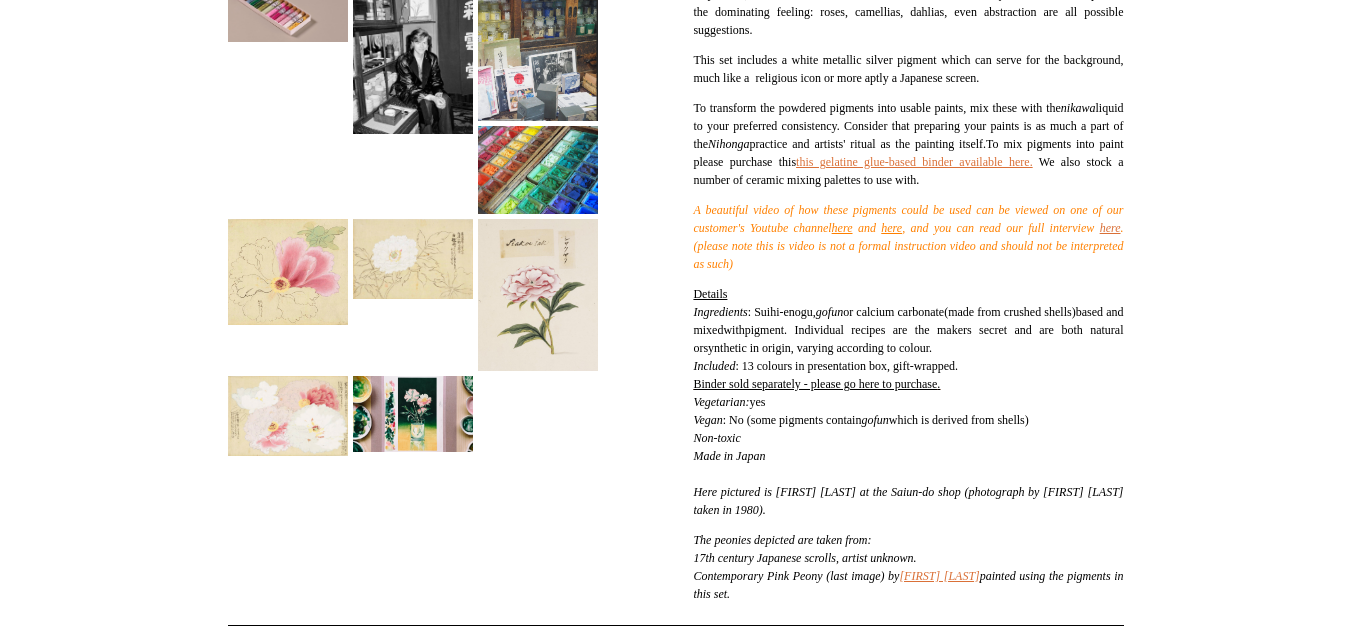 scroll, scrollTop: 627, scrollLeft: 0, axis: vertical 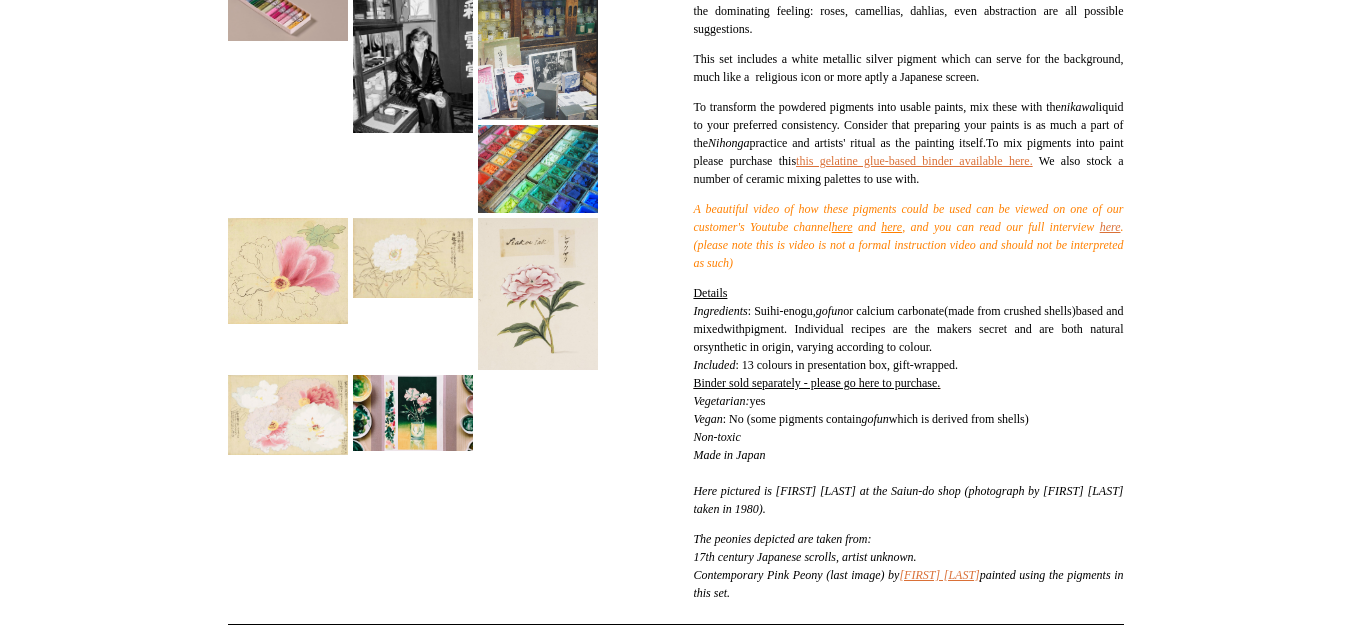 click at bounding box center (538, 169) 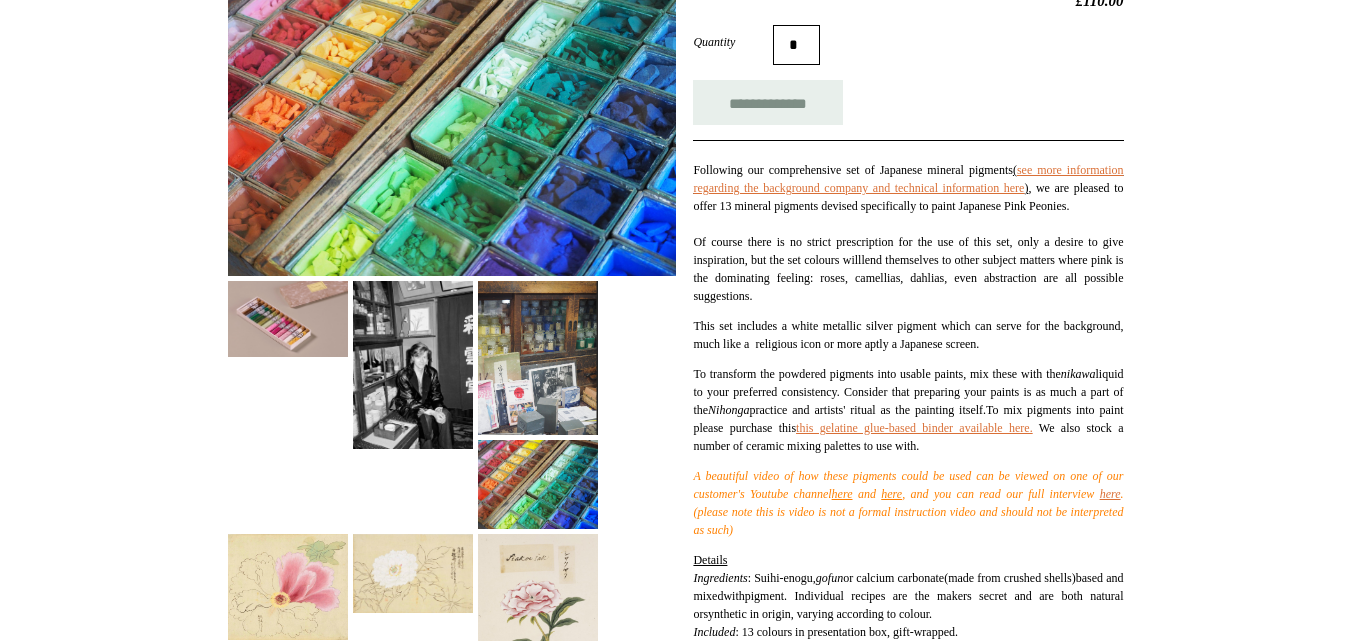 scroll, scrollTop: 345, scrollLeft: 0, axis: vertical 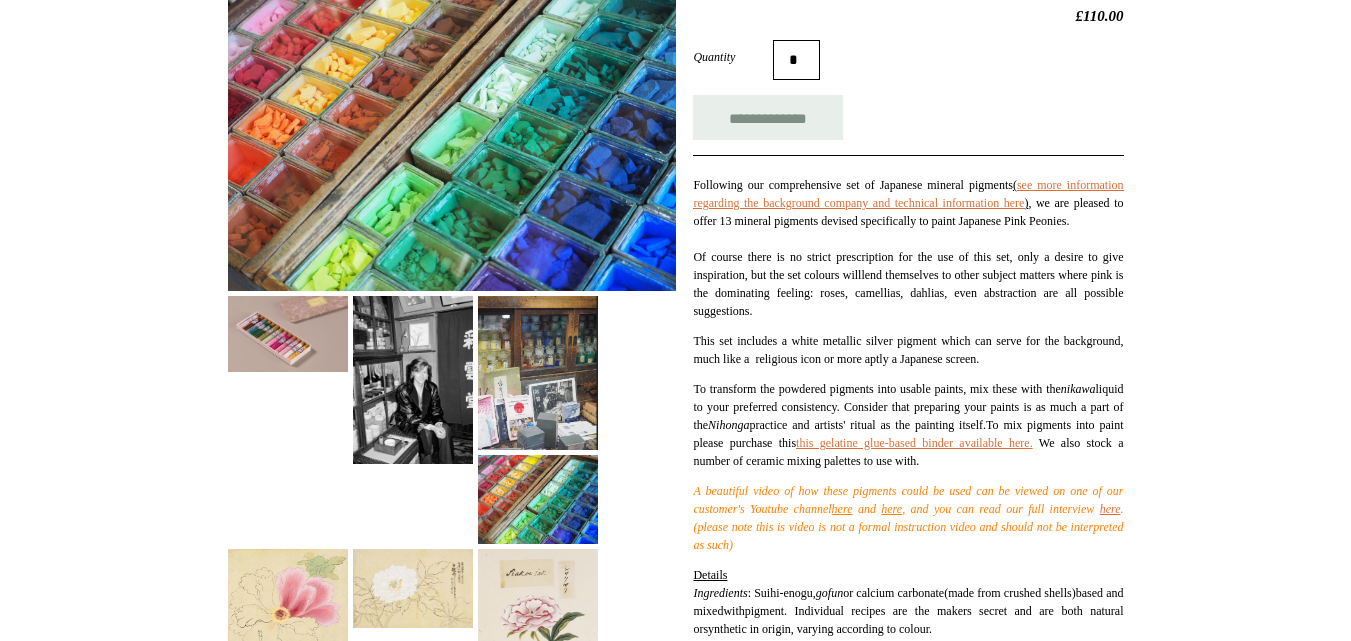 click at bounding box center [288, 333] 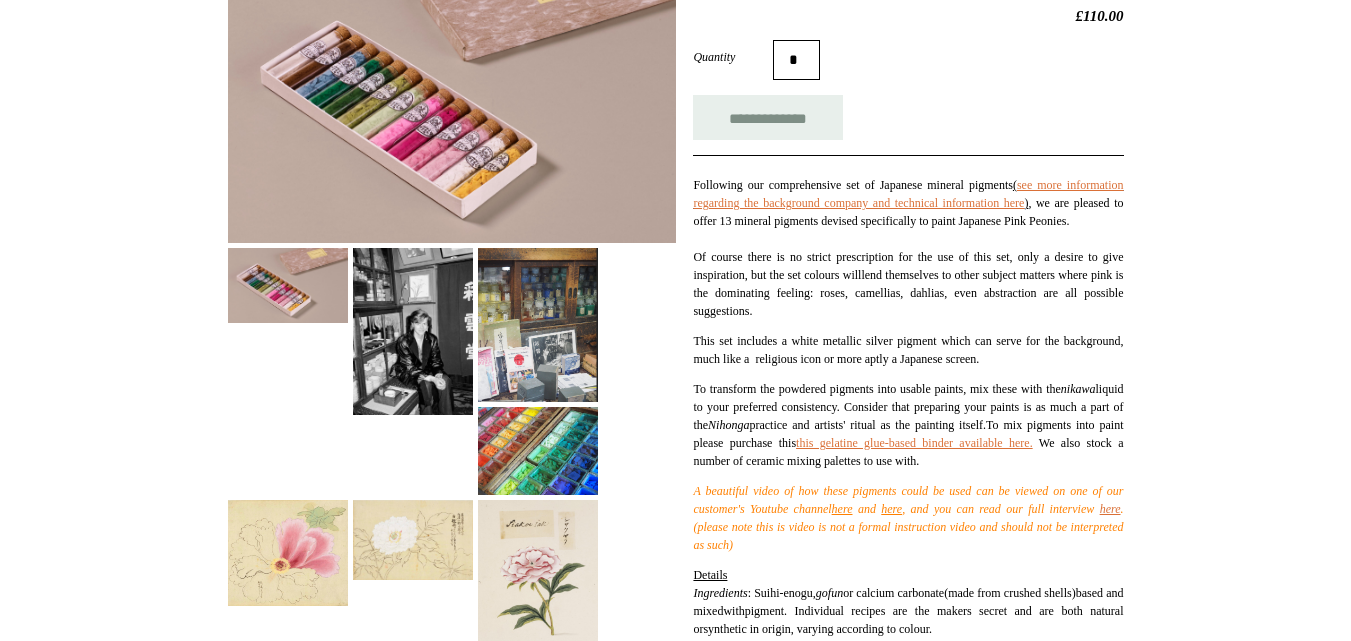 scroll, scrollTop: 0, scrollLeft: 0, axis: both 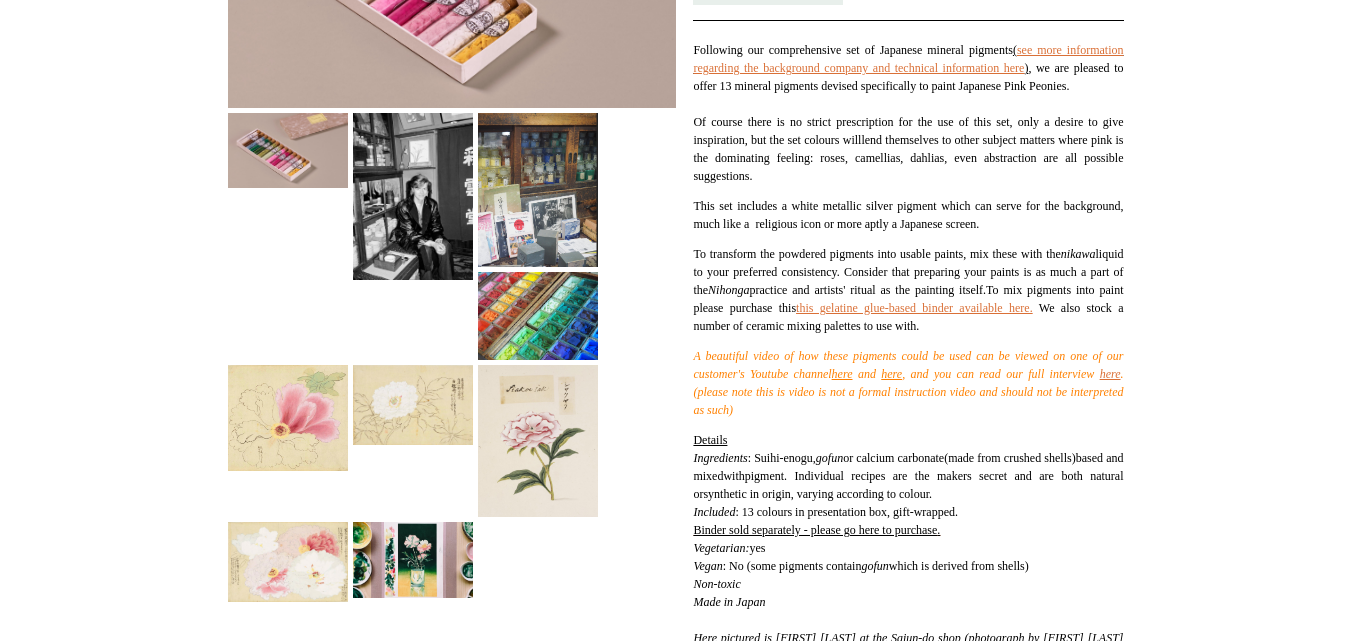 click at bounding box center (413, 559) 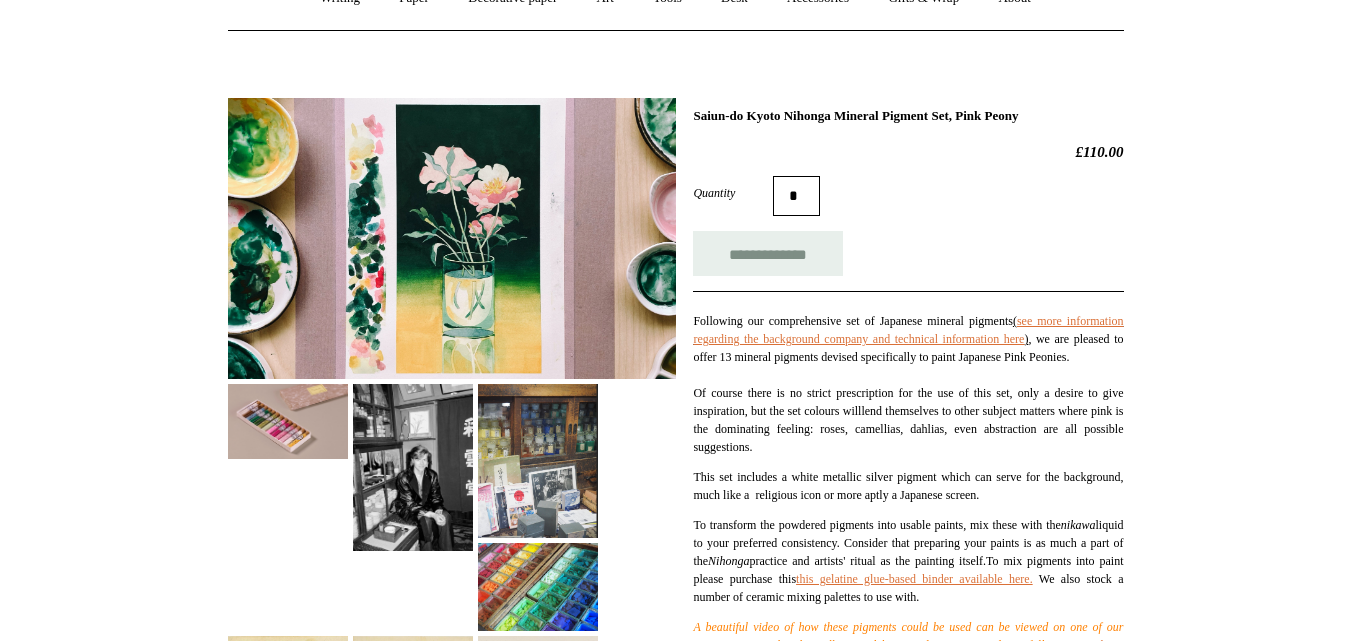 scroll, scrollTop: 225, scrollLeft: 0, axis: vertical 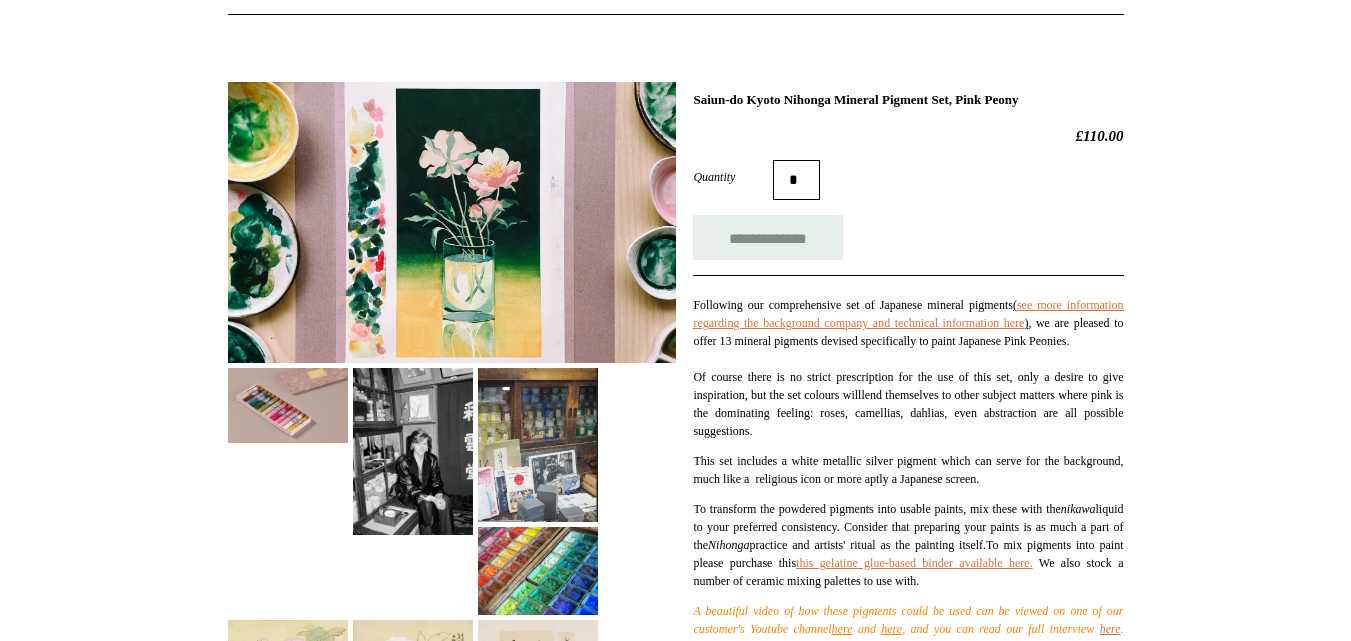 click at bounding box center [288, 405] 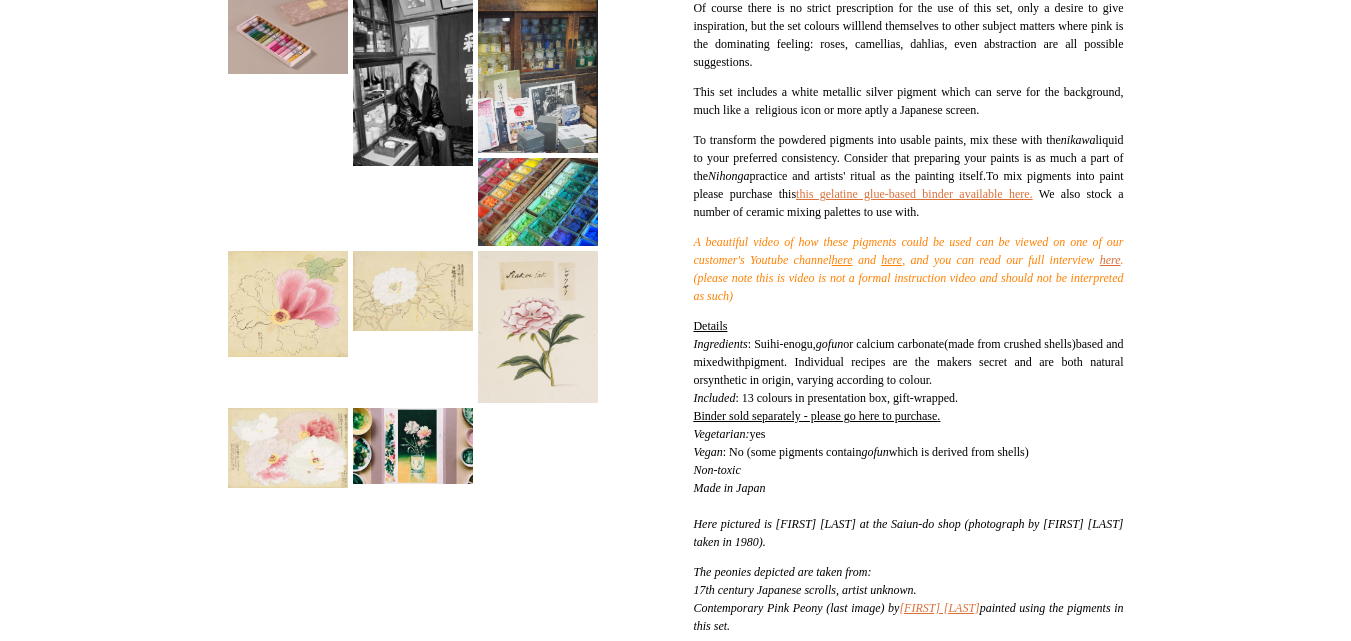 scroll, scrollTop: 595, scrollLeft: 0, axis: vertical 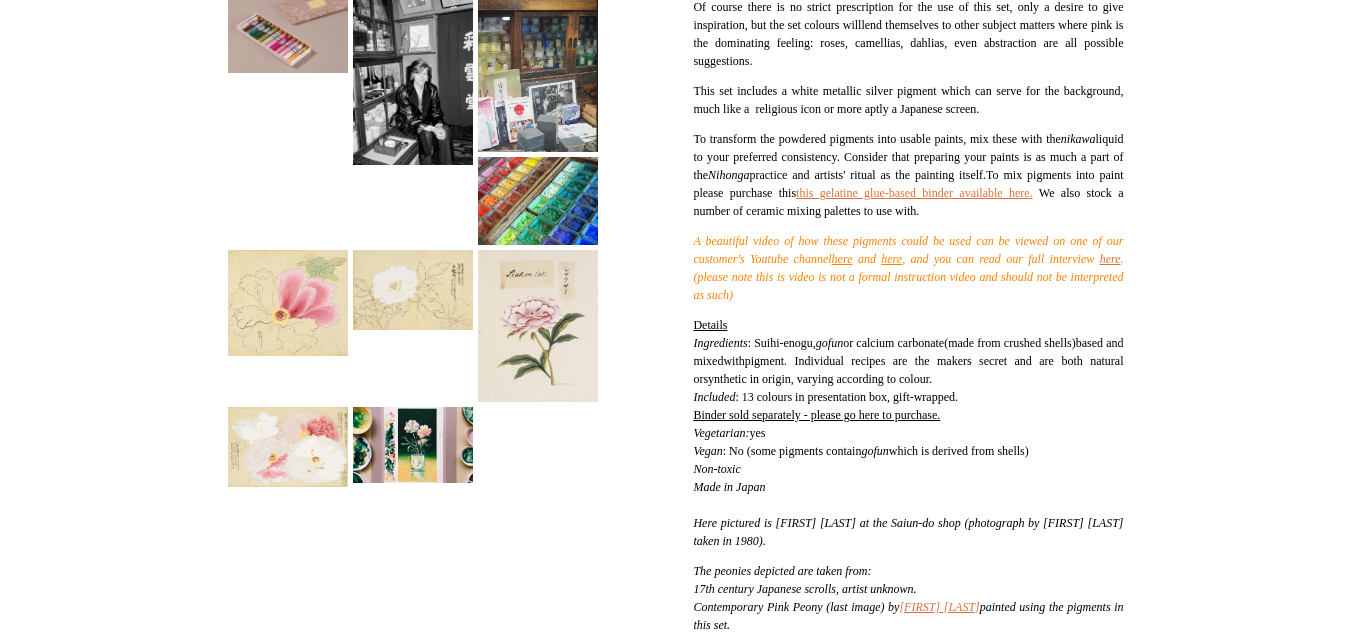 click at bounding box center (413, 444) 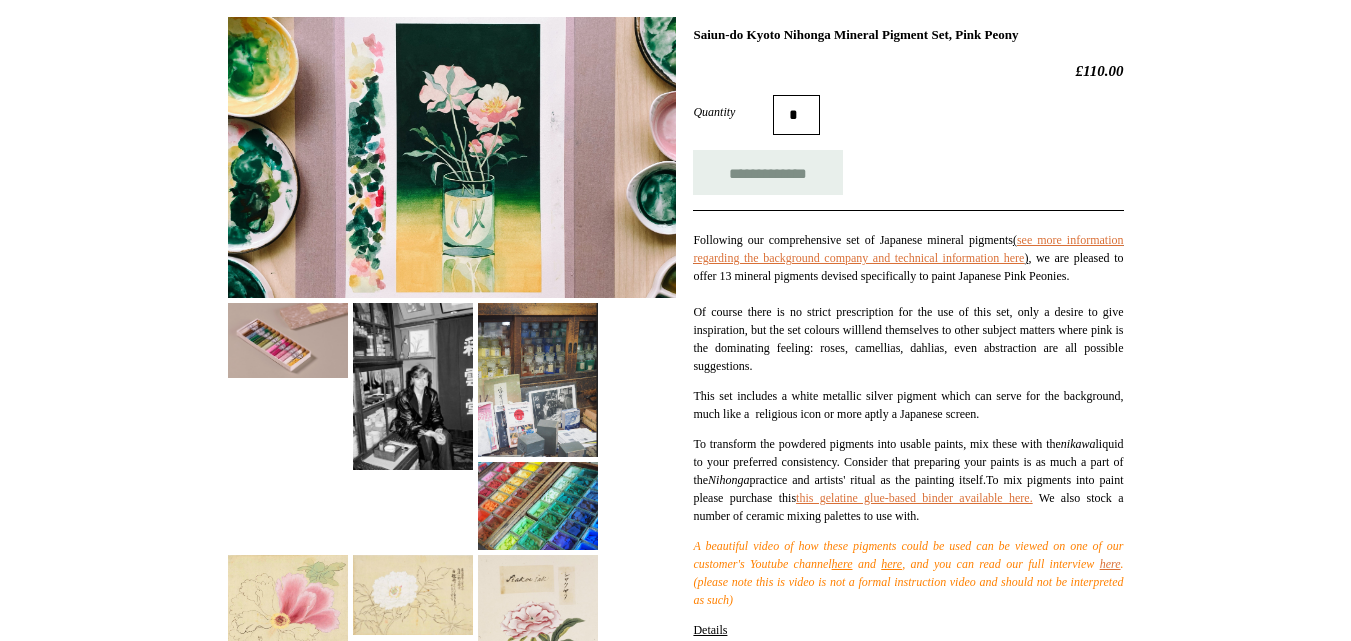 scroll, scrollTop: 282, scrollLeft: 0, axis: vertical 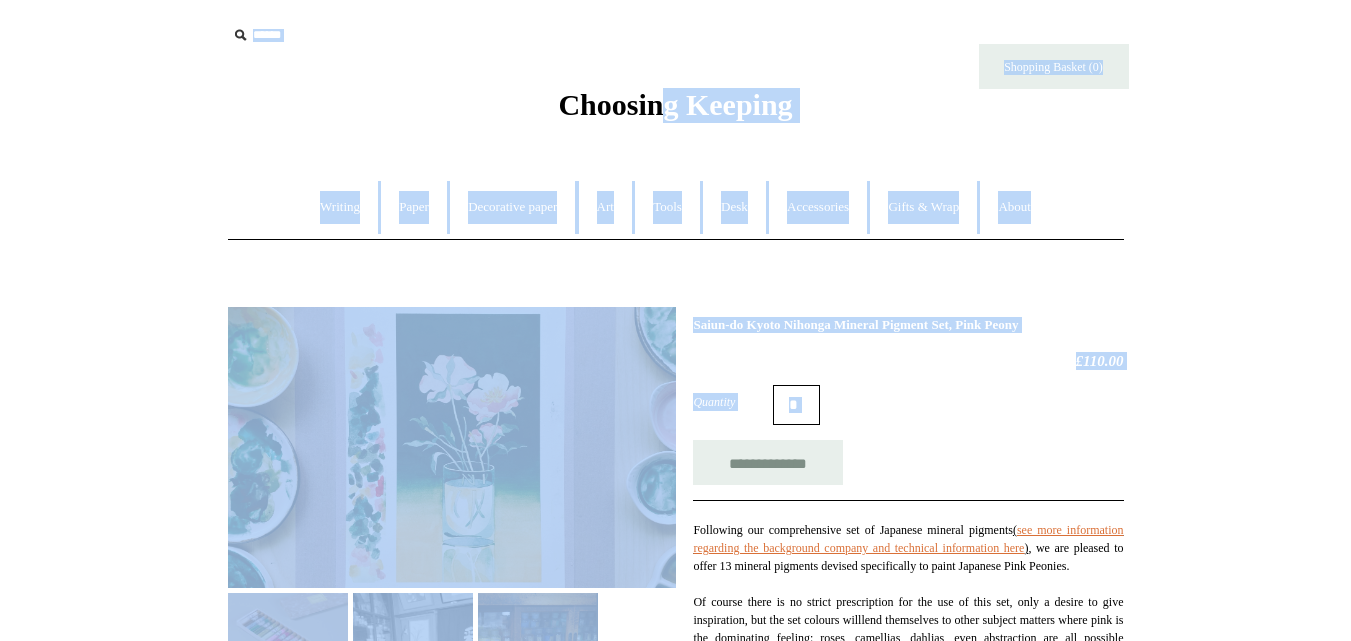 drag, startPoint x: 1011, startPoint y: 159, endPoint x: 669, endPoint y: -87, distance: 421.28375 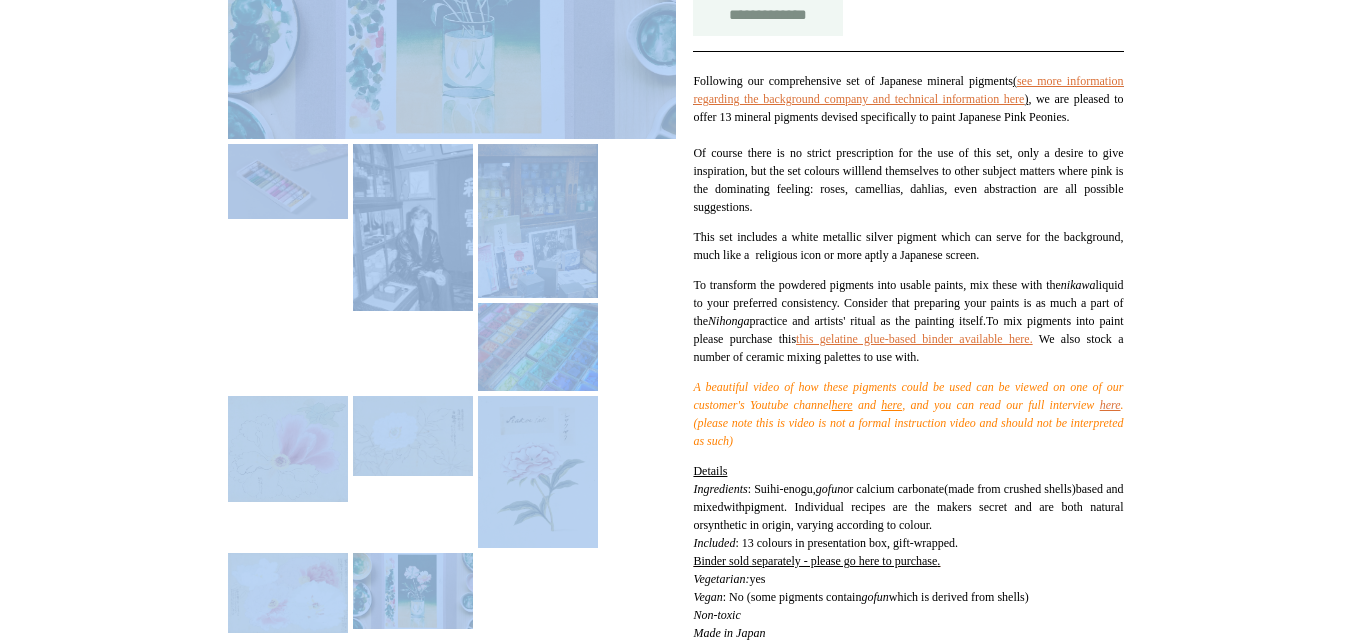 scroll, scrollTop: 458, scrollLeft: 0, axis: vertical 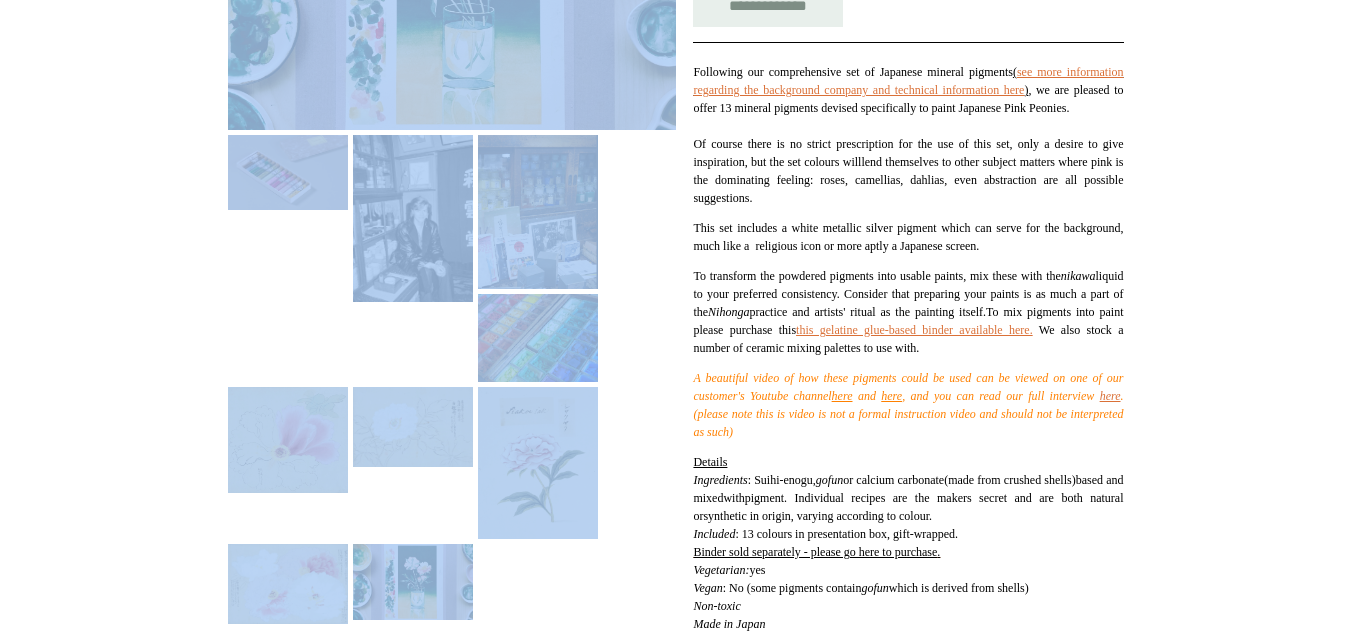 click at bounding box center [452, 229] 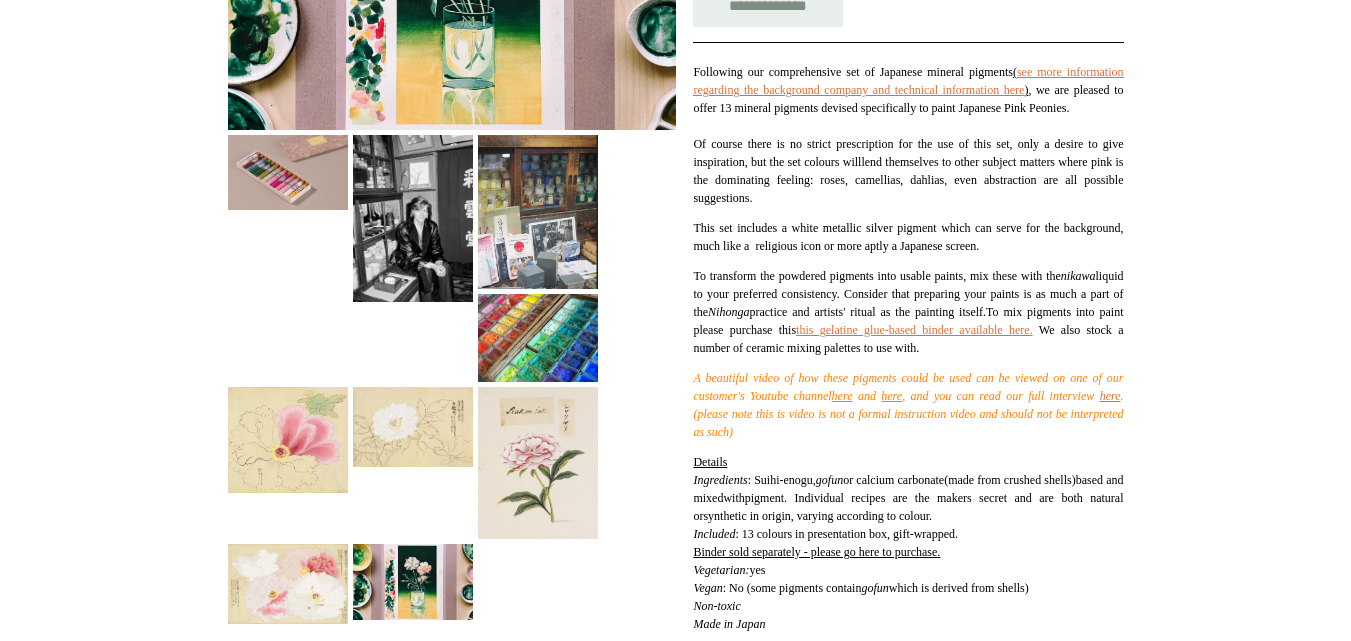 click at bounding box center (413, 581) 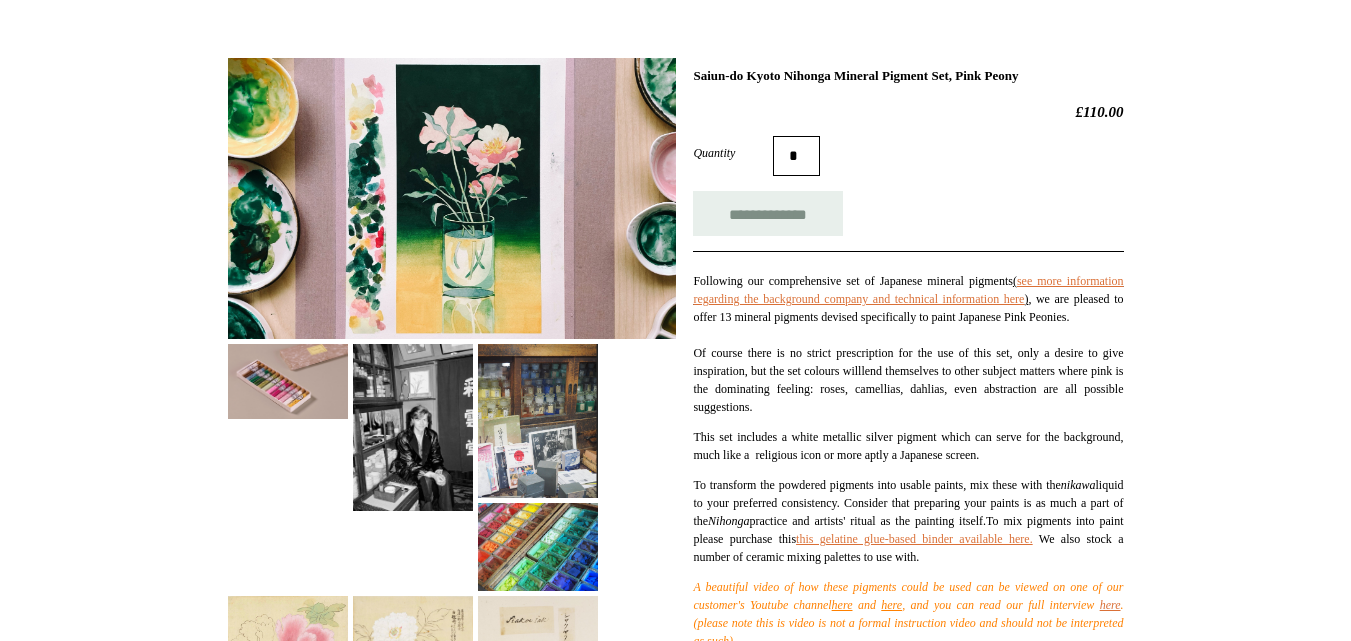 scroll, scrollTop: 248, scrollLeft: 0, axis: vertical 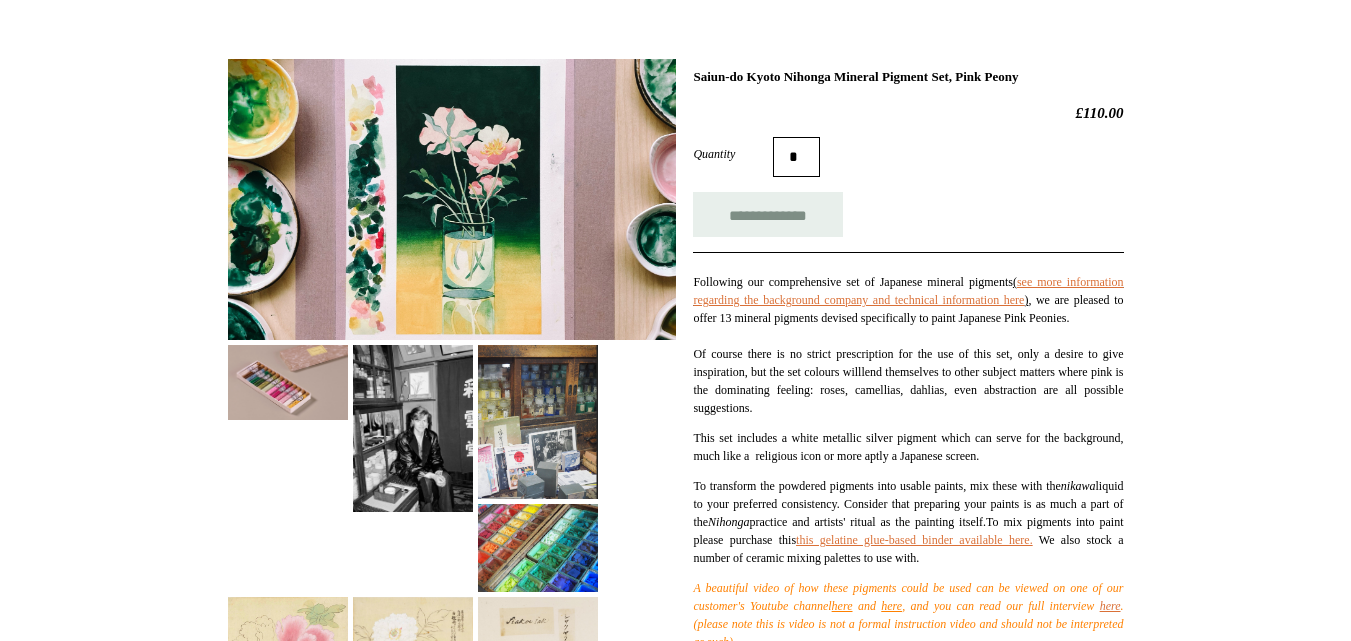 click at bounding box center (288, 382) 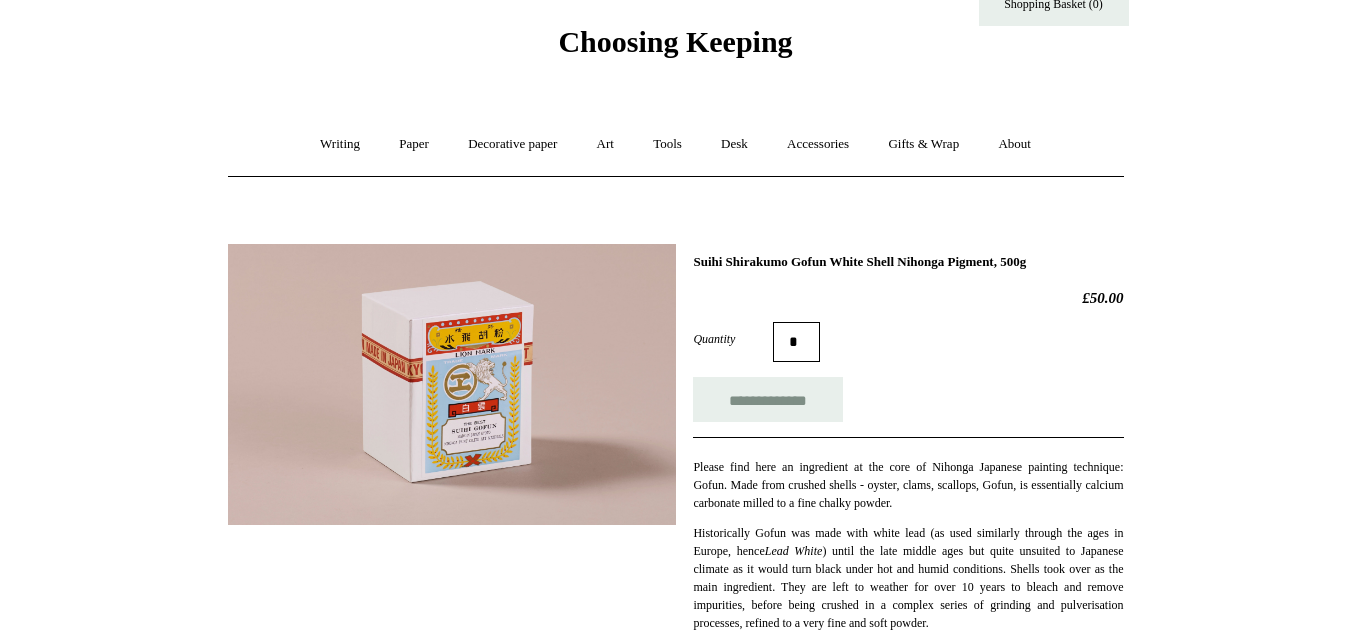 scroll, scrollTop: 154, scrollLeft: 0, axis: vertical 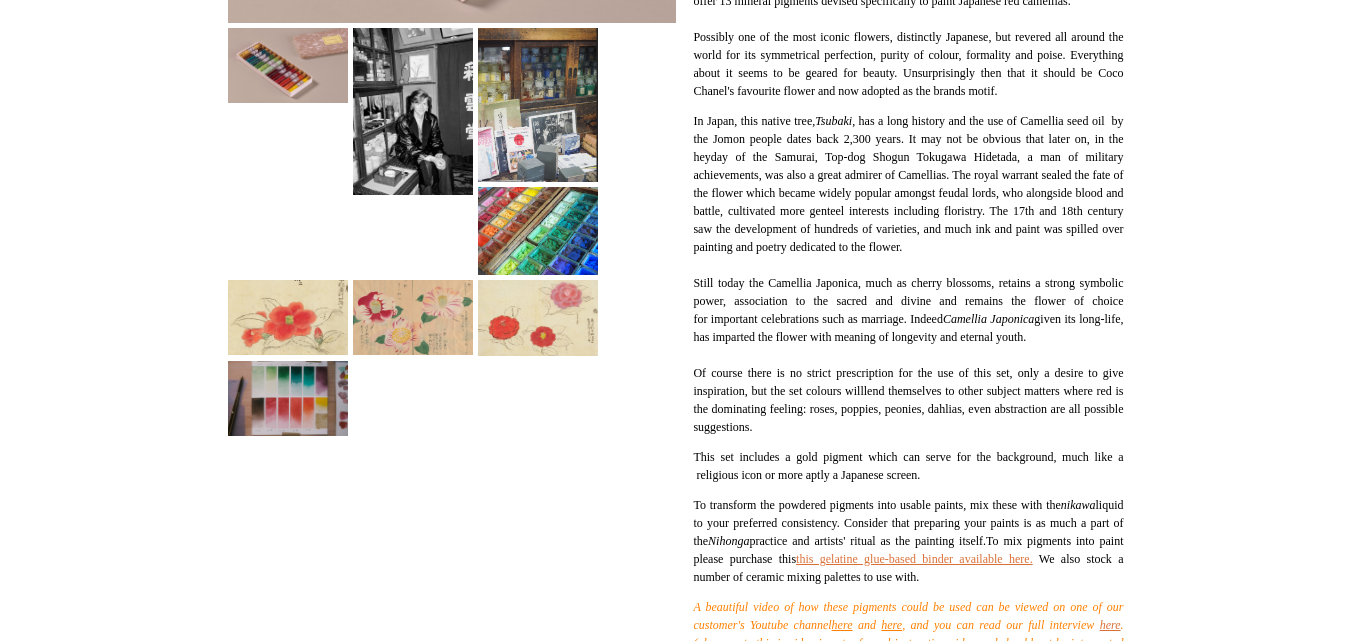 click at bounding box center [288, 398] 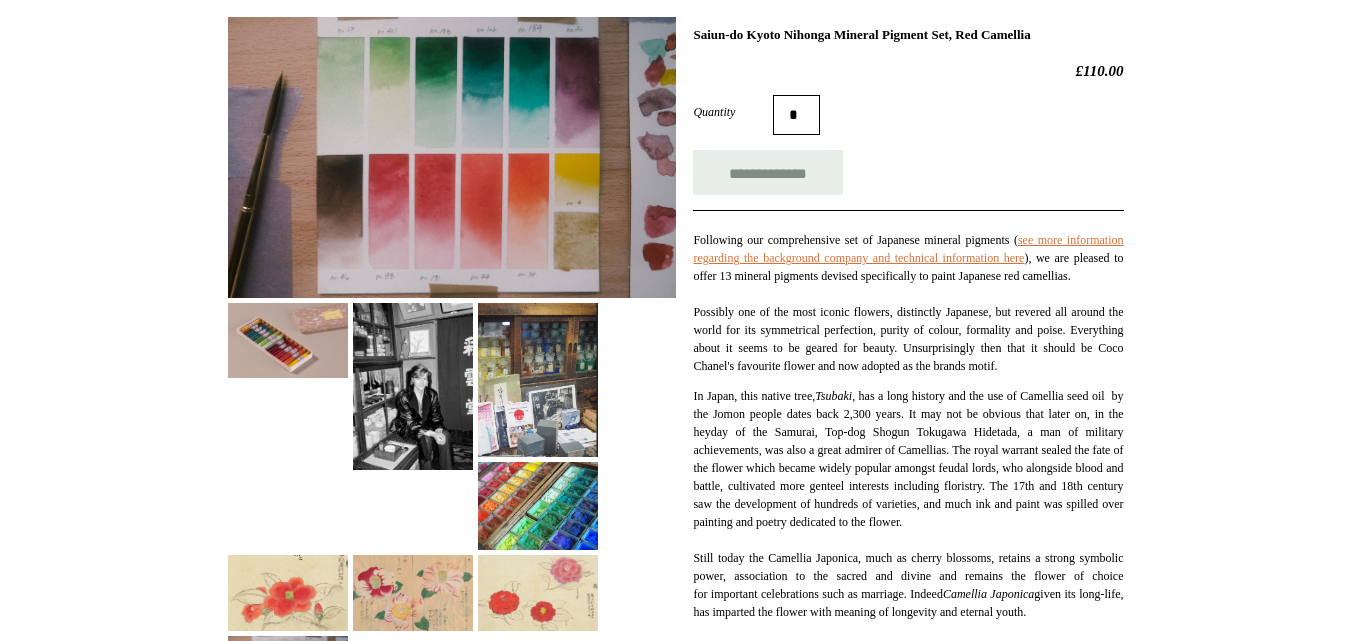 scroll, scrollTop: 289, scrollLeft: 0, axis: vertical 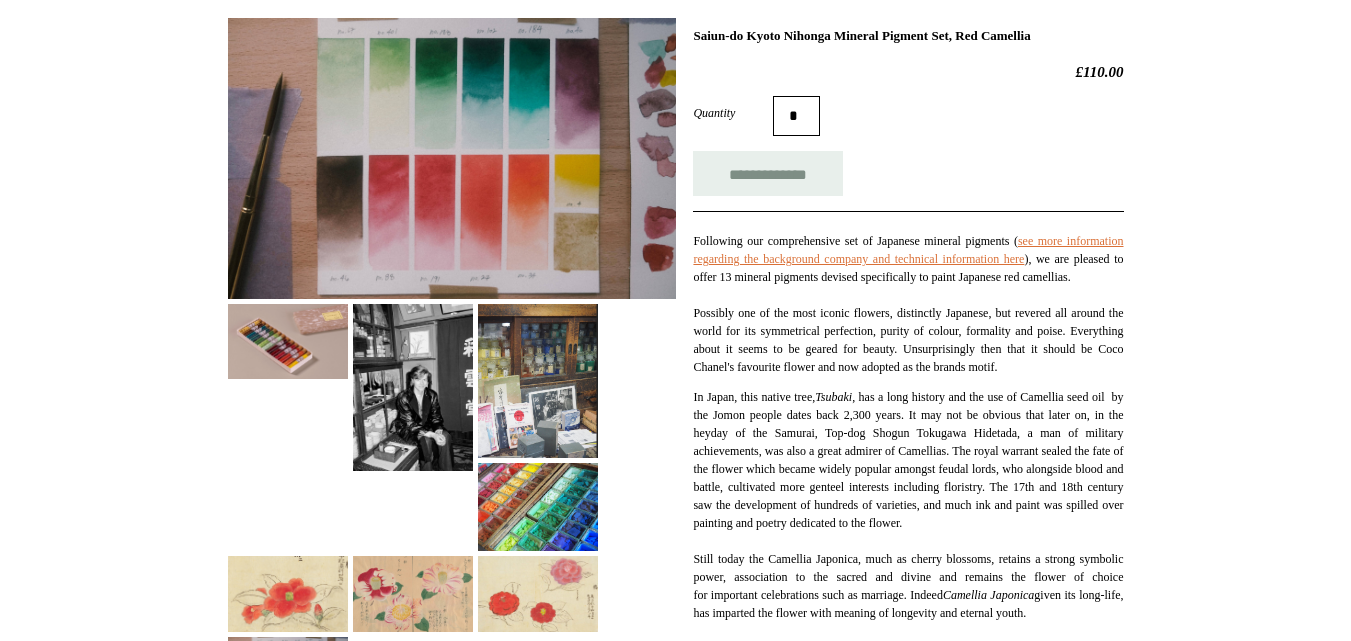click at bounding box center (288, 341) 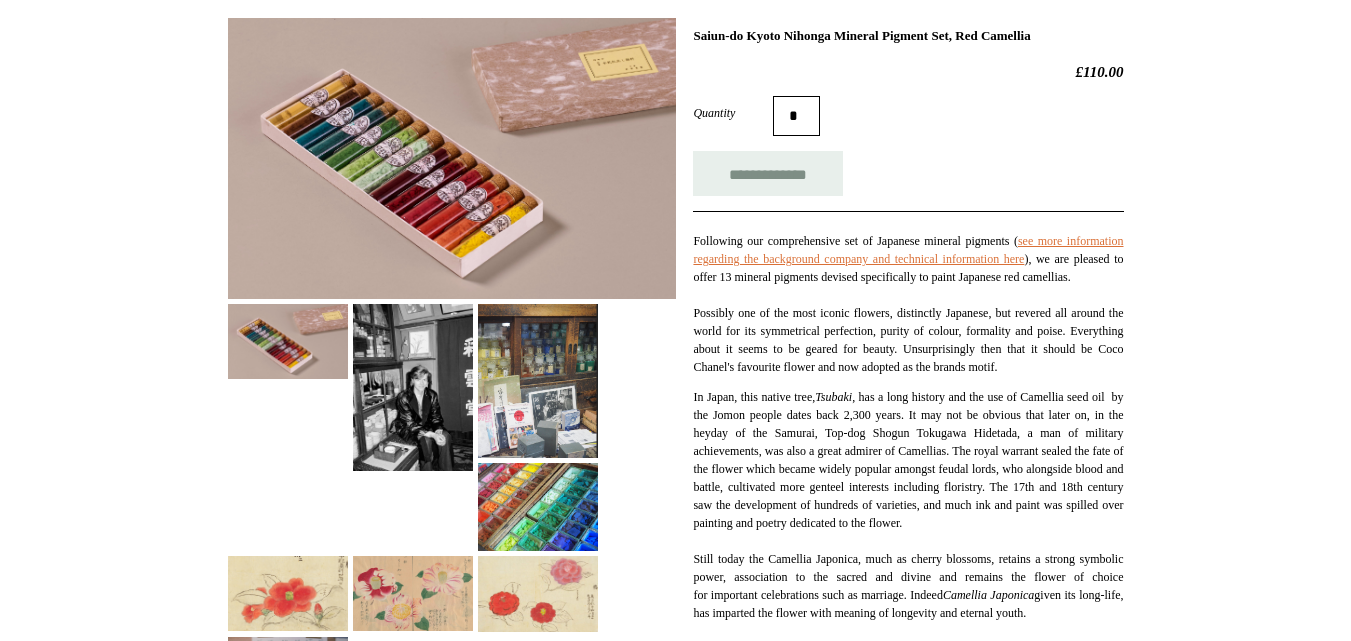 scroll, scrollTop: 482, scrollLeft: 0, axis: vertical 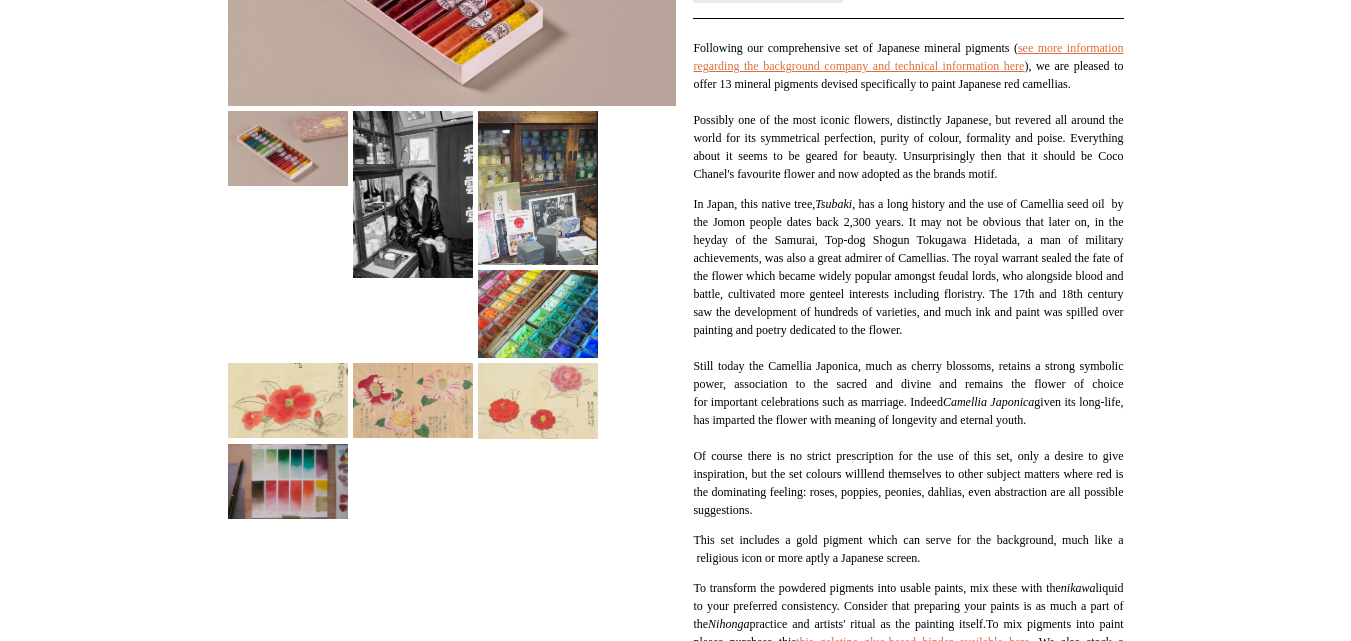 click at bounding box center (538, 314) 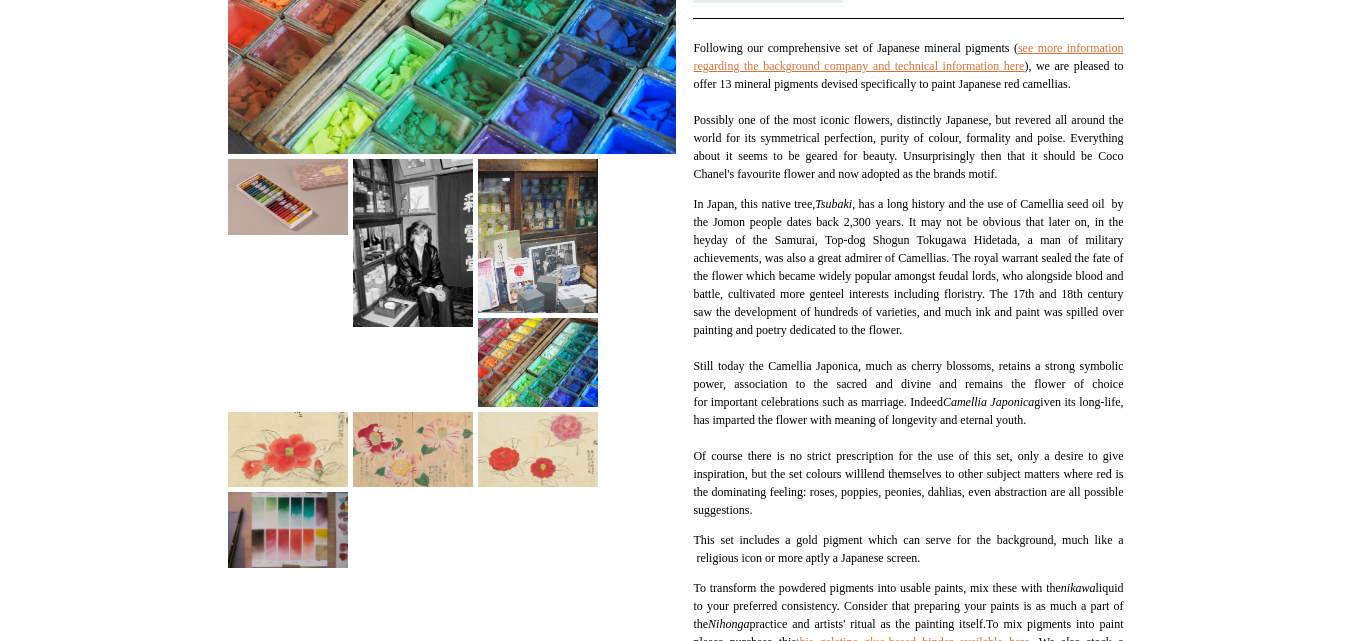 click at bounding box center [288, 529] 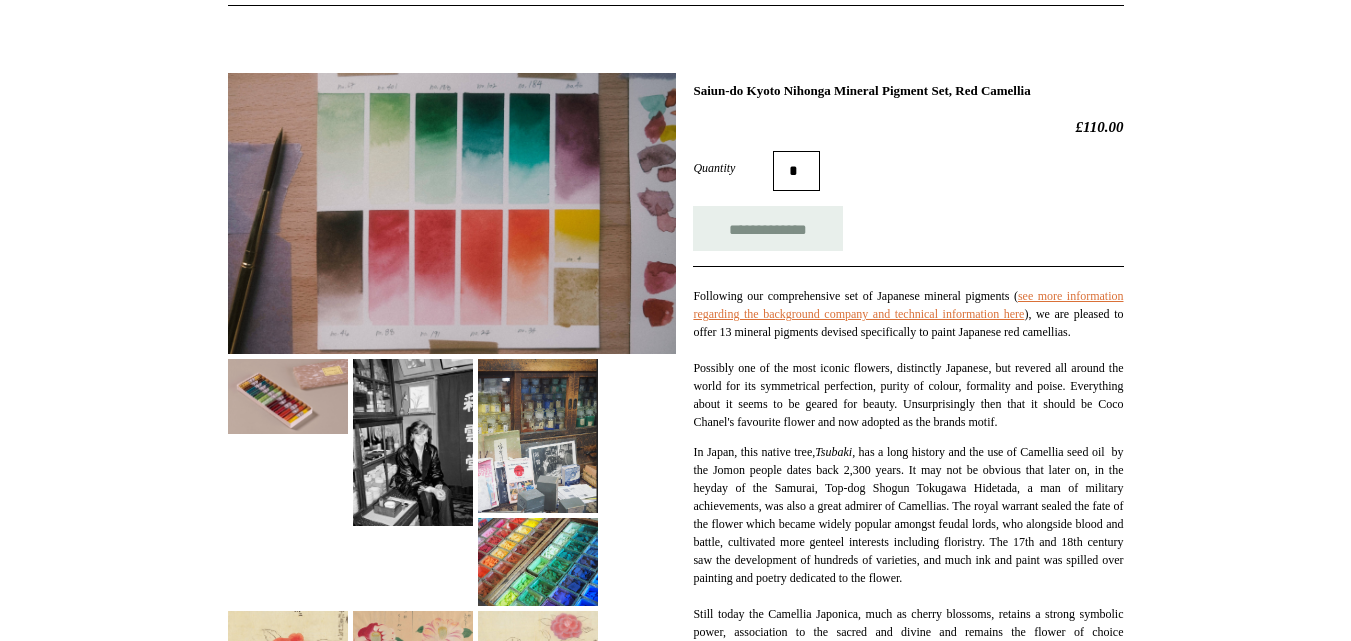 scroll, scrollTop: 233, scrollLeft: 0, axis: vertical 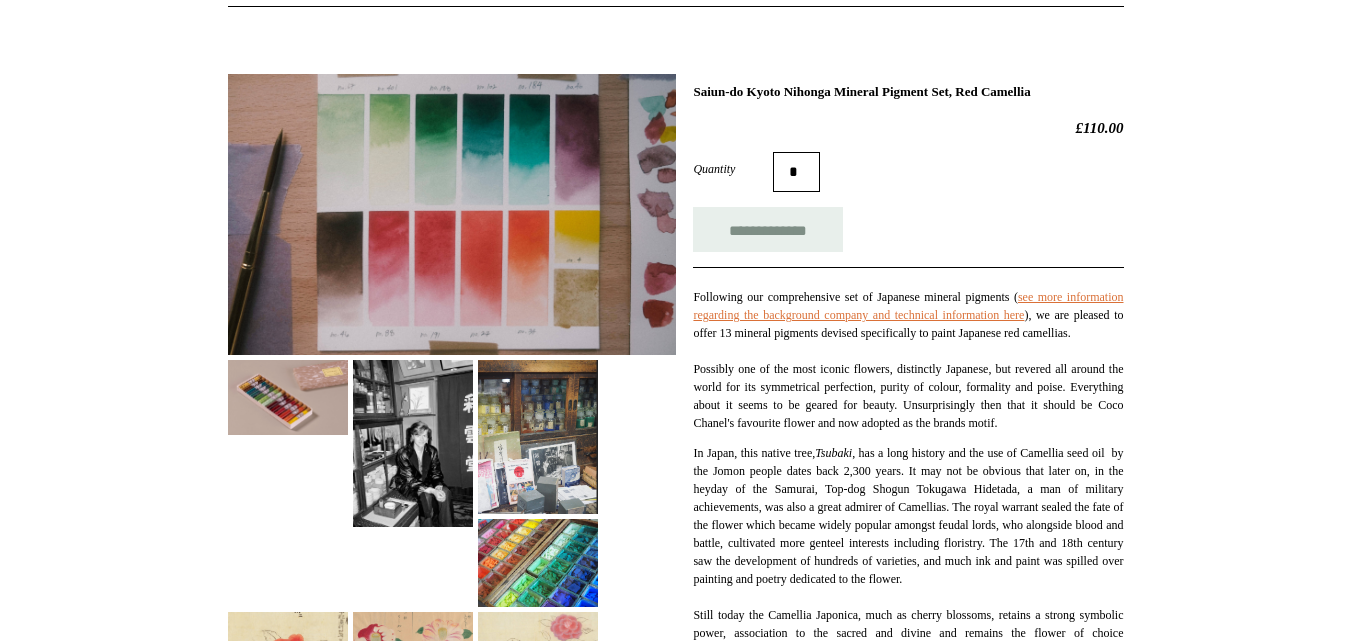 click on "Menu
Choosing Keeping
*
Shipping Information
Shopping Basket (0)
*
⤺
+ +" at bounding box center [675, 888] 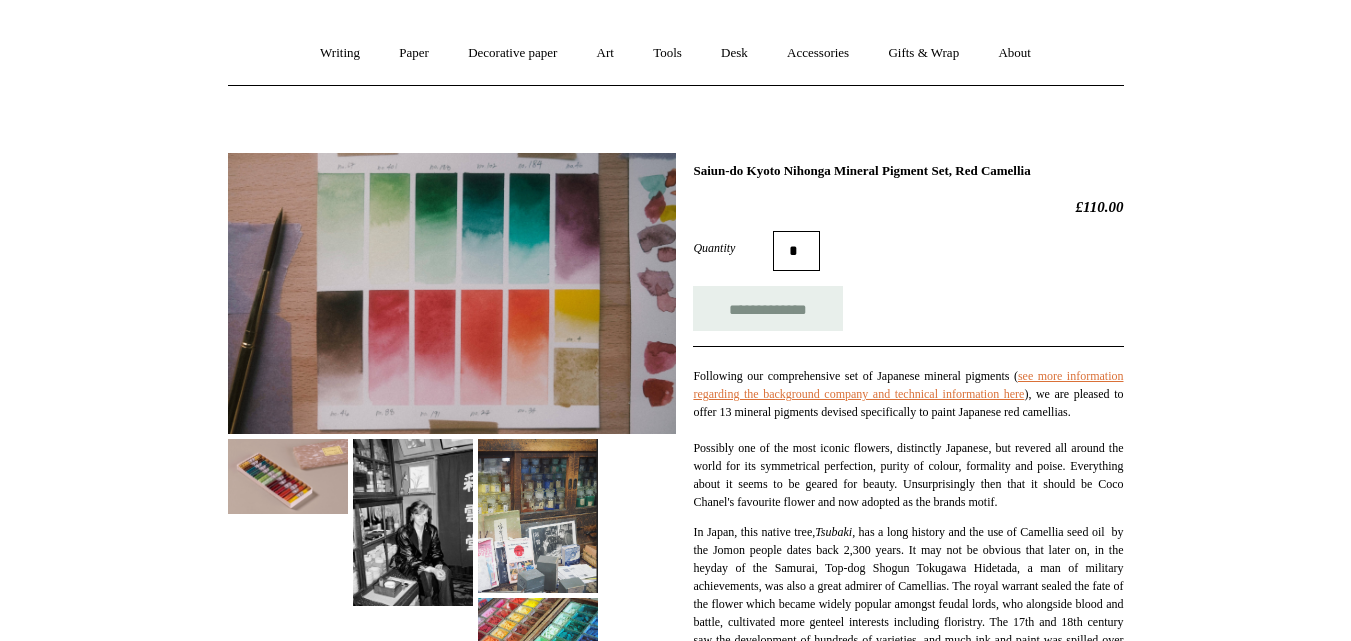 scroll, scrollTop: 153, scrollLeft: 0, axis: vertical 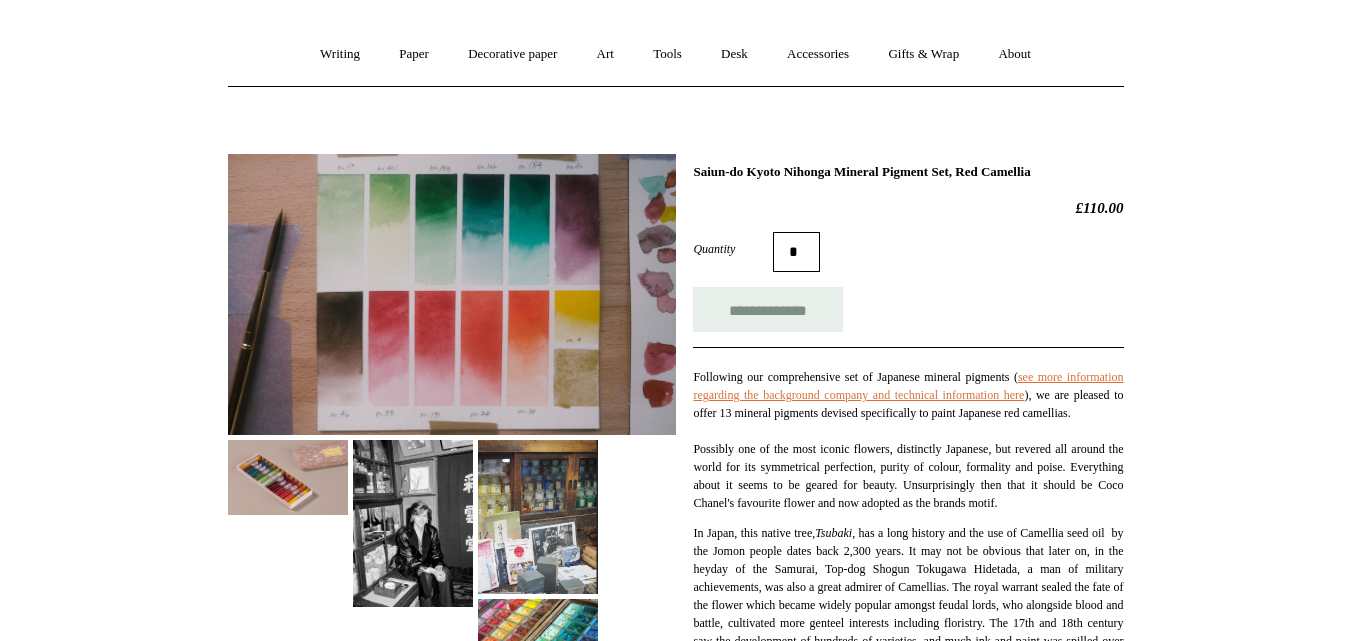 click at bounding box center (288, 477) 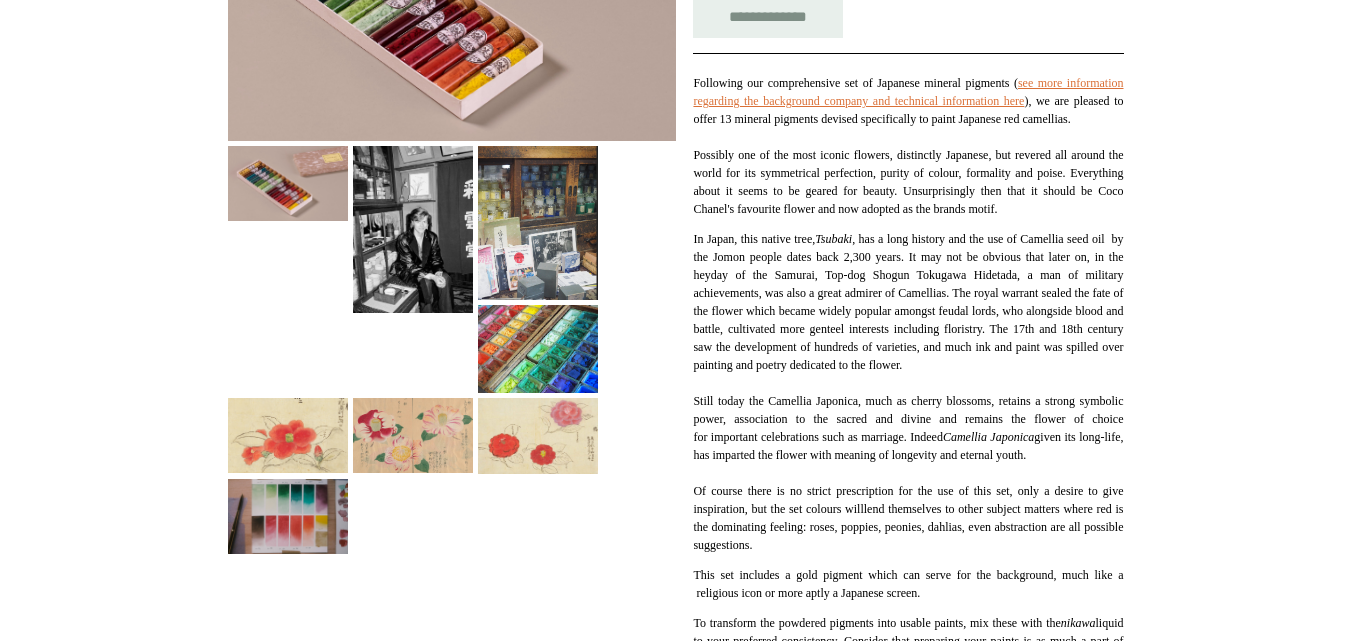 scroll, scrollTop: 601, scrollLeft: 0, axis: vertical 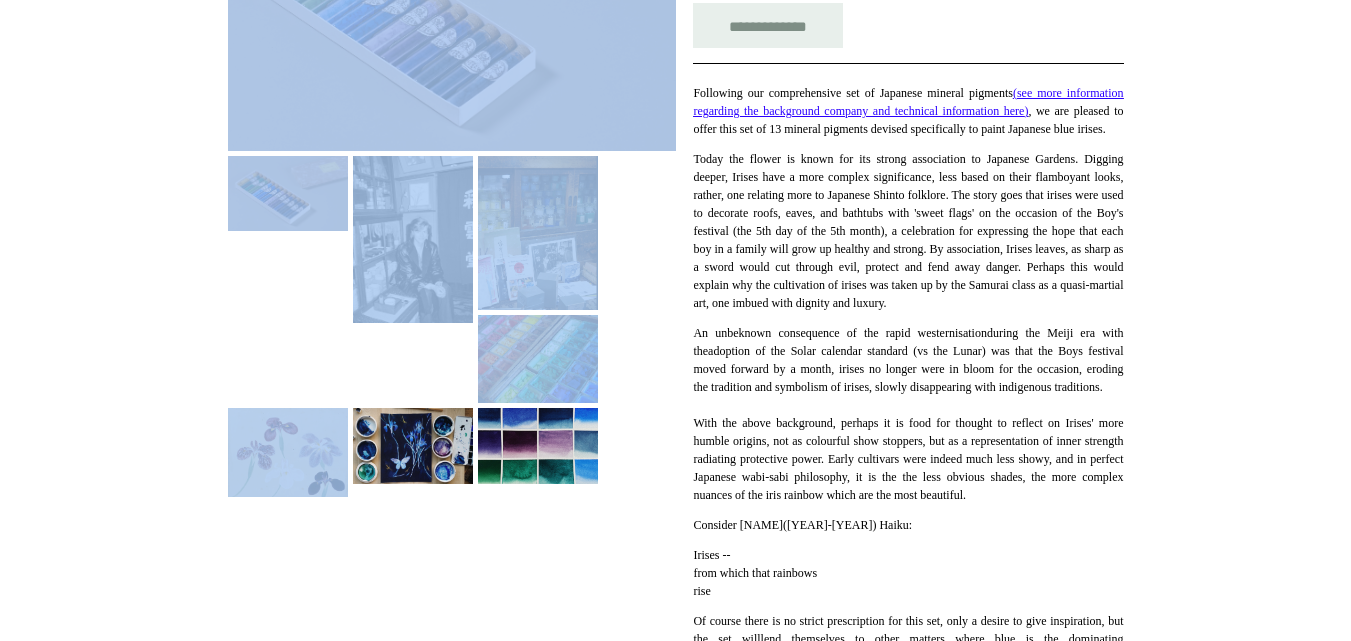 drag, startPoint x: 426, startPoint y: 486, endPoint x: 407, endPoint y: 463, distance: 29.832869 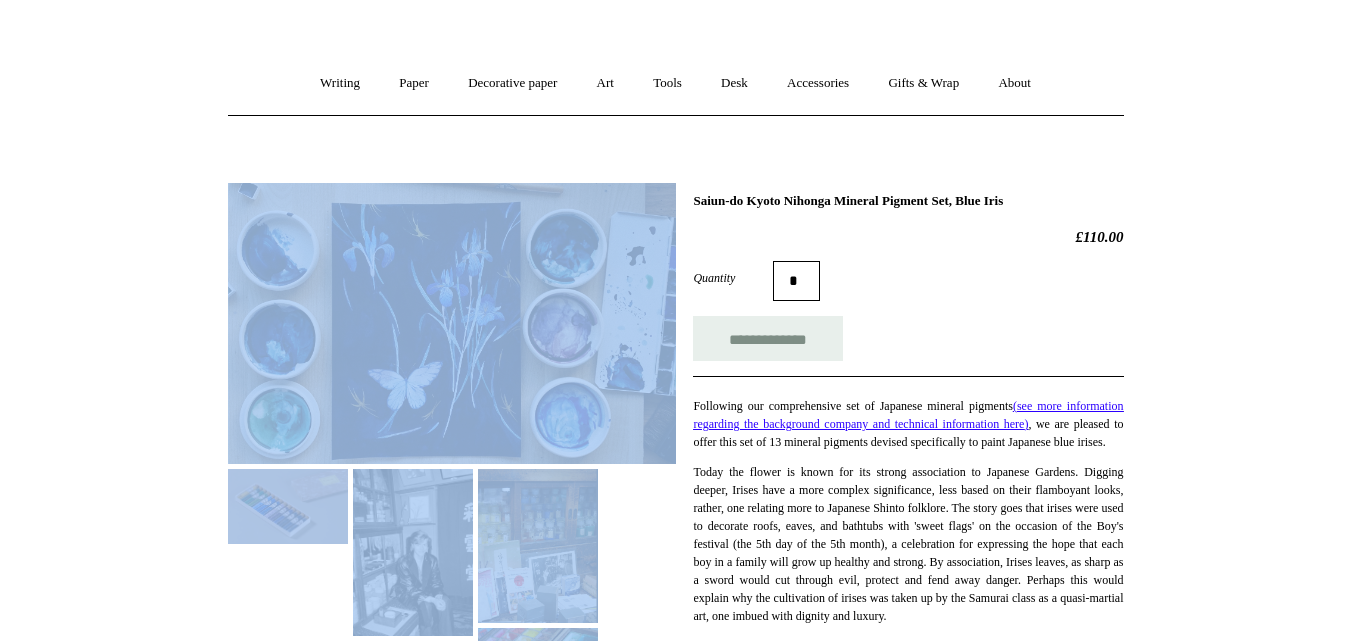 scroll, scrollTop: 116, scrollLeft: 0, axis: vertical 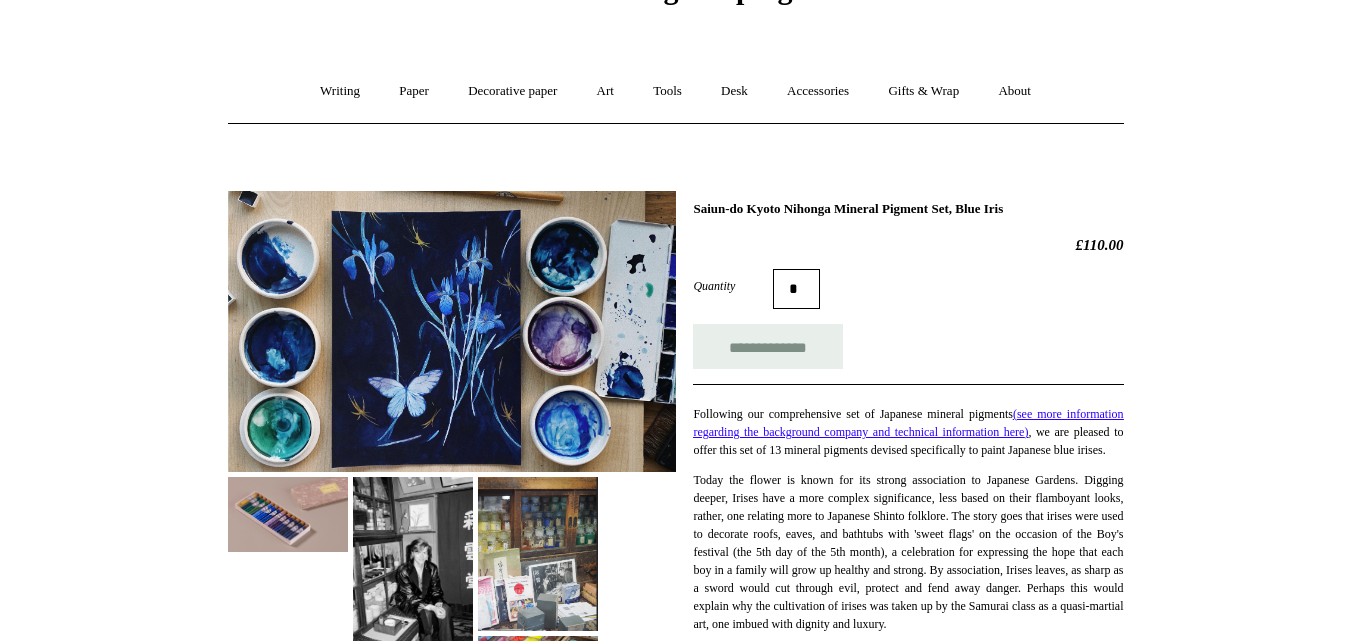 click at bounding box center (452, 497) 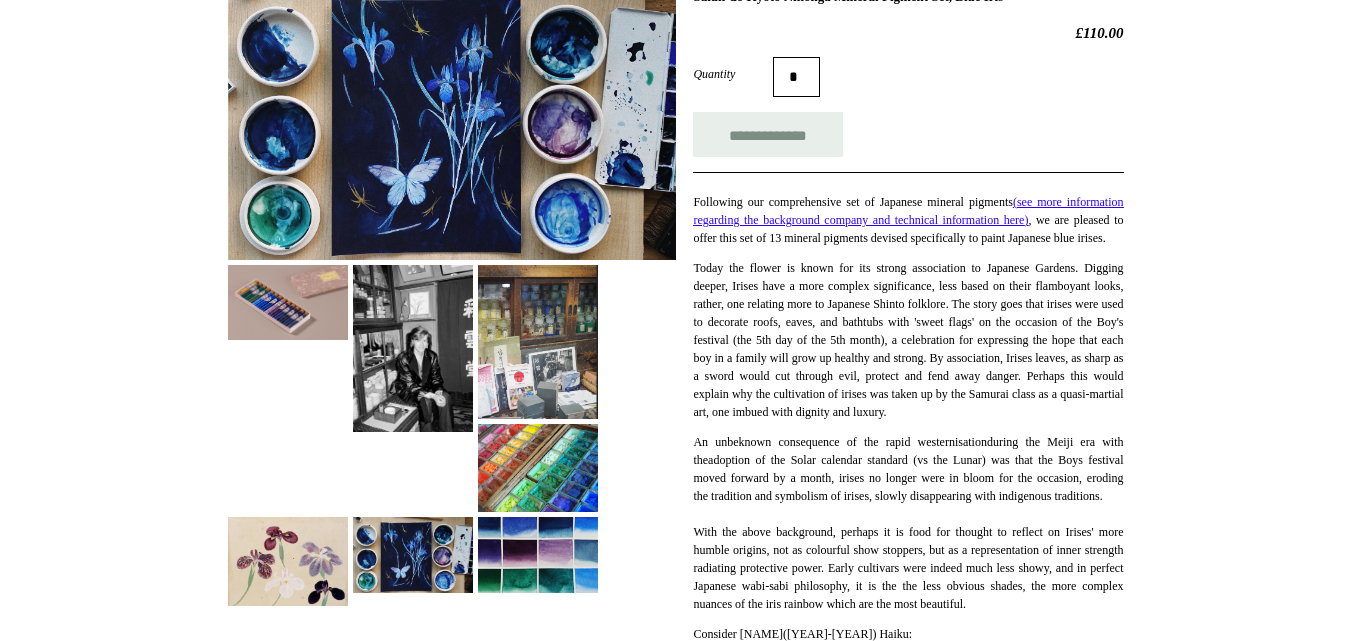 scroll, scrollTop: 431, scrollLeft: 0, axis: vertical 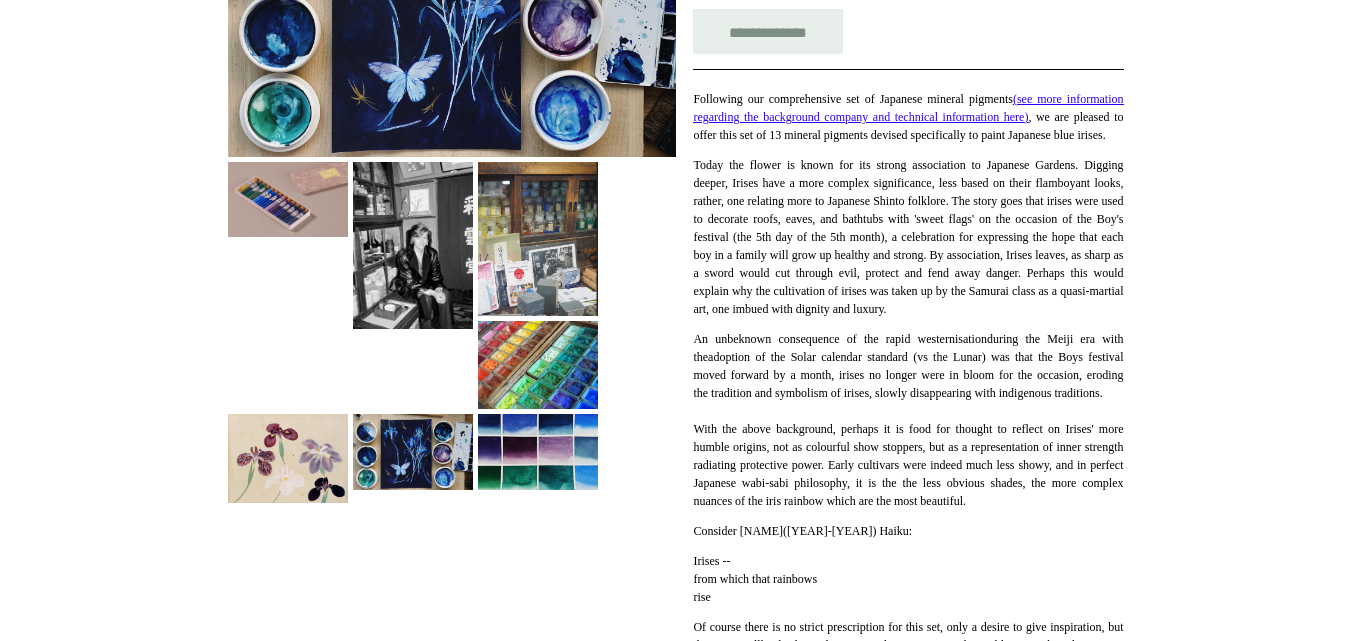 click at bounding box center (288, 199) 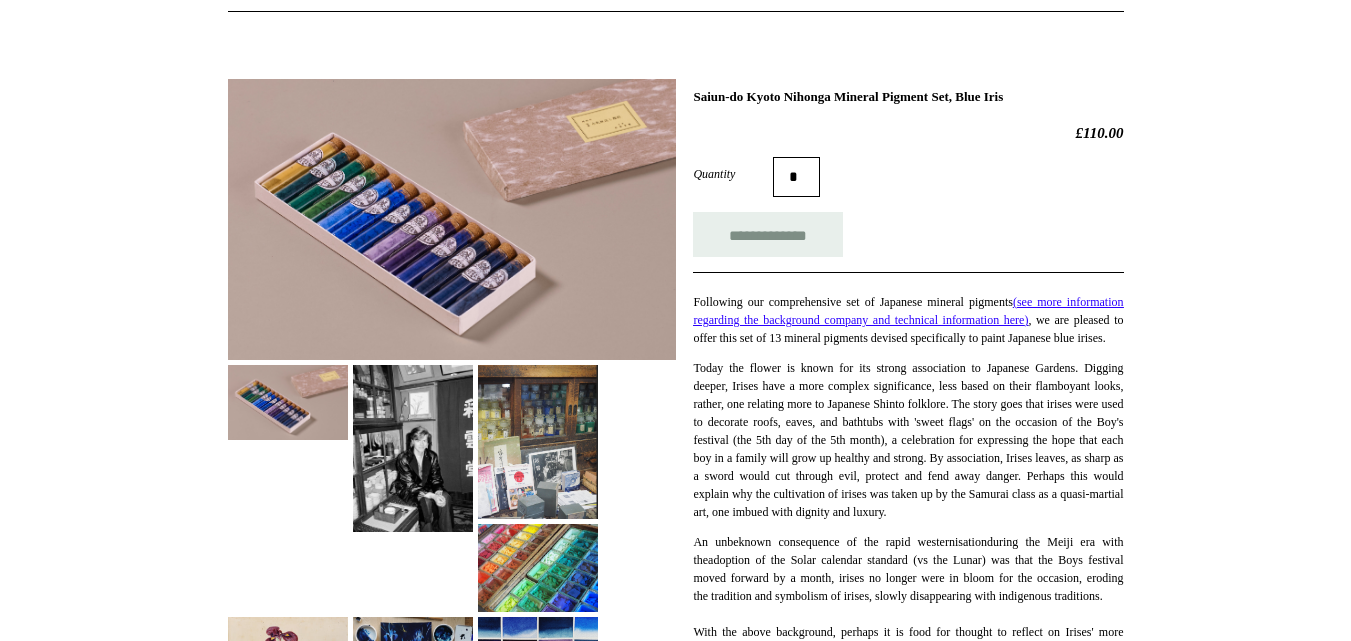 scroll, scrollTop: 227, scrollLeft: 0, axis: vertical 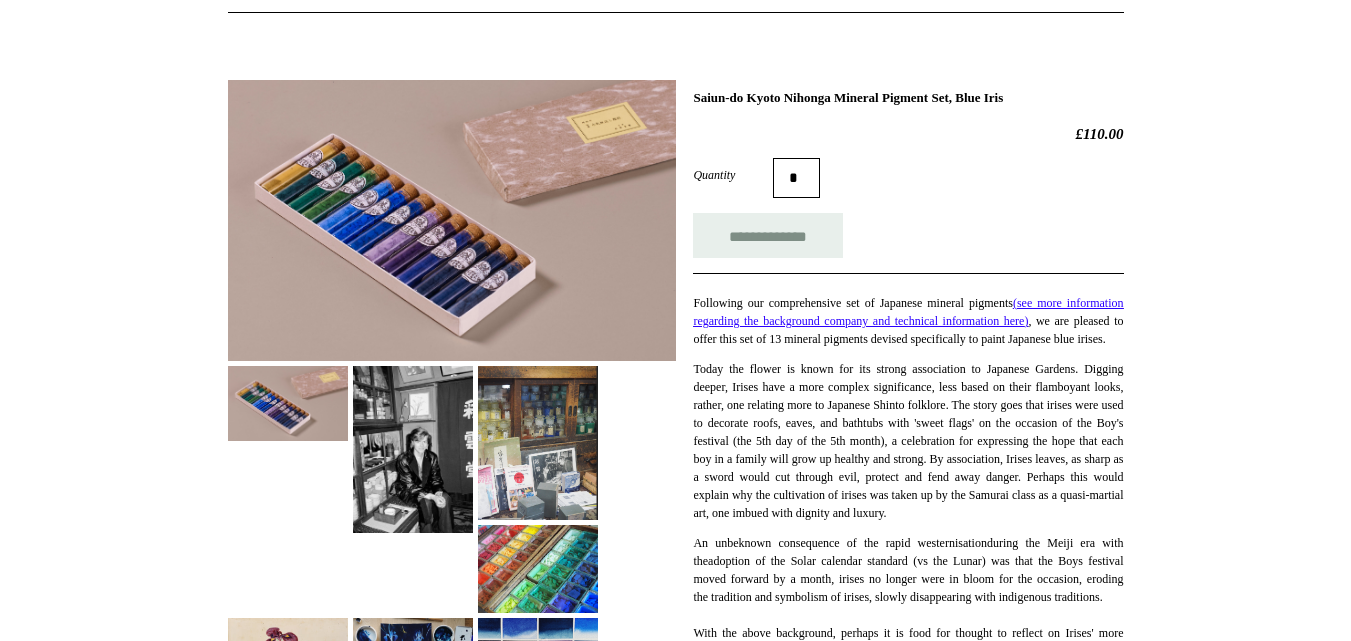 click on "Menu
Choosing Keeping
*
Shipping Information
Shopping Basket (0)
*
⤺
+ +" at bounding box center (675, 954) 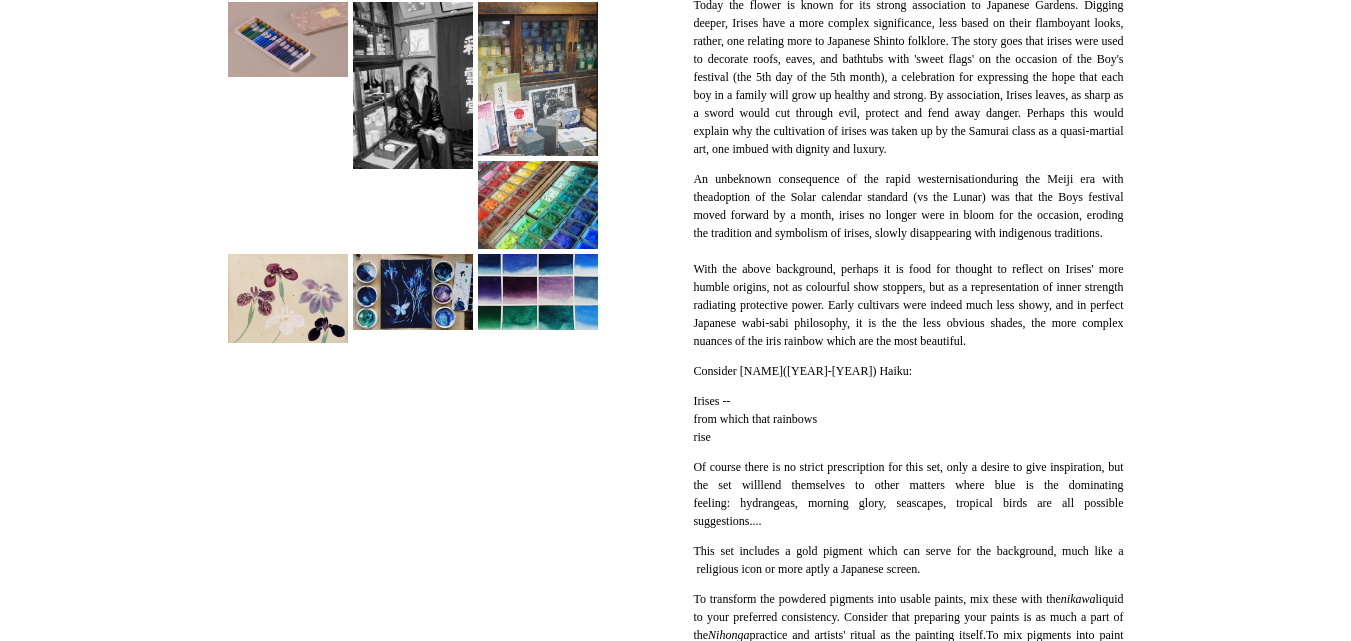 scroll, scrollTop: 543, scrollLeft: 0, axis: vertical 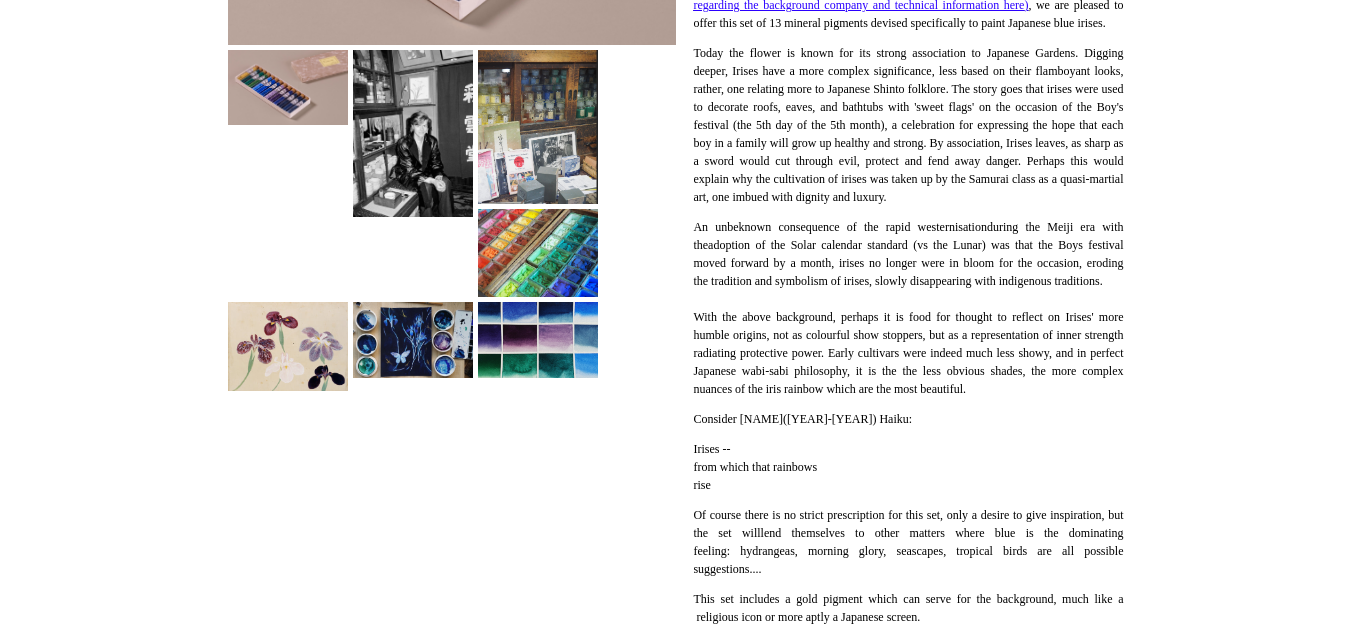 click at bounding box center (413, 339) 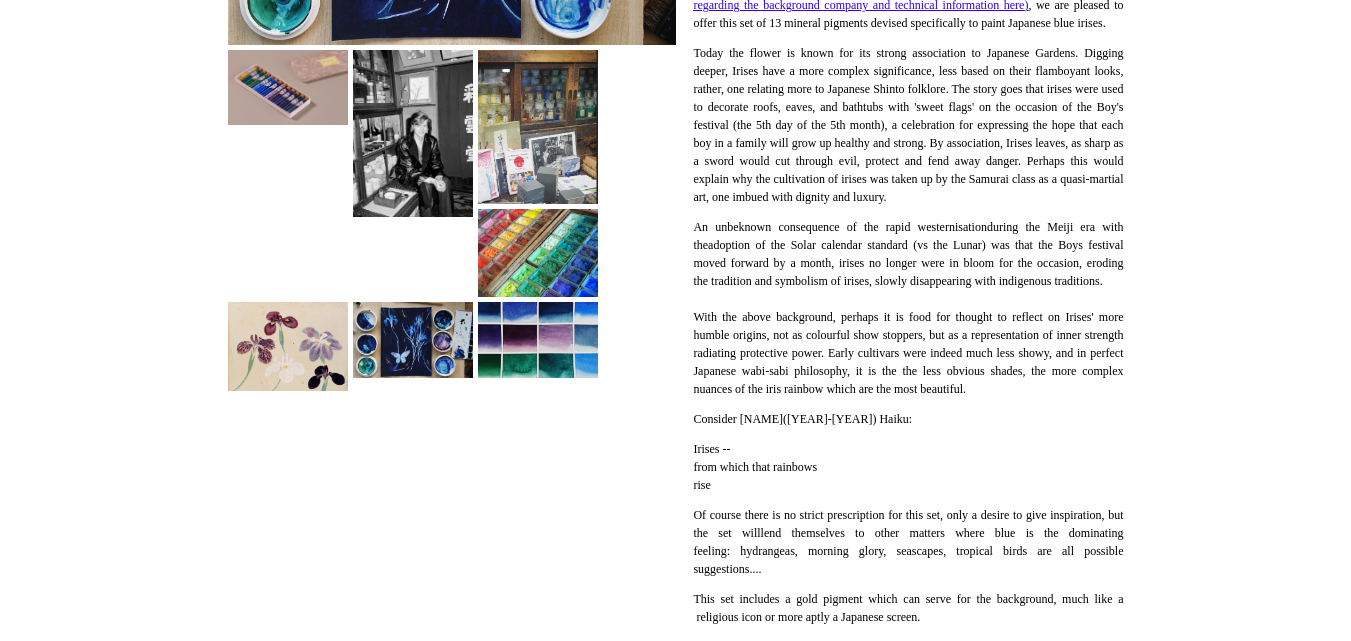 click at bounding box center [538, 339] 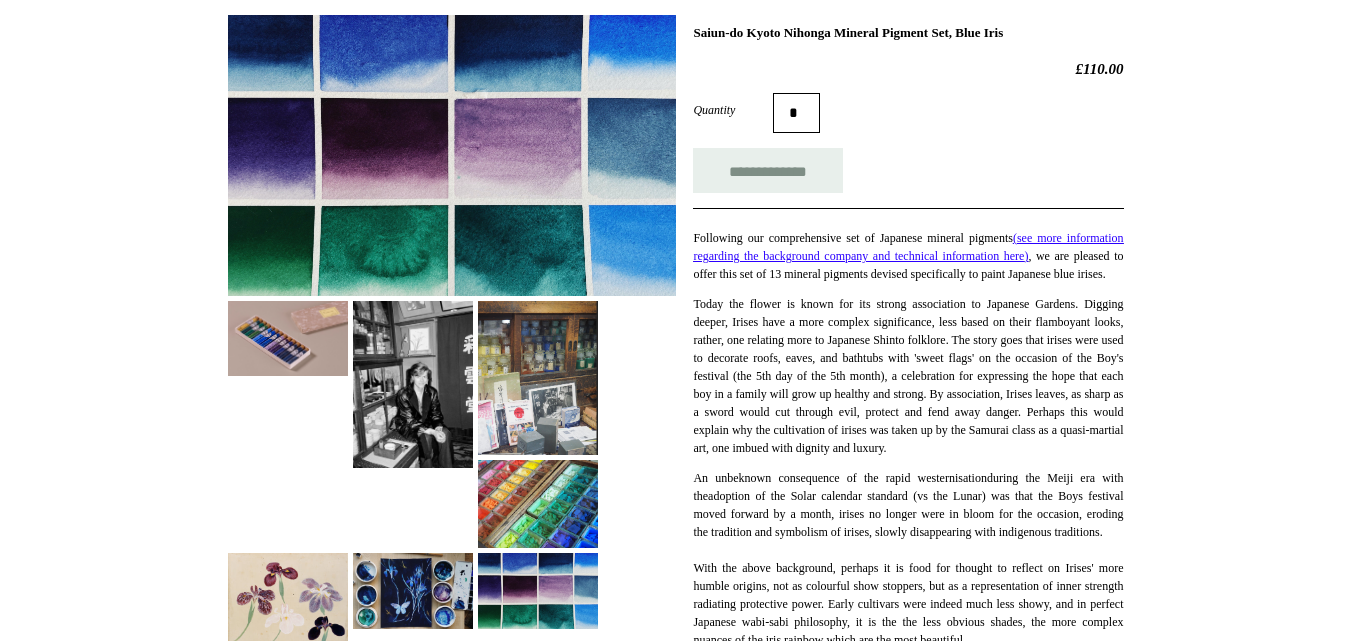 scroll, scrollTop: 291, scrollLeft: 0, axis: vertical 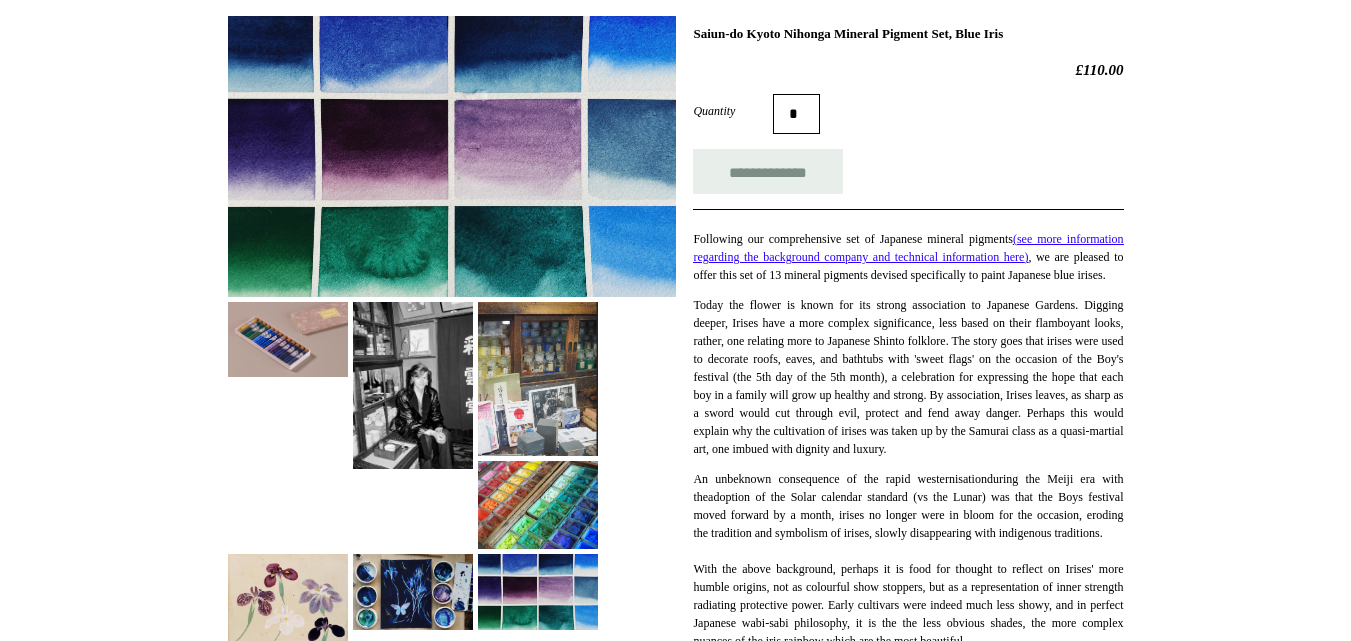 click on "Menu
Choosing Keeping
*
Shipping Information
Shopping Basket (0)
*
⤺
+ +" at bounding box center [675, 890] 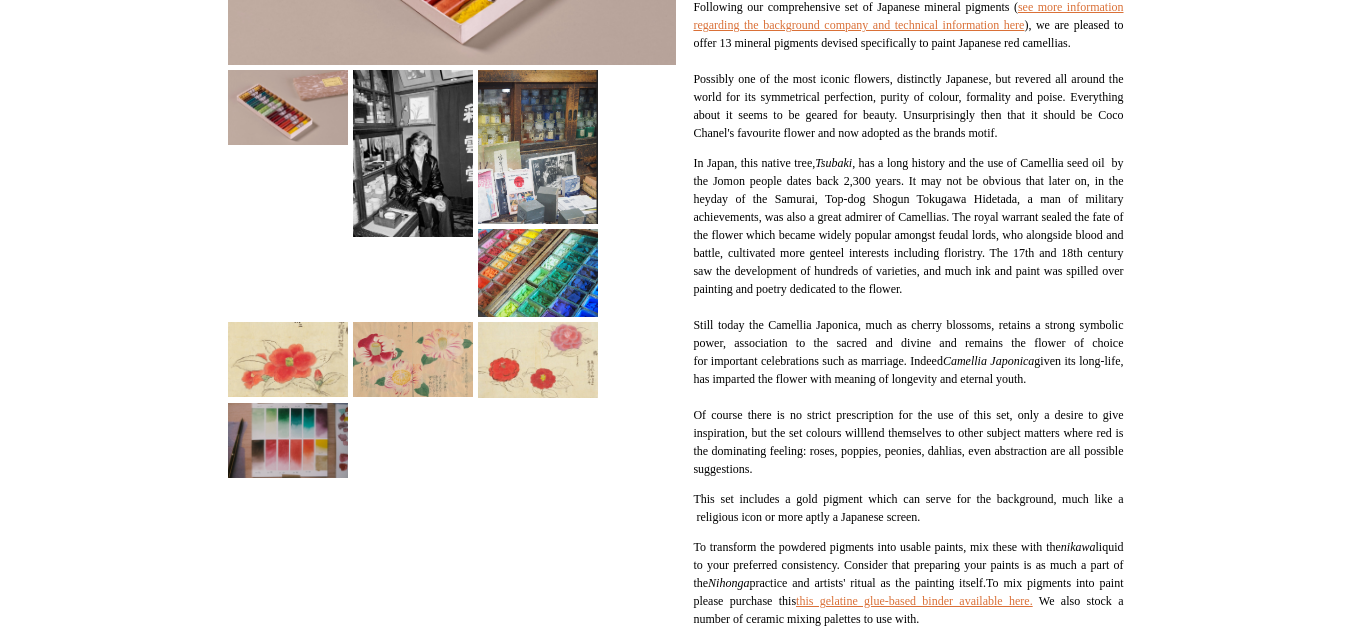 scroll, scrollTop: 522, scrollLeft: 0, axis: vertical 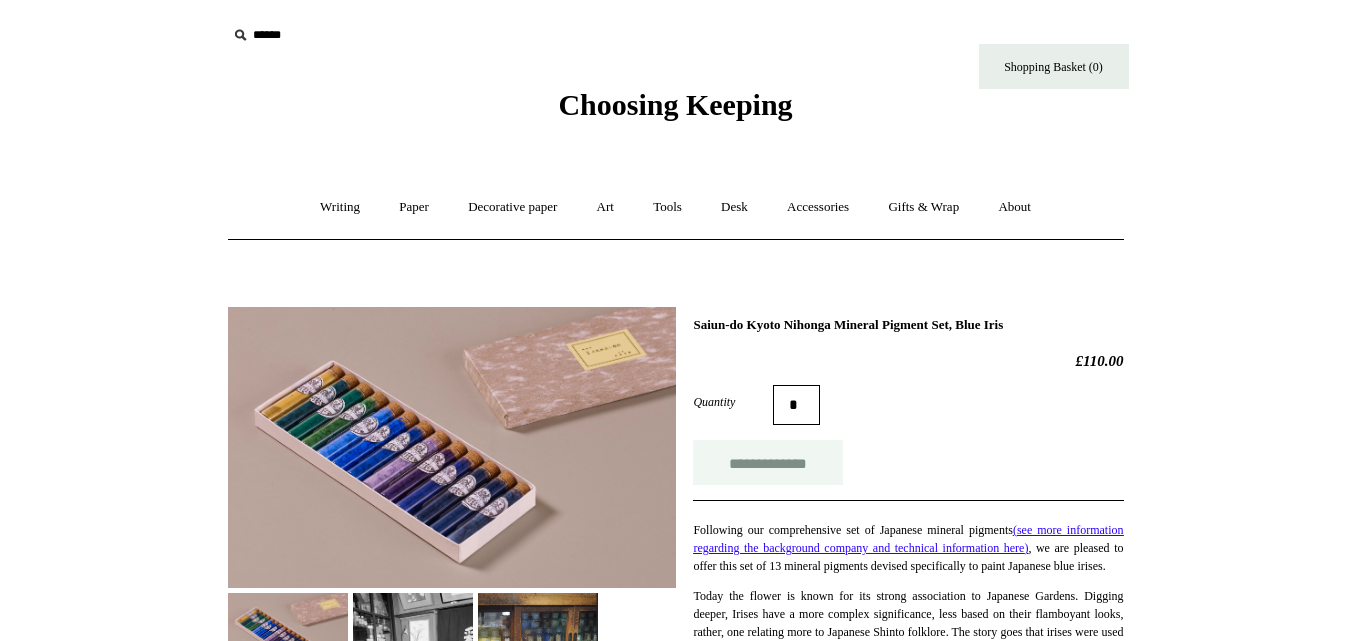 click on "**********" at bounding box center (768, 462) 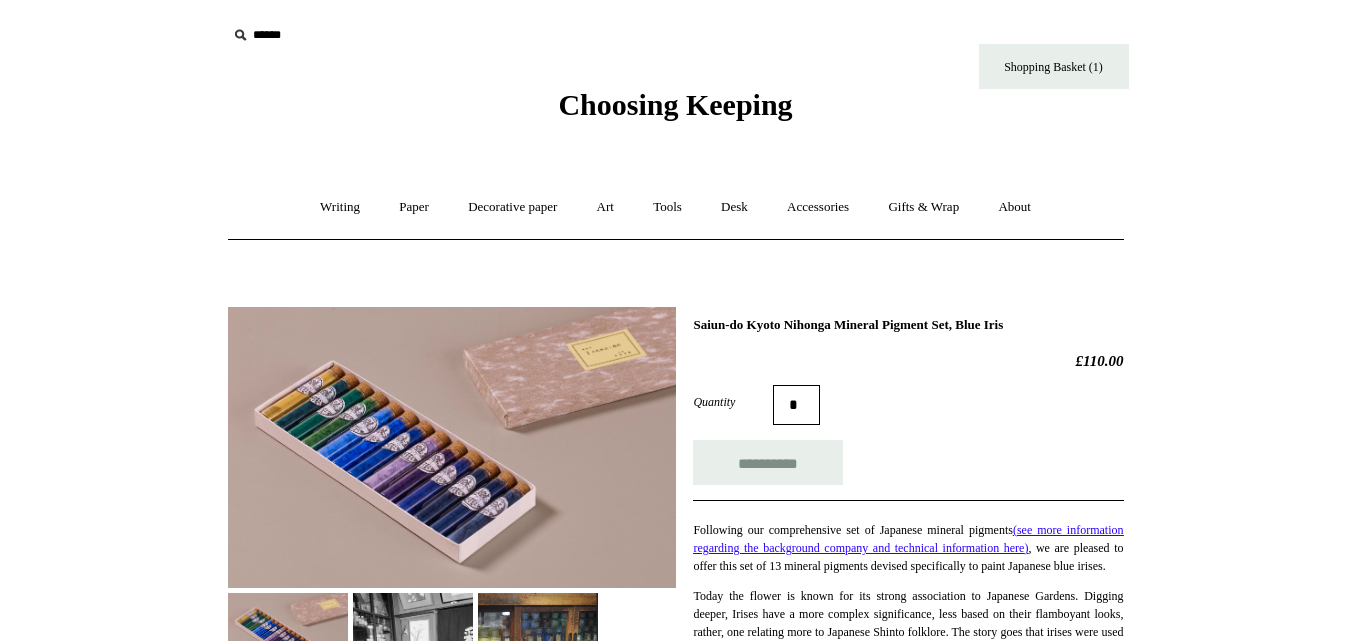 click on "Quantity
*" at bounding box center (908, 405) 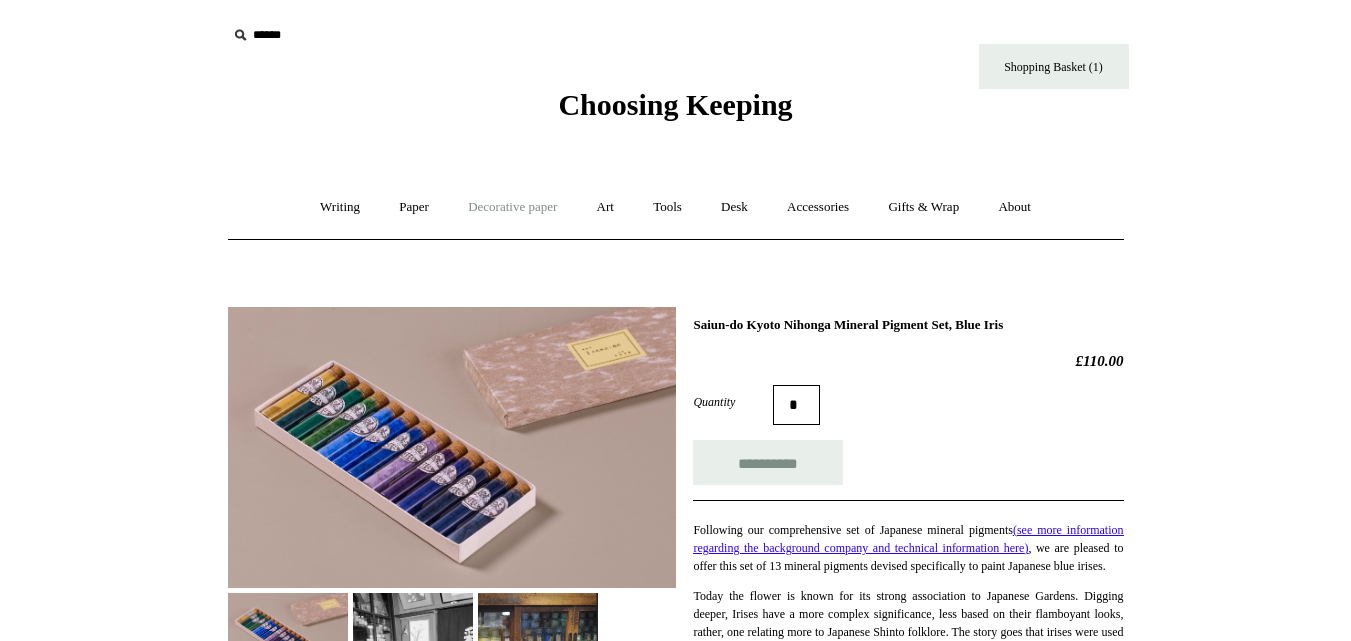 type on "**********" 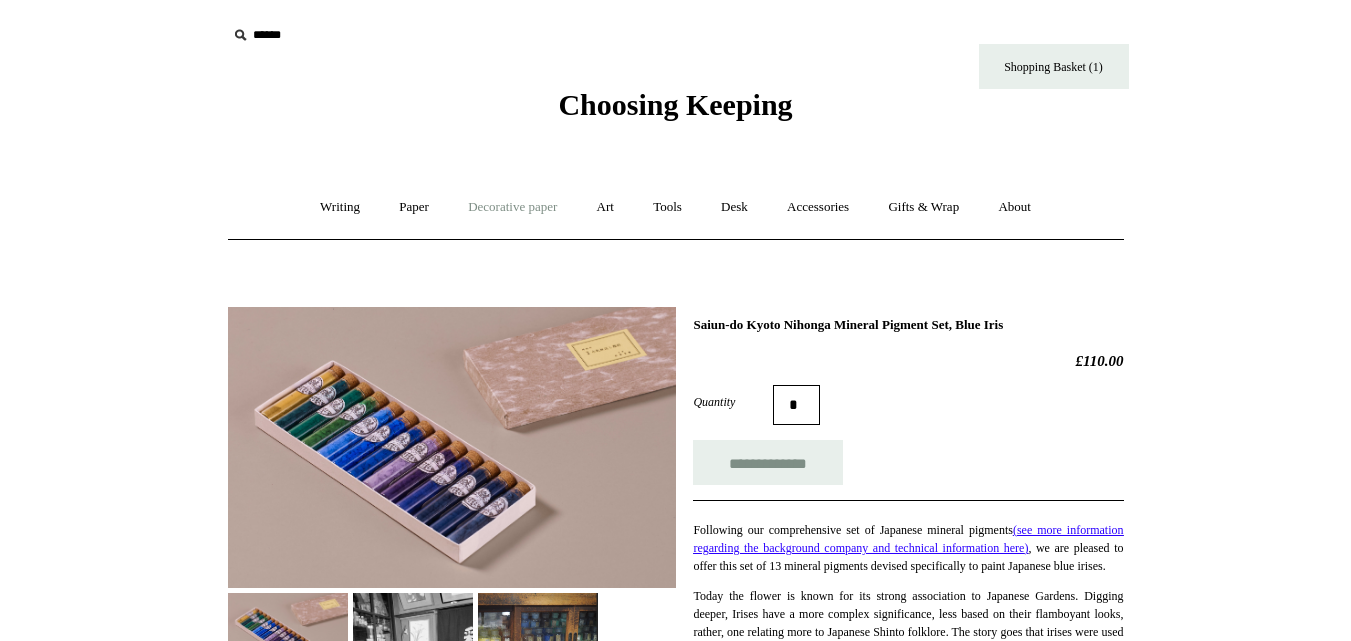 click on "Decorative paper +" at bounding box center [512, 207] 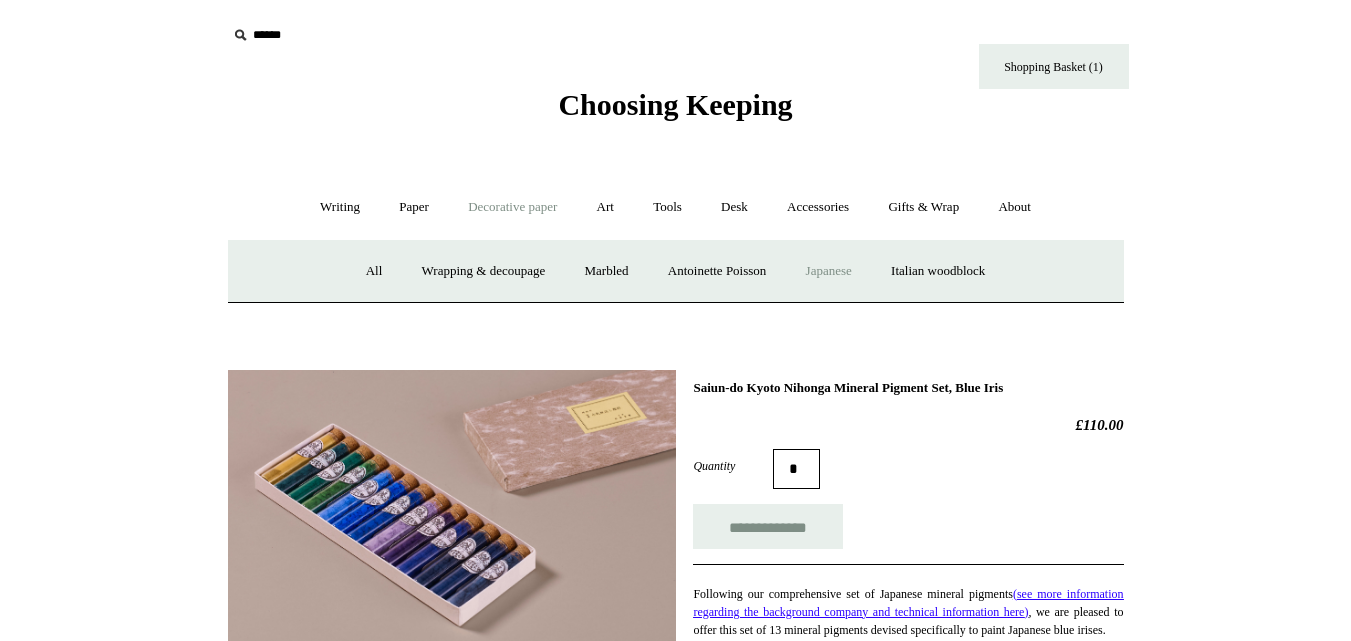 click on "Japanese" at bounding box center [829, 271] 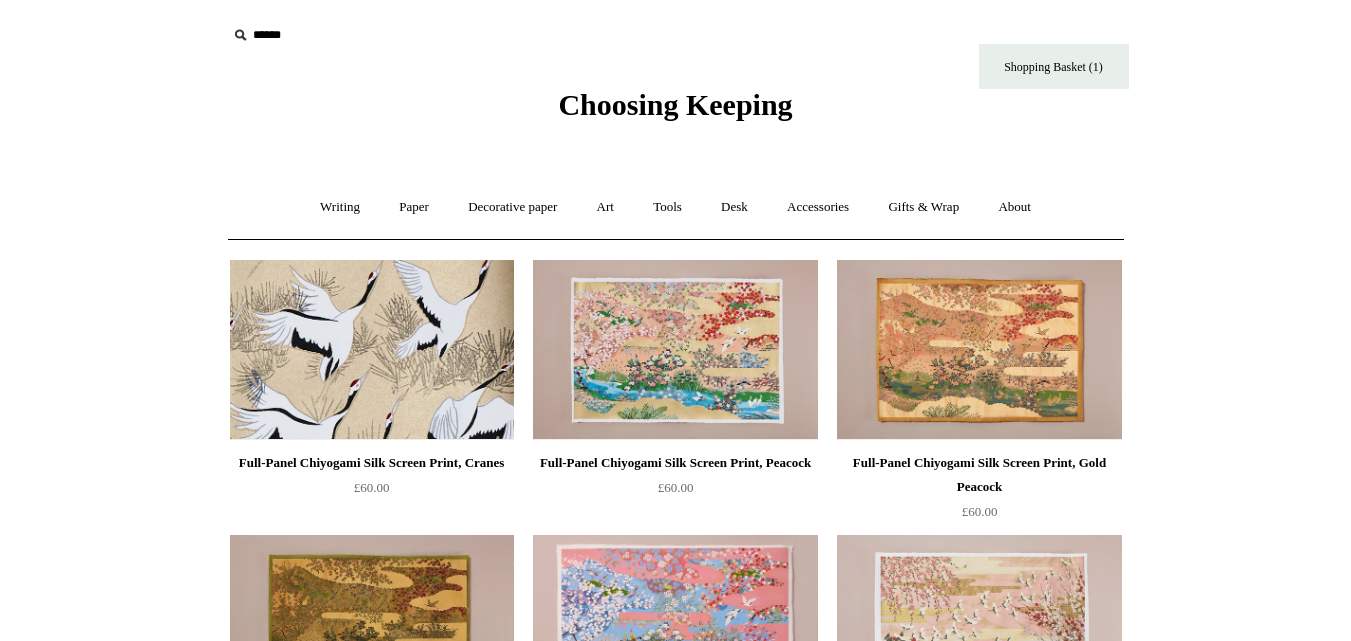 scroll, scrollTop: 0, scrollLeft: 0, axis: both 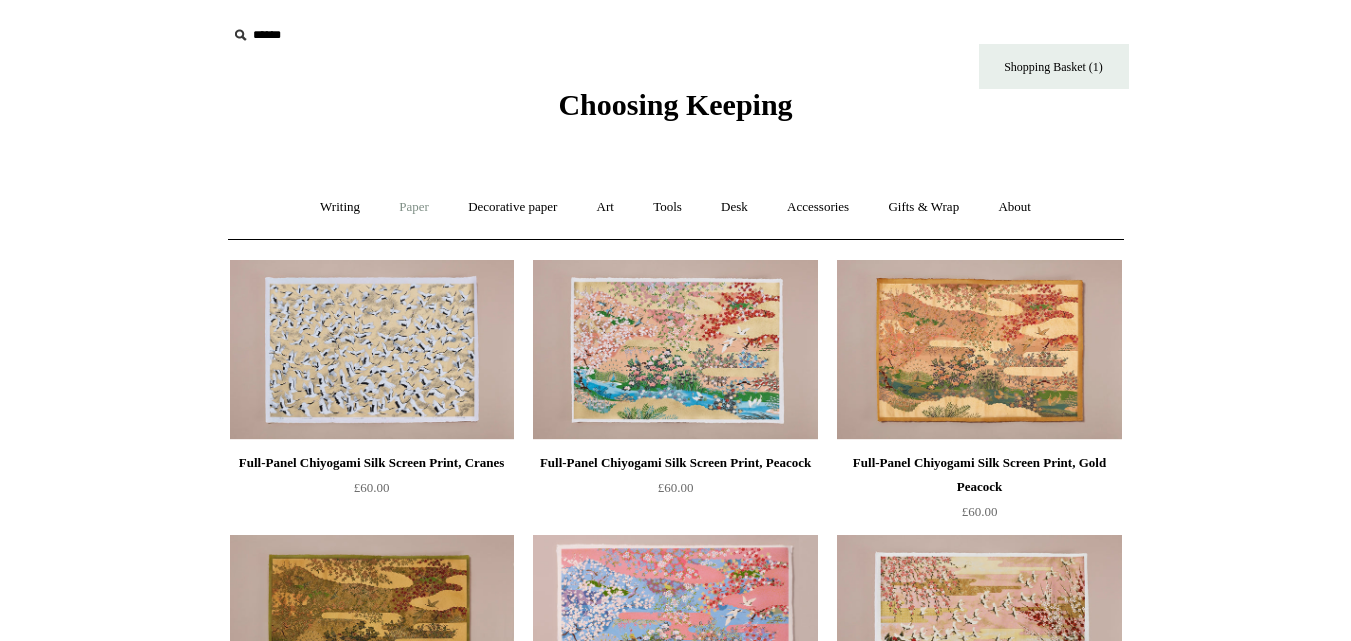click on "Paper +" at bounding box center (414, 207) 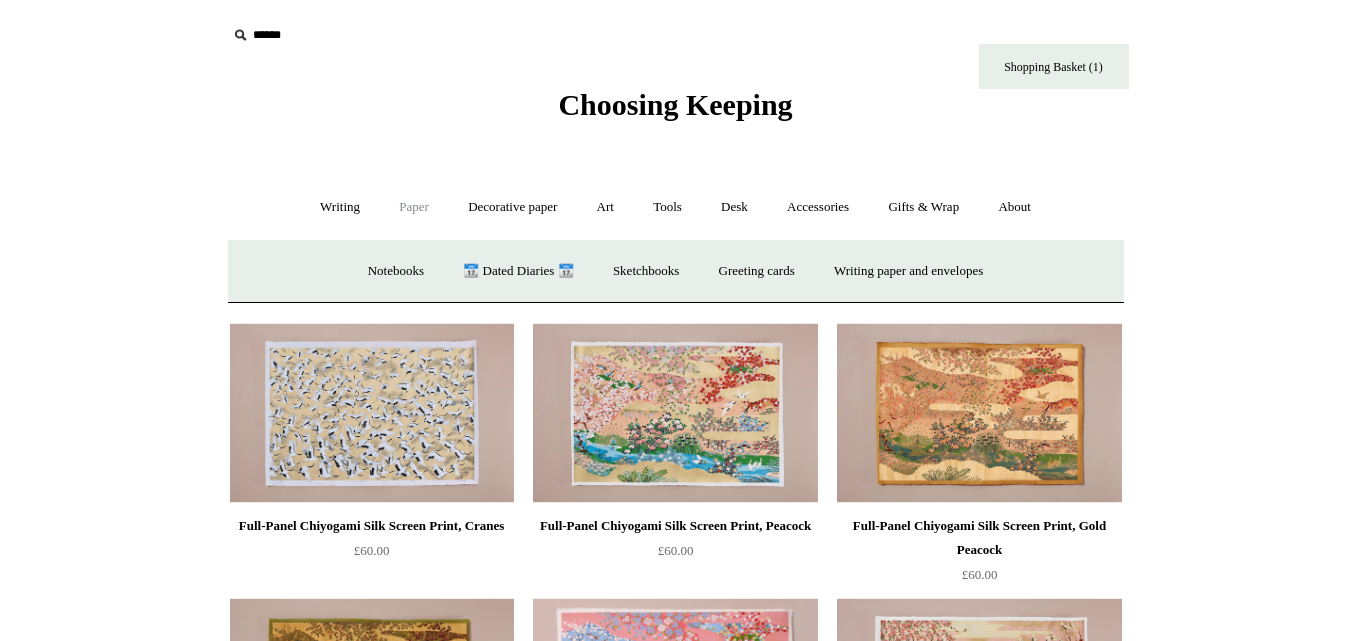 click on "Paper -" at bounding box center (414, 207) 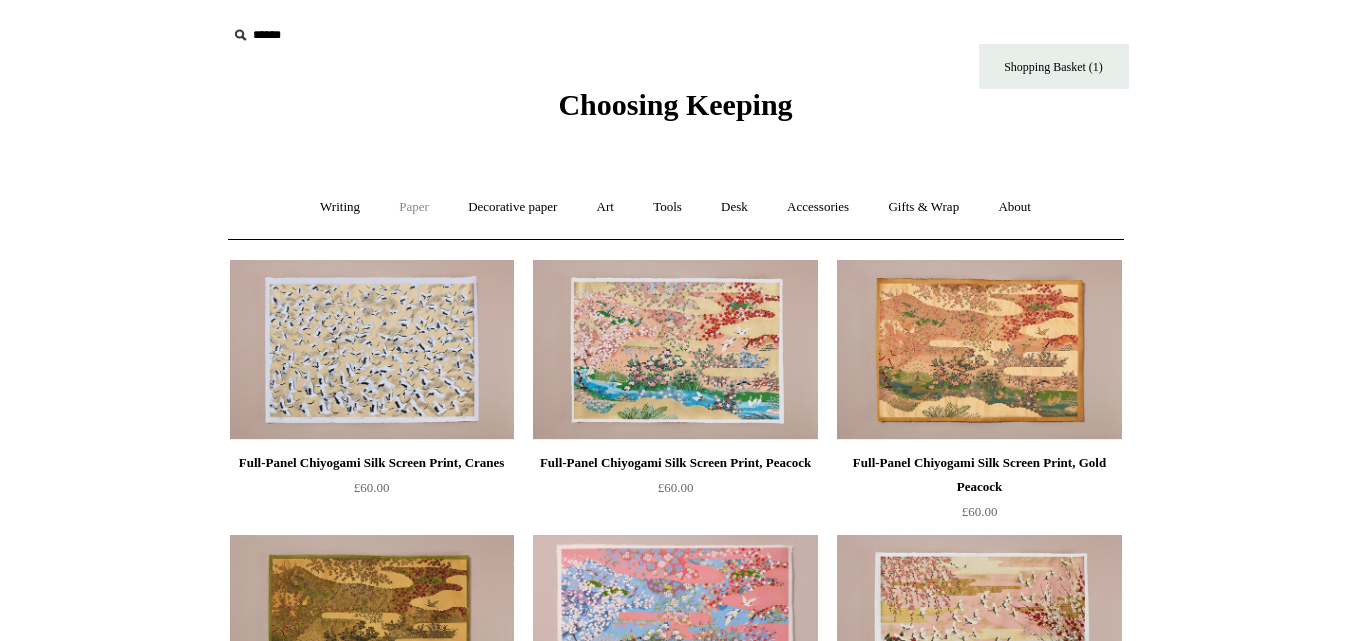 click on "Paper +" at bounding box center [414, 207] 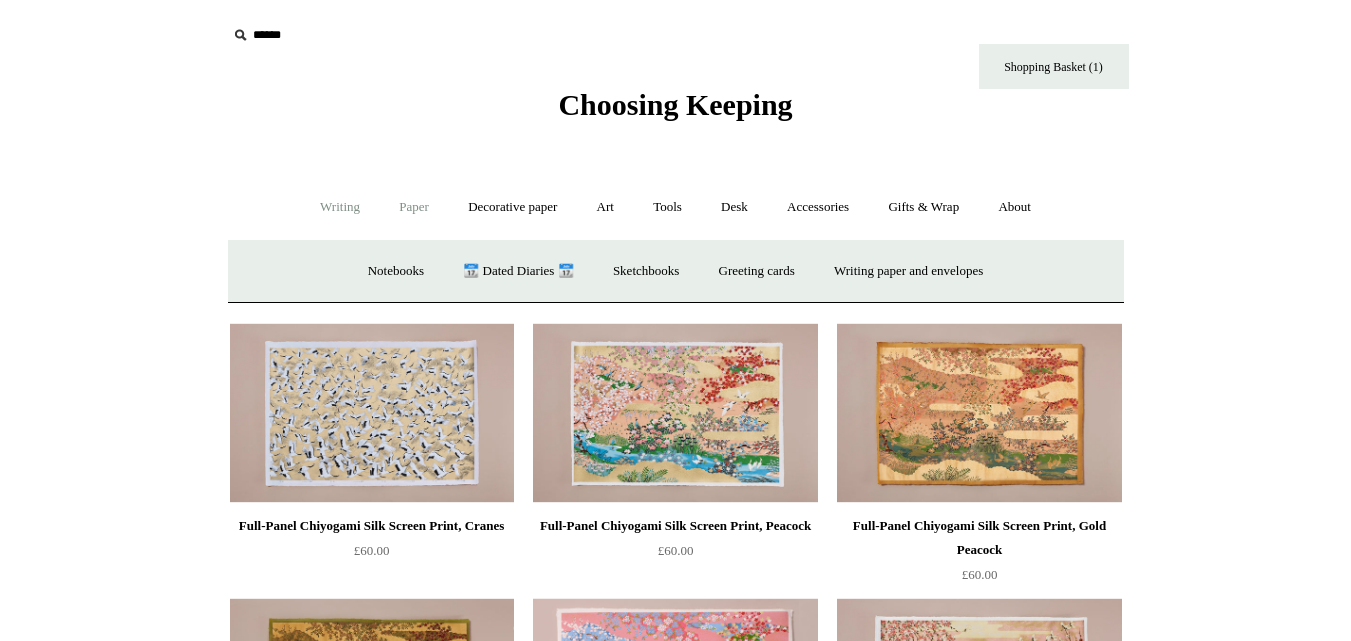 click on "Writing +" at bounding box center [340, 207] 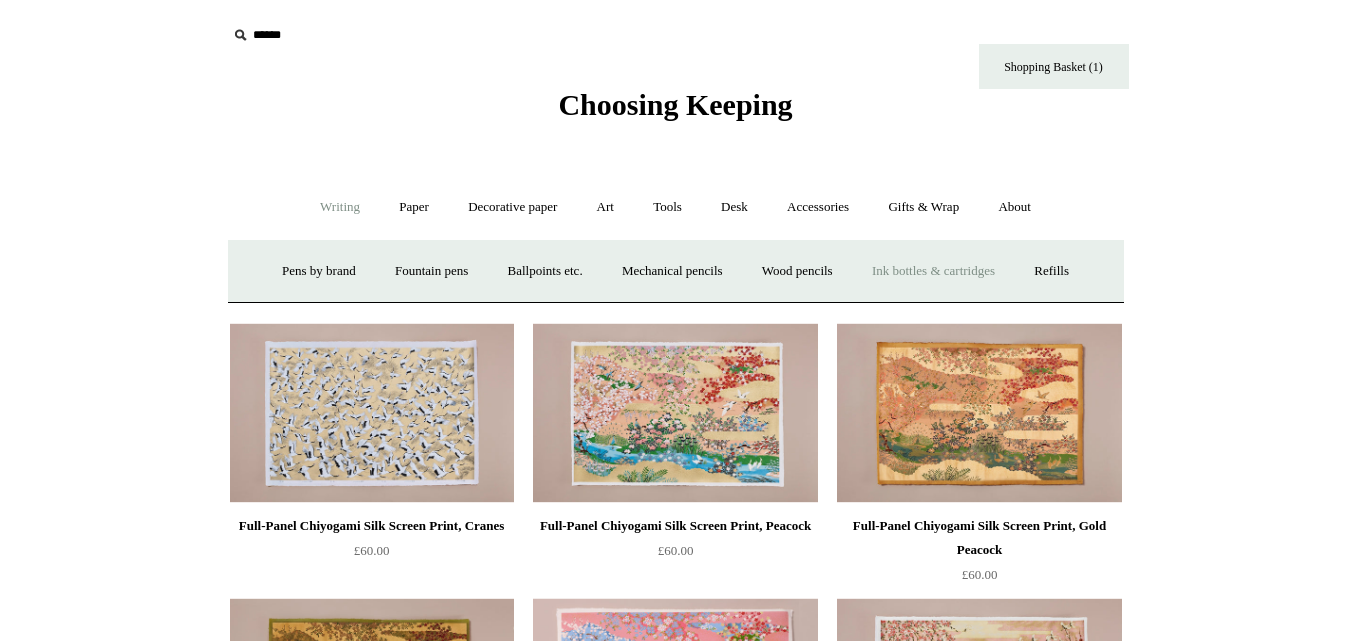 click on "Ink bottles & cartridges +" at bounding box center [933, 271] 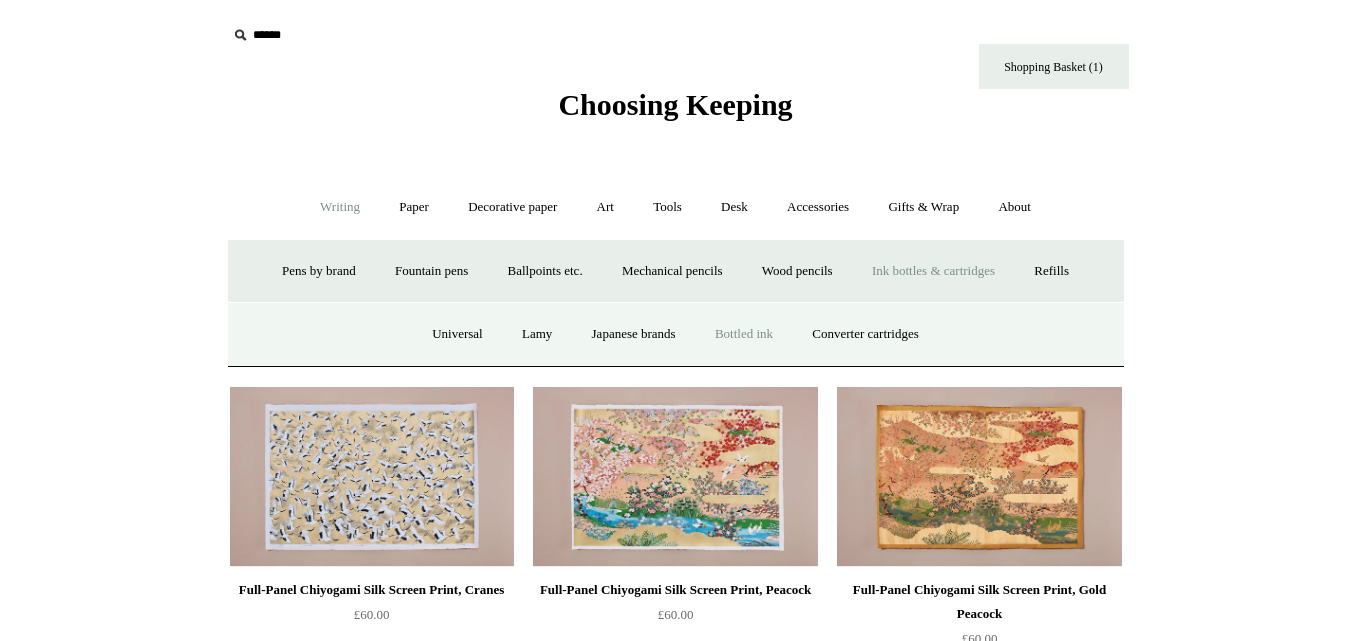 click on "Bottled ink" at bounding box center (744, 334) 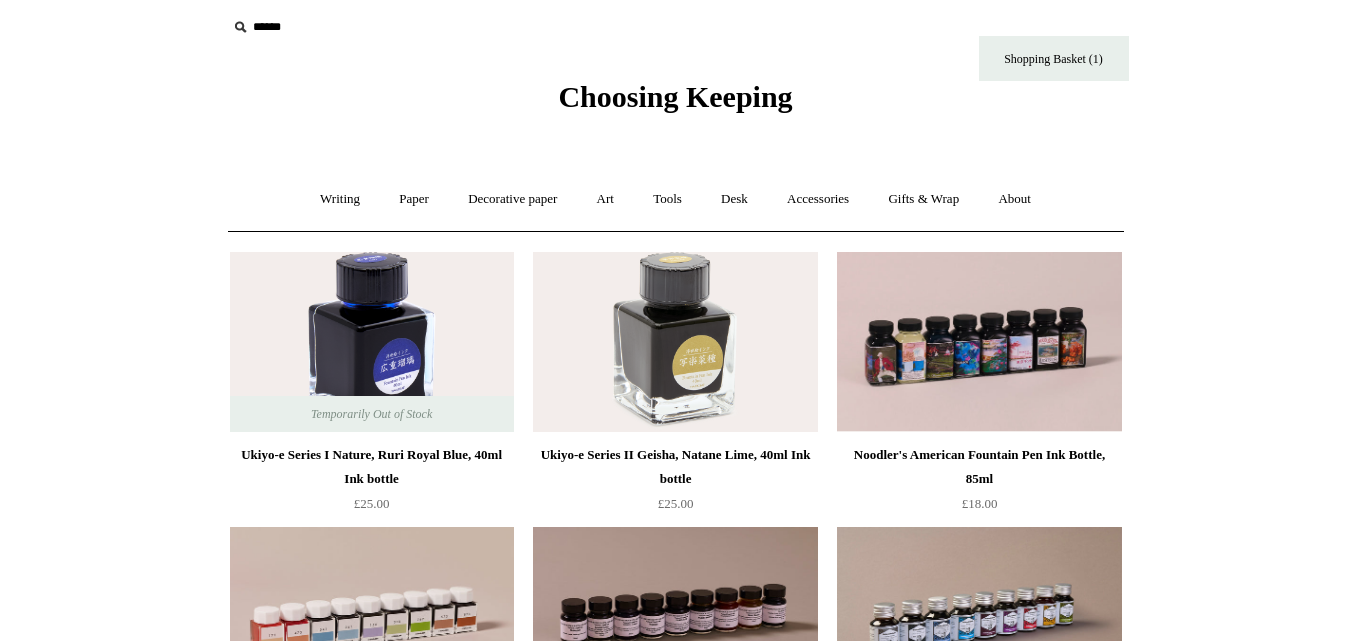 scroll, scrollTop: 0, scrollLeft: 0, axis: both 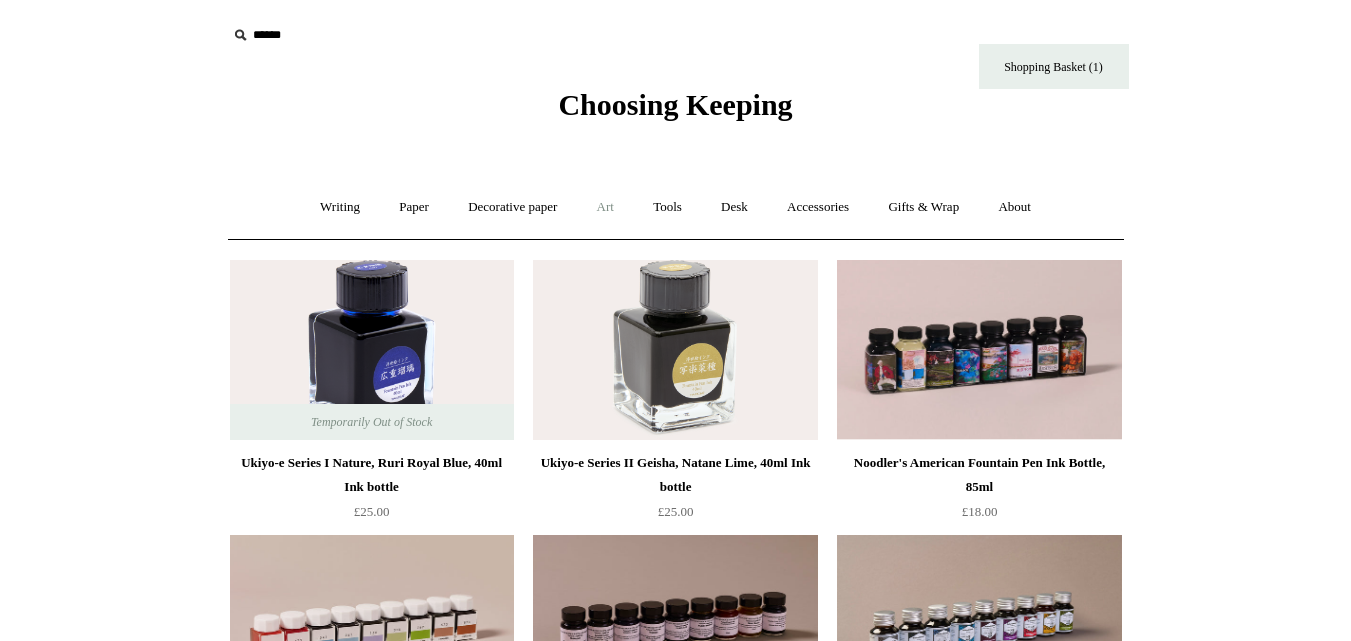 click on "Art +" at bounding box center [605, 207] 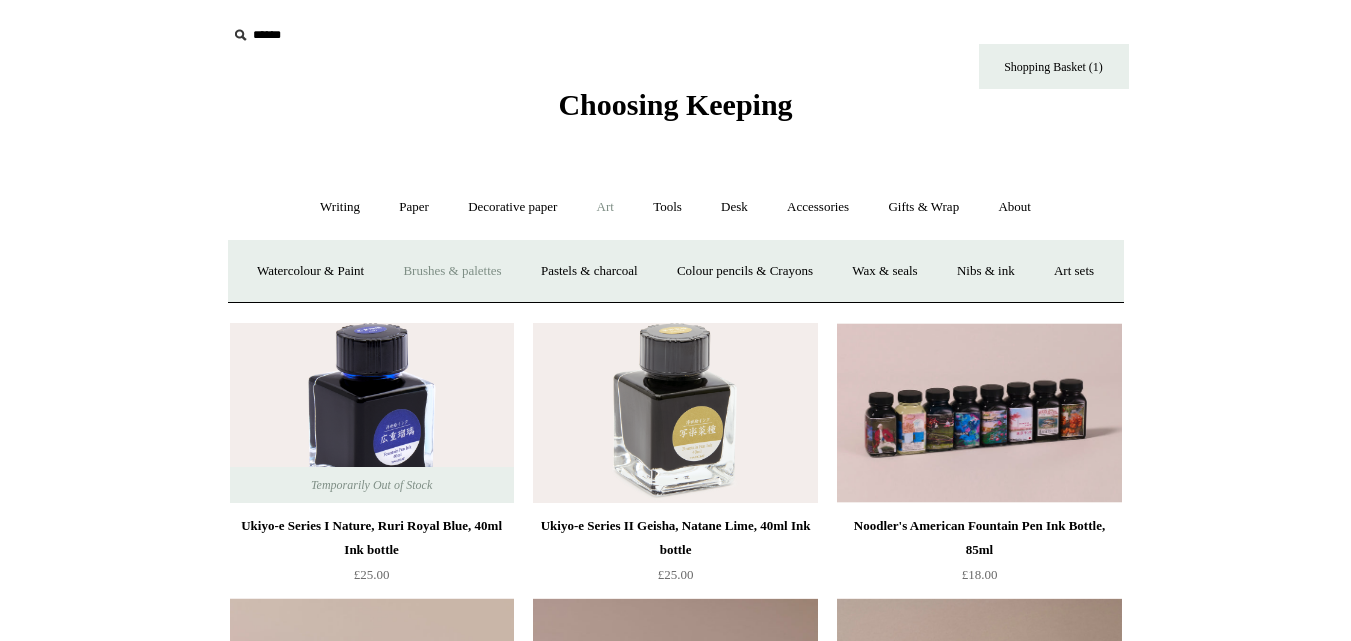 click on "Brushes & palettes" at bounding box center [452, 271] 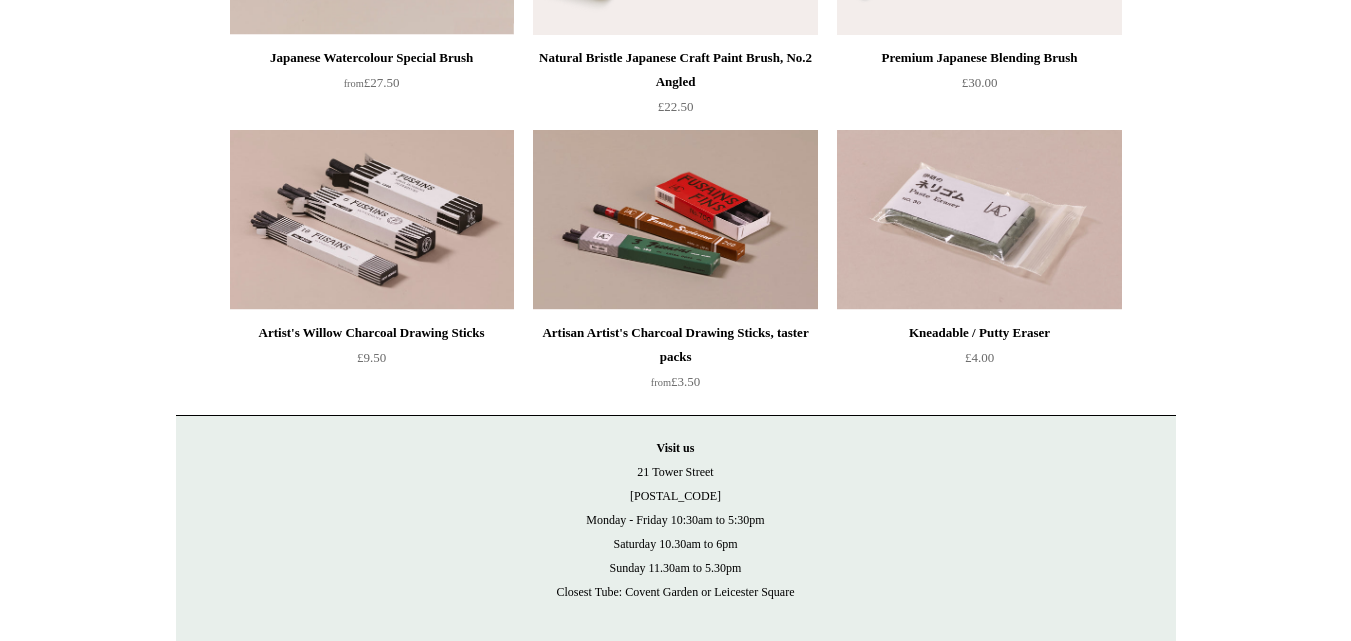 scroll, scrollTop: 956, scrollLeft: 0, axis: vertical 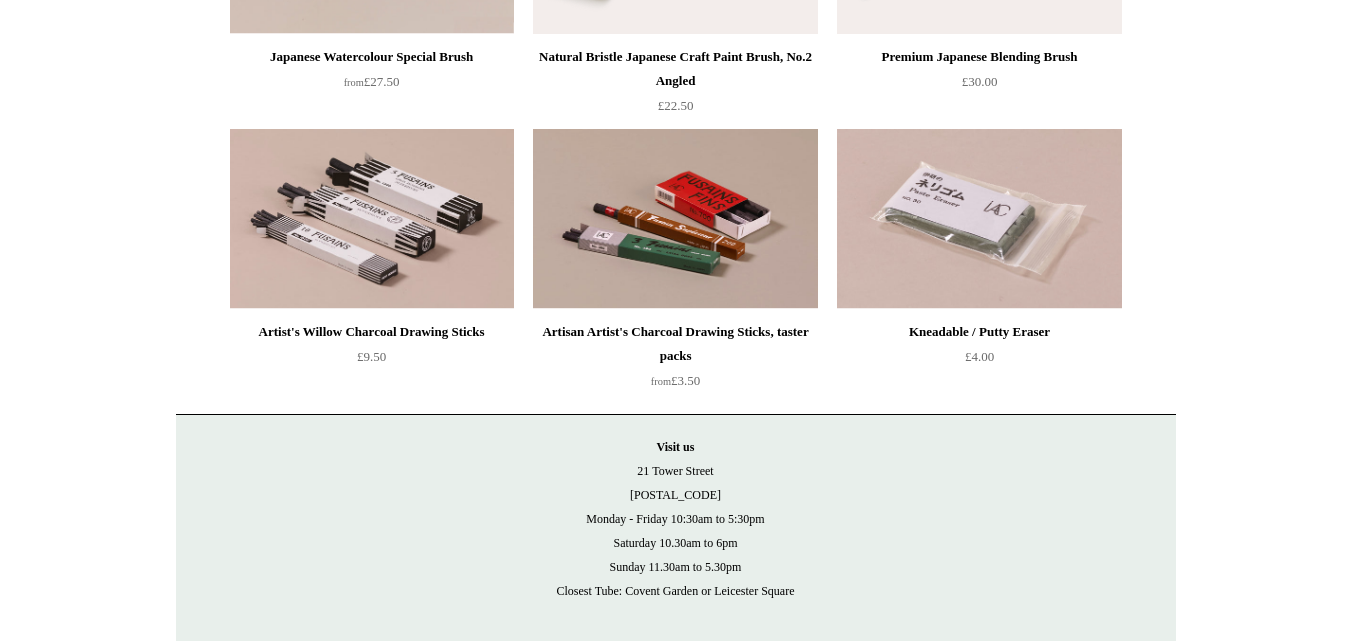 click on "Menu
Choosing Keeping
*
Shipping Information
Shopping Basket (1)
*
⤺
+ +" at bounding box center [675, -115] 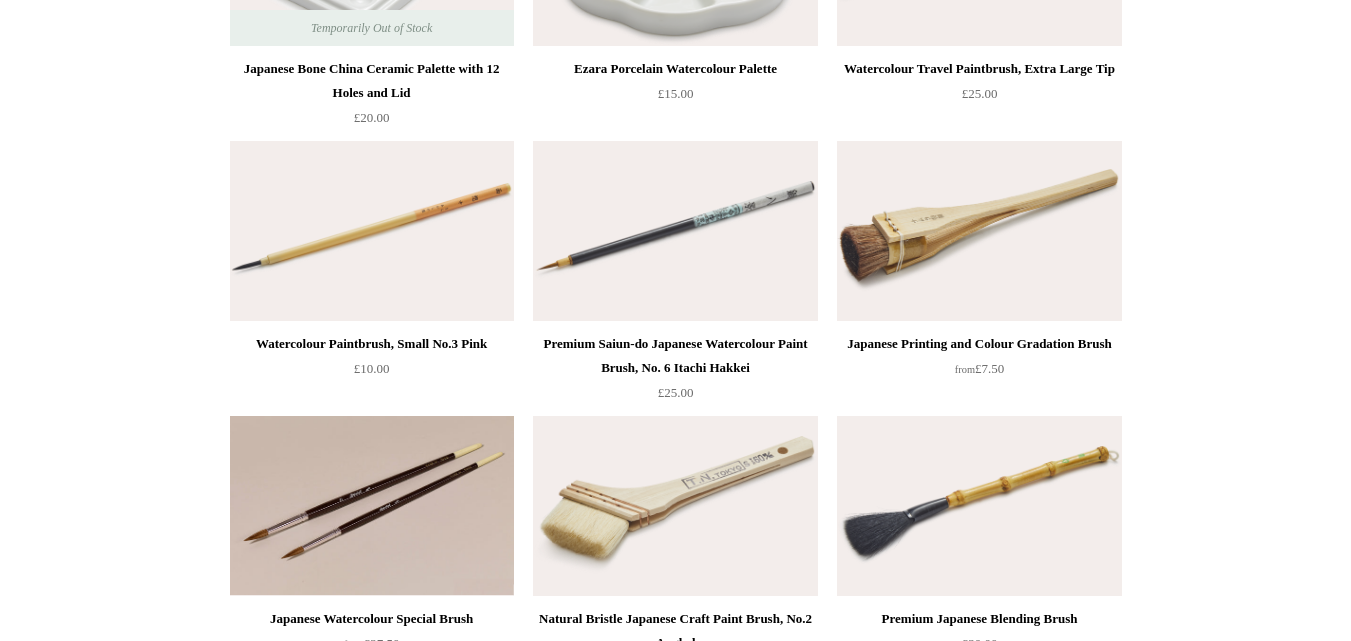 scroll, scrollTop: 0, scrollLeft: 0, axis: both 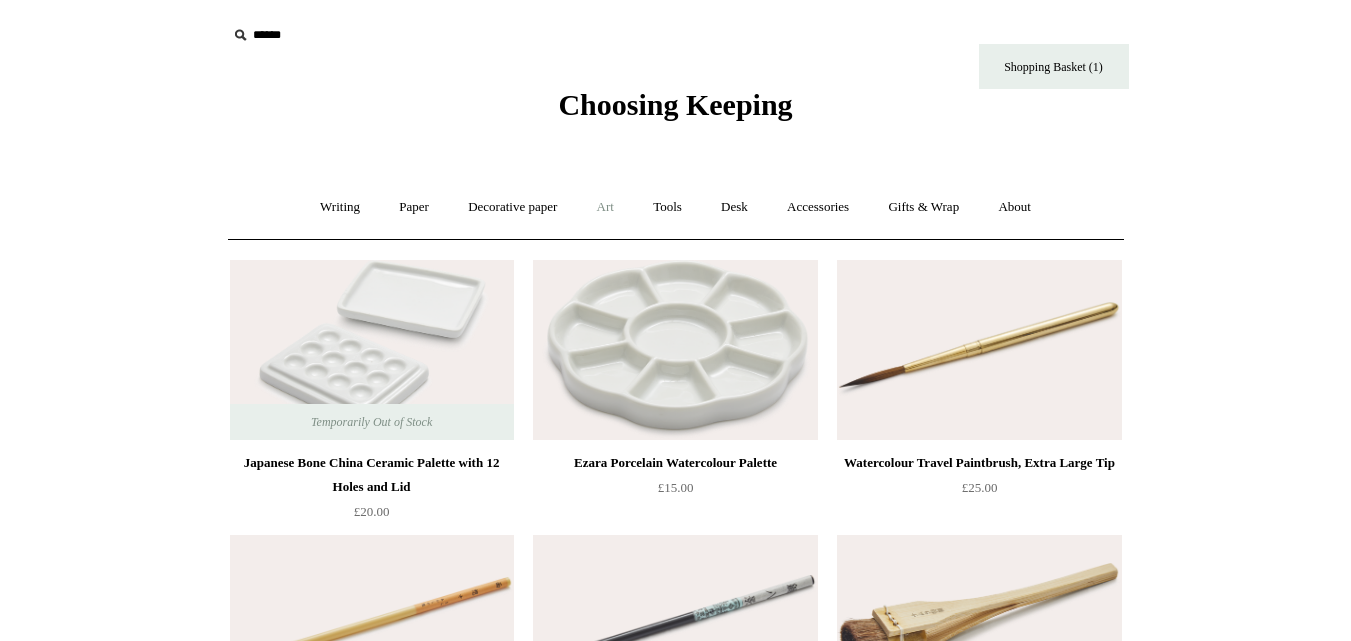 click on "Art +" at bounding box center [605, 207] 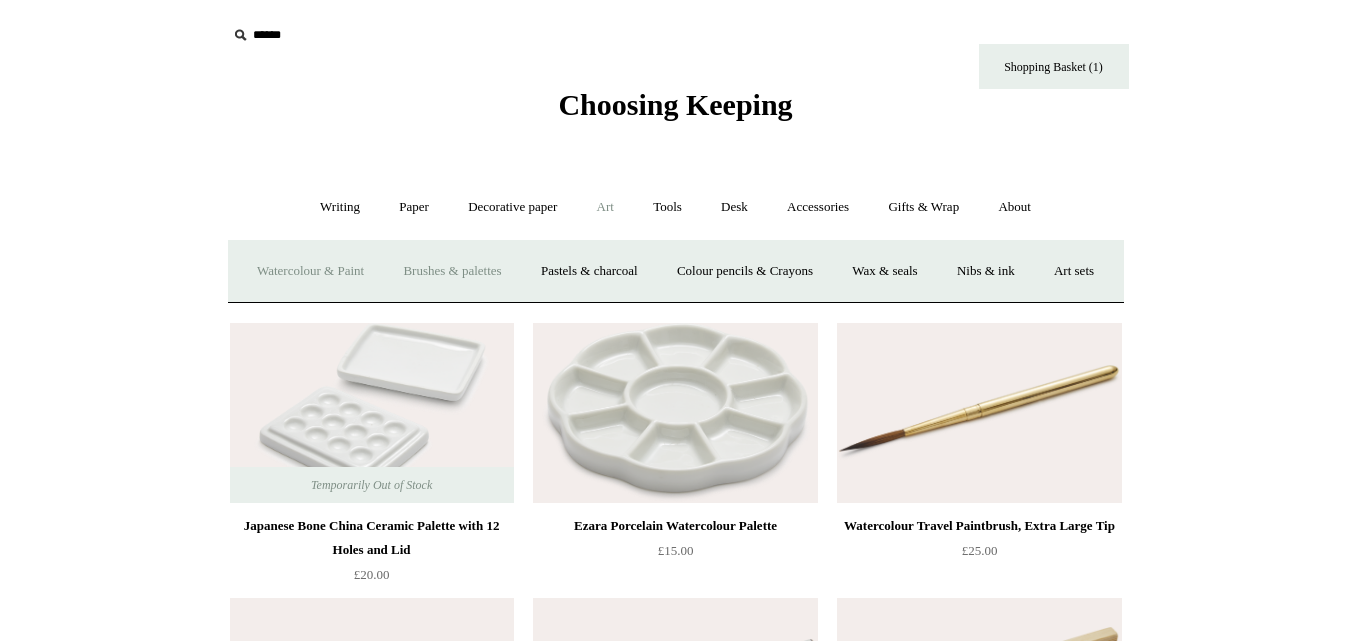 click on "Watercolour & Paint" at bounding box center (310, 271) 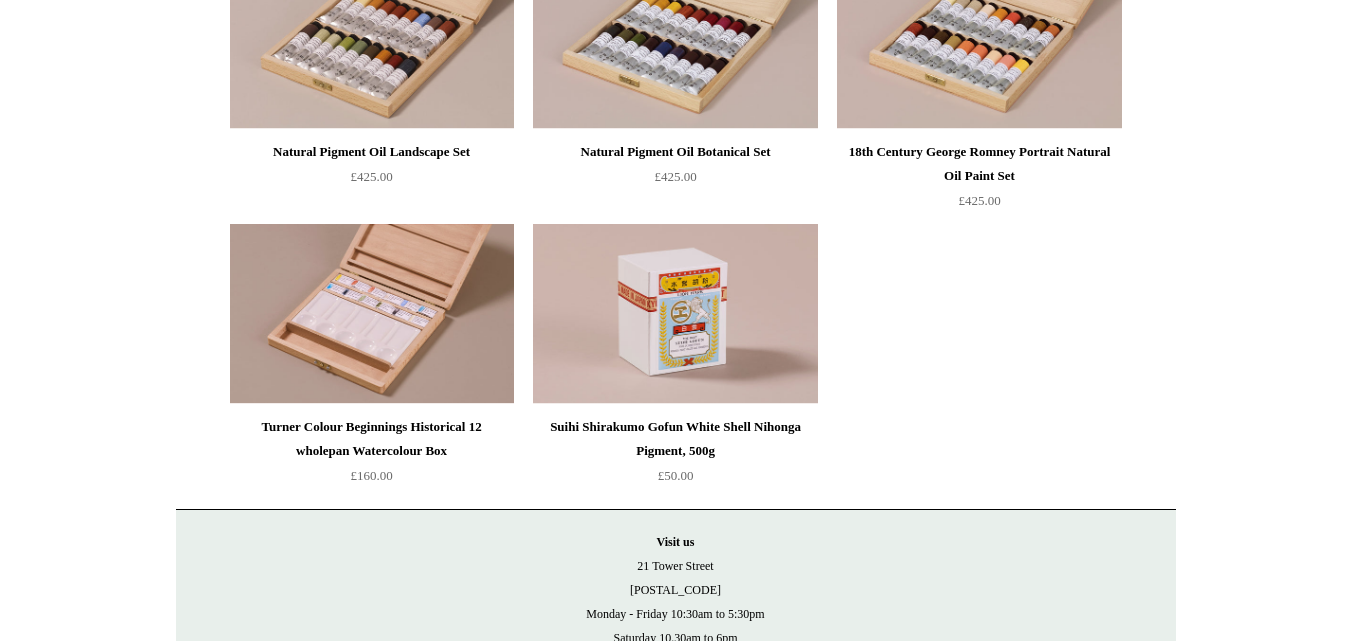 scroll, scrollTop: 4435, scrollLeft: 0, axis: vertical 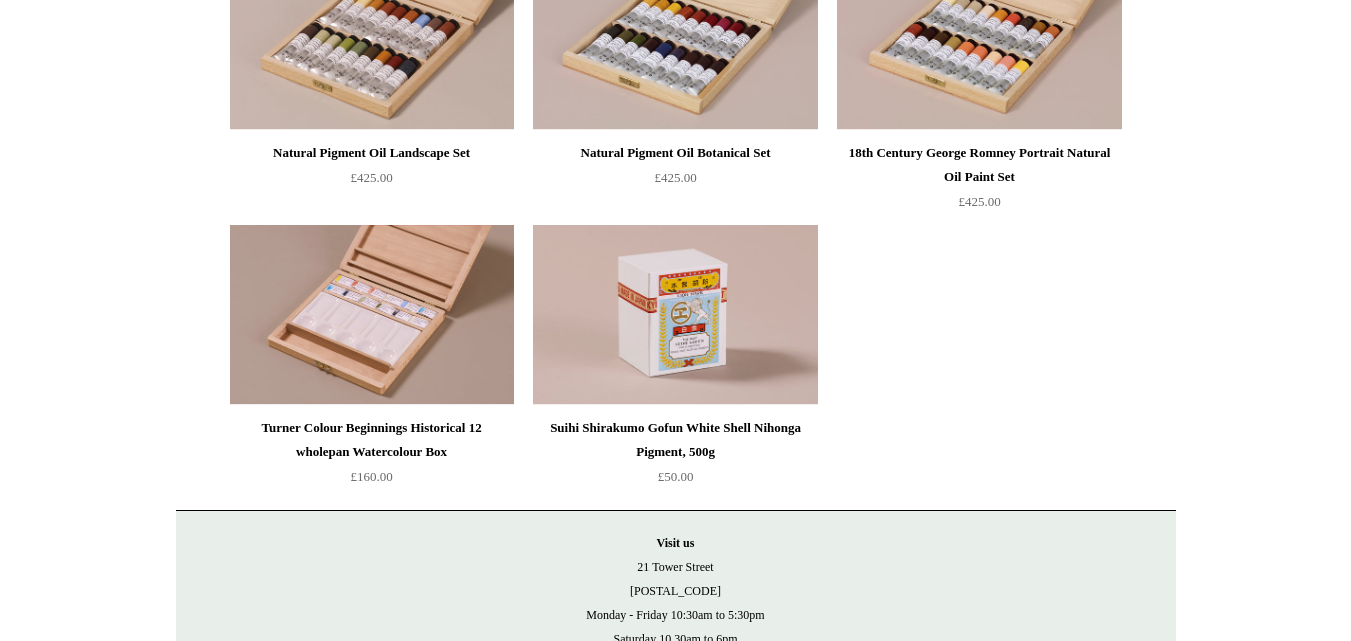 click on "Menu
Choosing Keeping
*
Shipping Information
Shopping Basket (1)
*
⤺
+ +" at bounding box center [675, -1806] 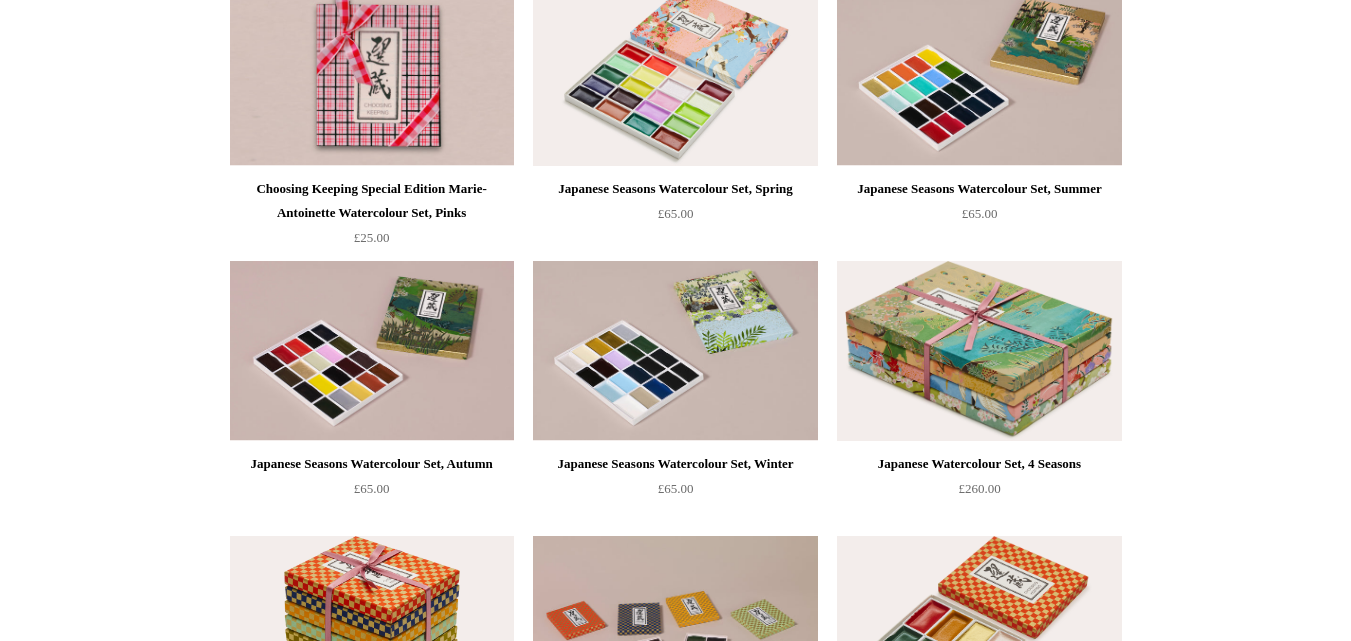 scroll, scrollTop: 0, scrollLeft: 0, axis: both 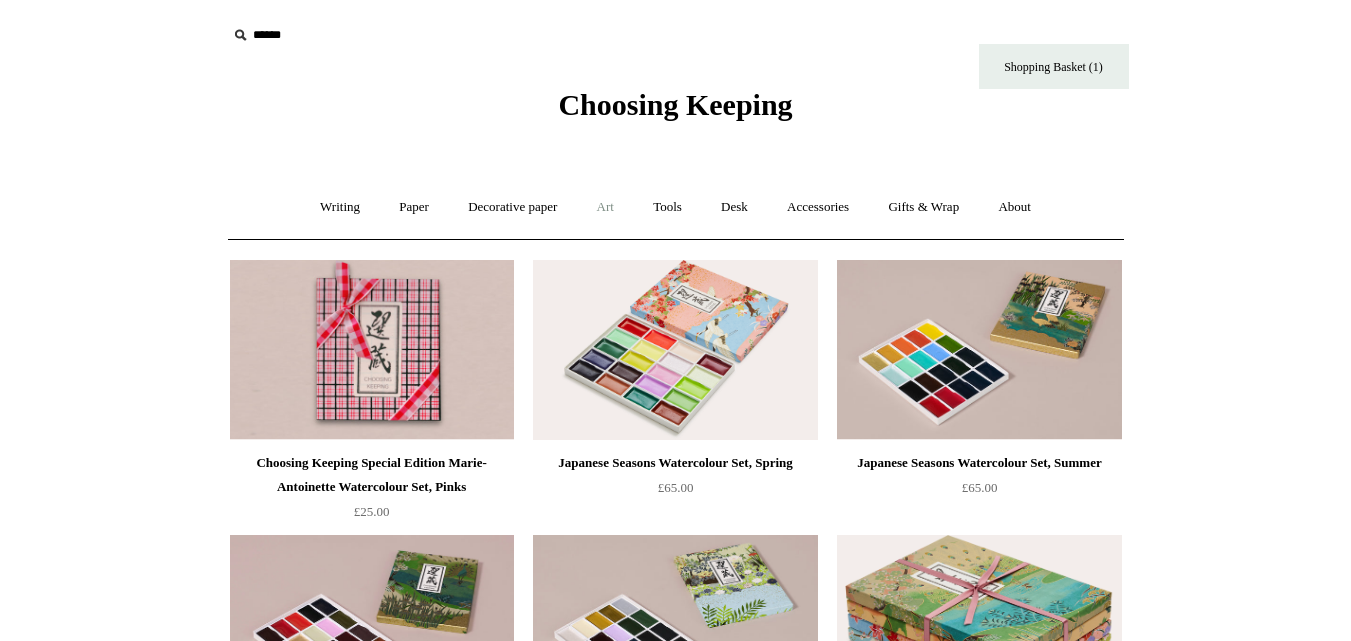 click on "Art +" at bounding box center (605, 207) 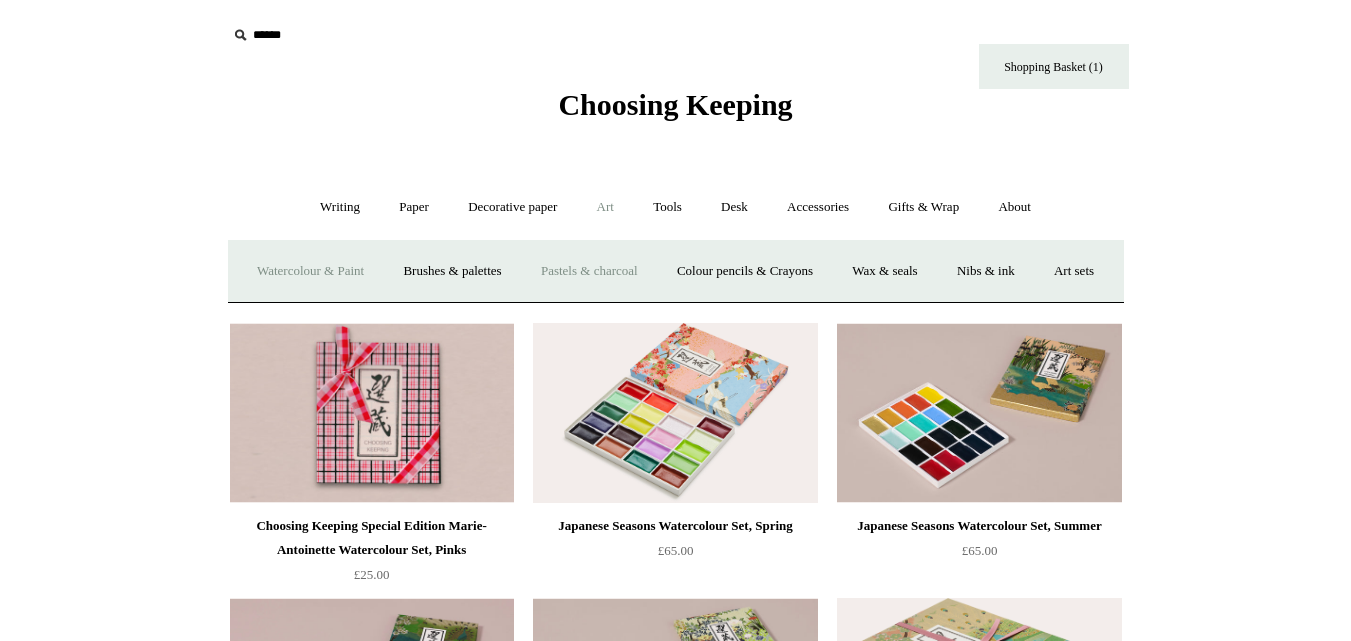 click on "Pastels & charcoal" at bounding box center (589, 271) 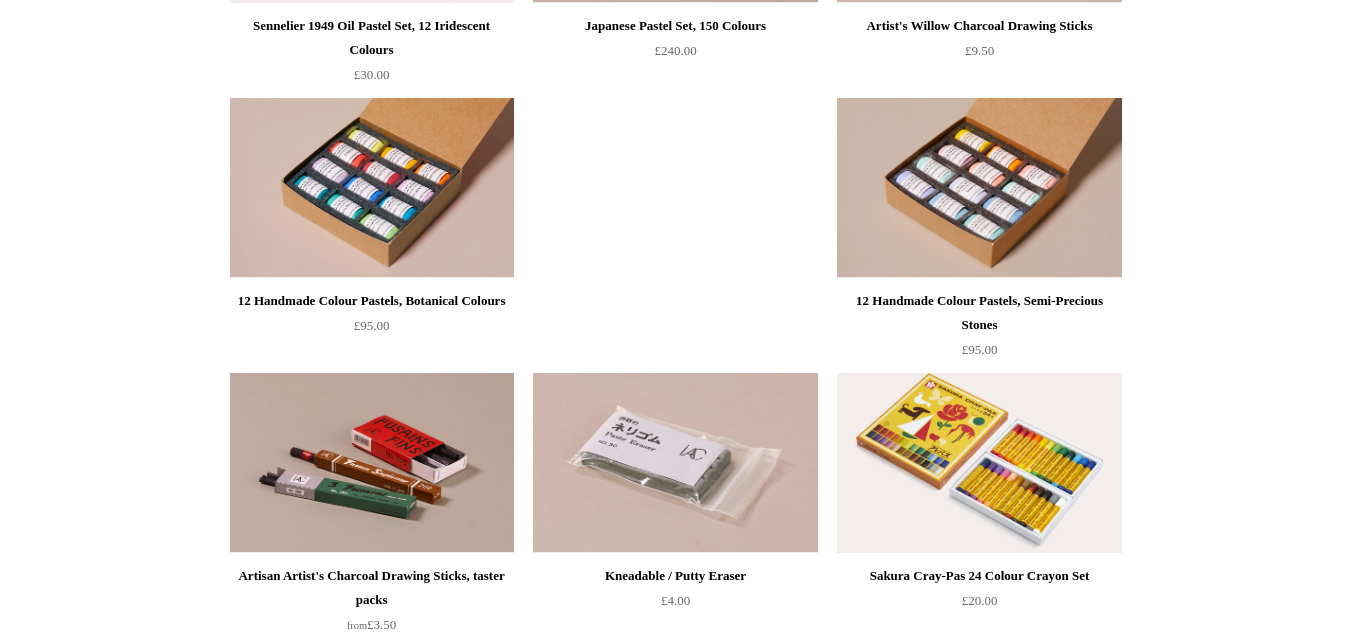 scroll, scrollTop: 713, scrollLeft: 0, axis: vertical 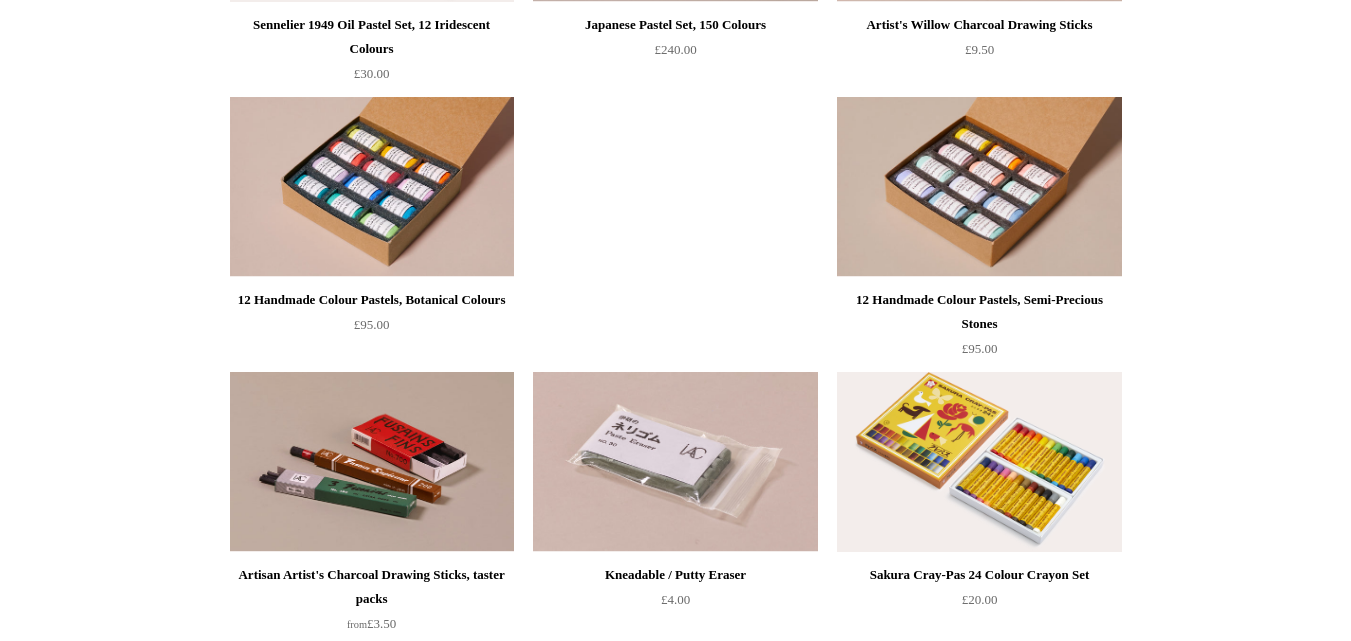 click on "Menu
Choosing Keeping
*
Shipping Information
Shopping Basket (1)
*
⤺
+ +" at bounding box center (675, 128) 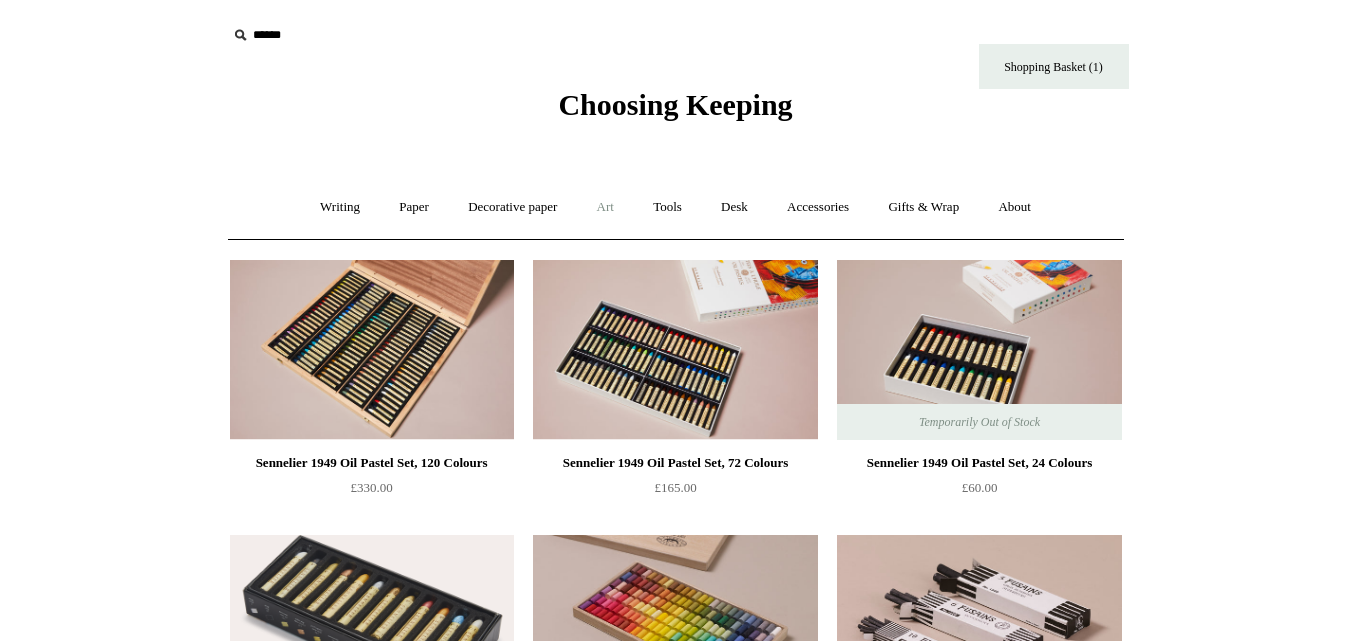 click on "Art +" at bounding box center (605, 207) 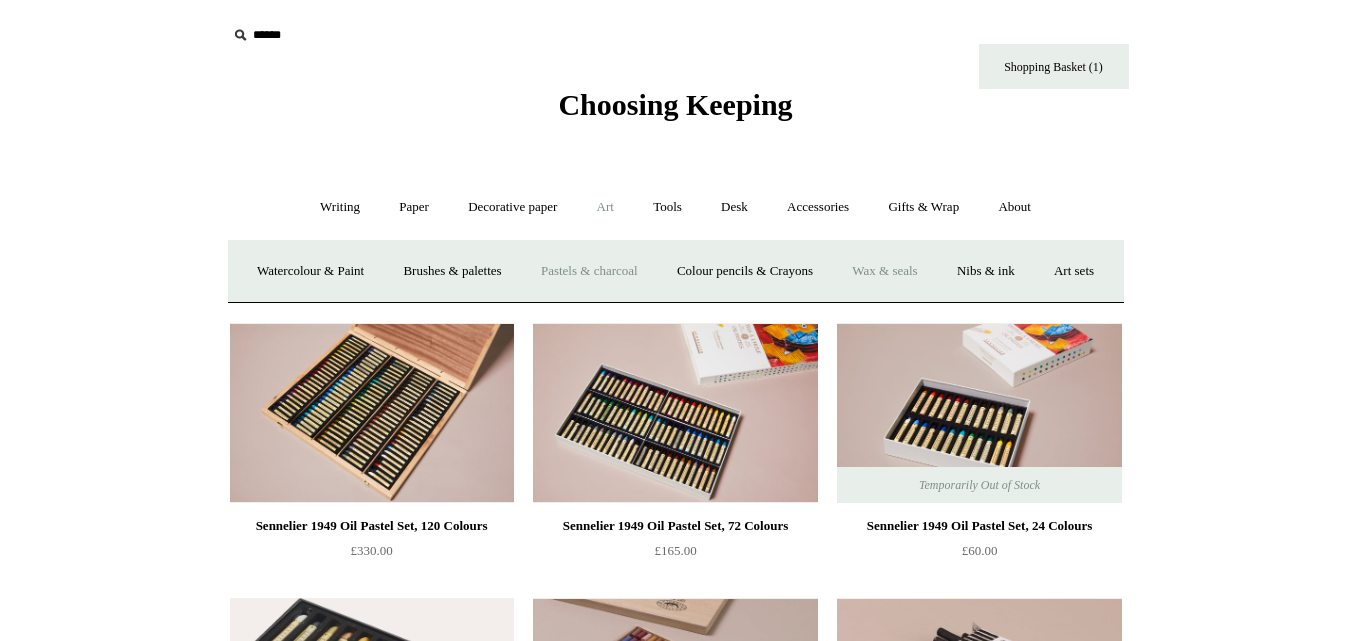 click on "Wax & seals" at bounding box center (884, 271) 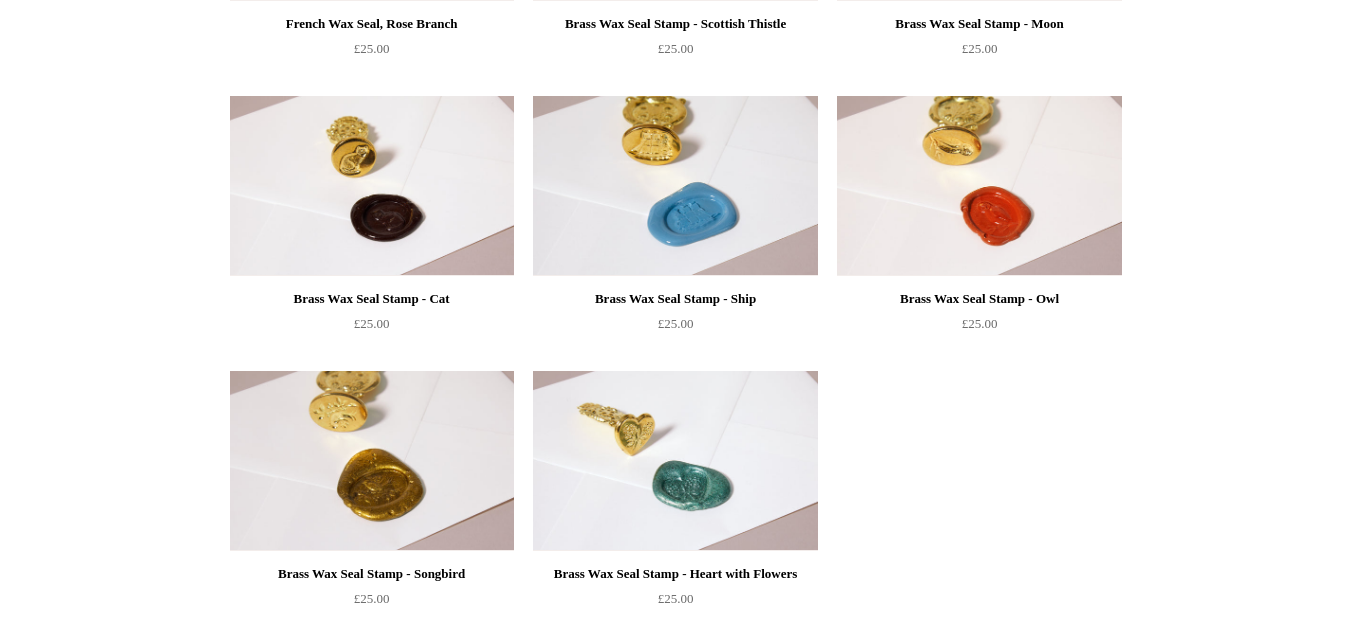 scroll, scrollTop: 1540, scrollLeft: 0, axis: vertical 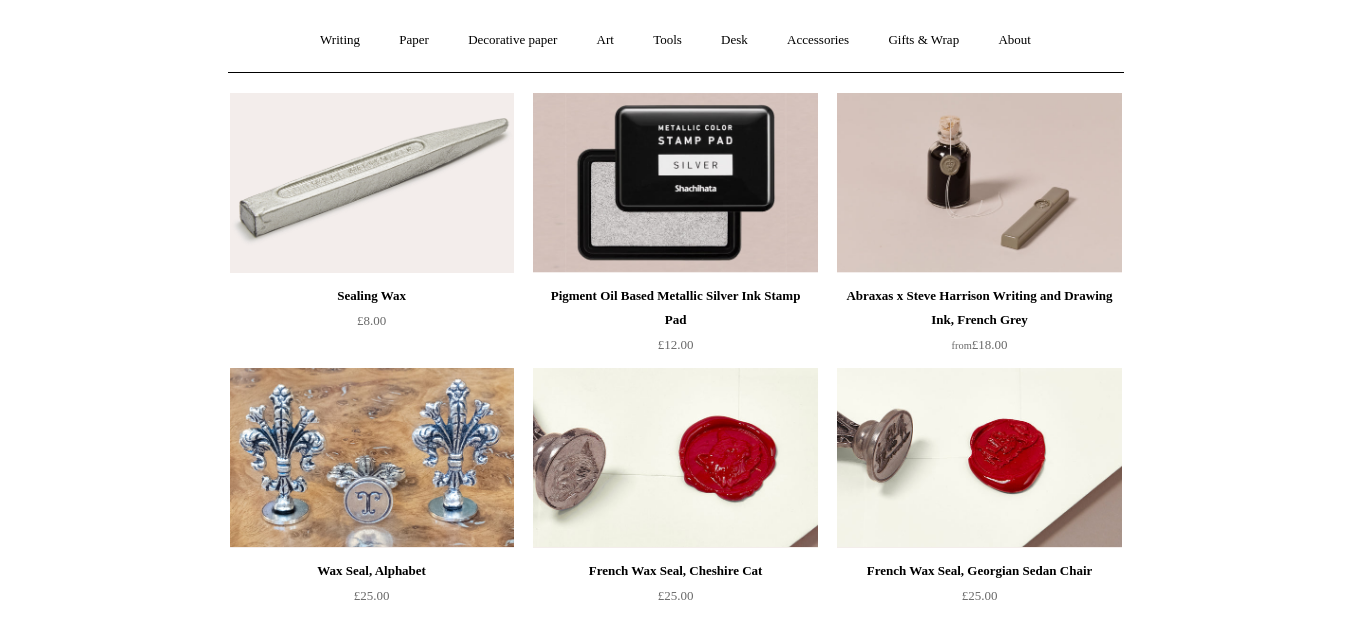 click at bounding box center (372, 183) 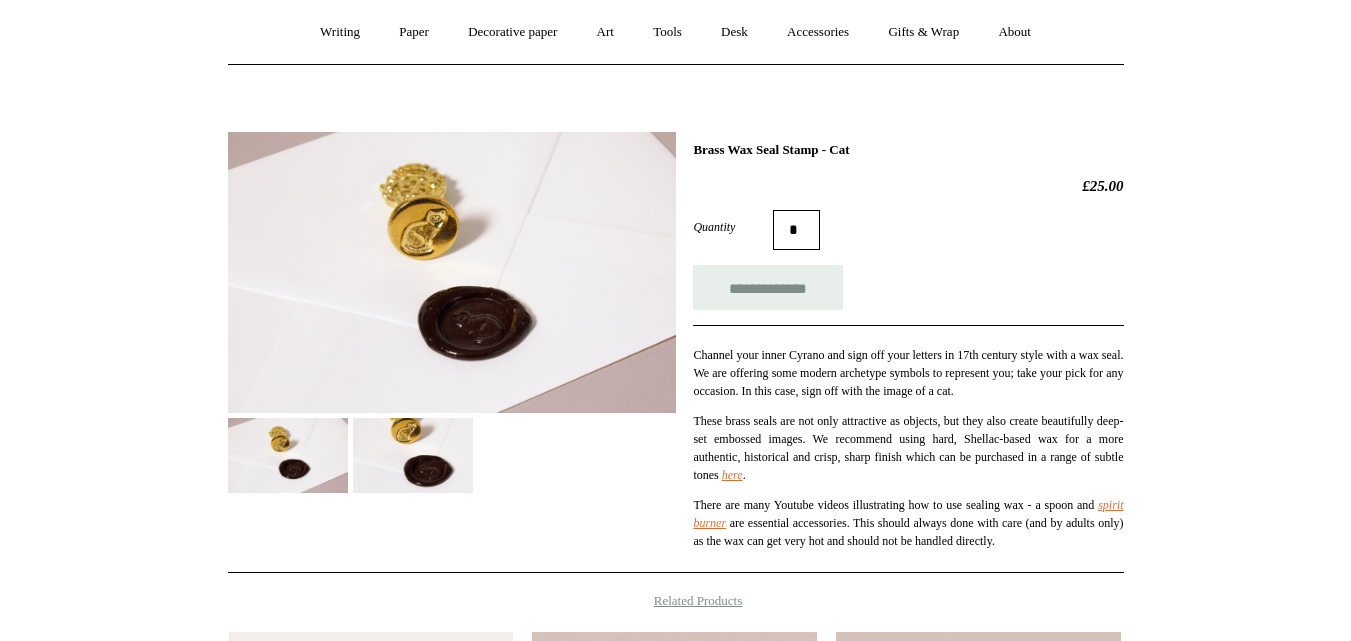 scroll, scrollTop: 174, scrollLeft: 0, axis: vertical 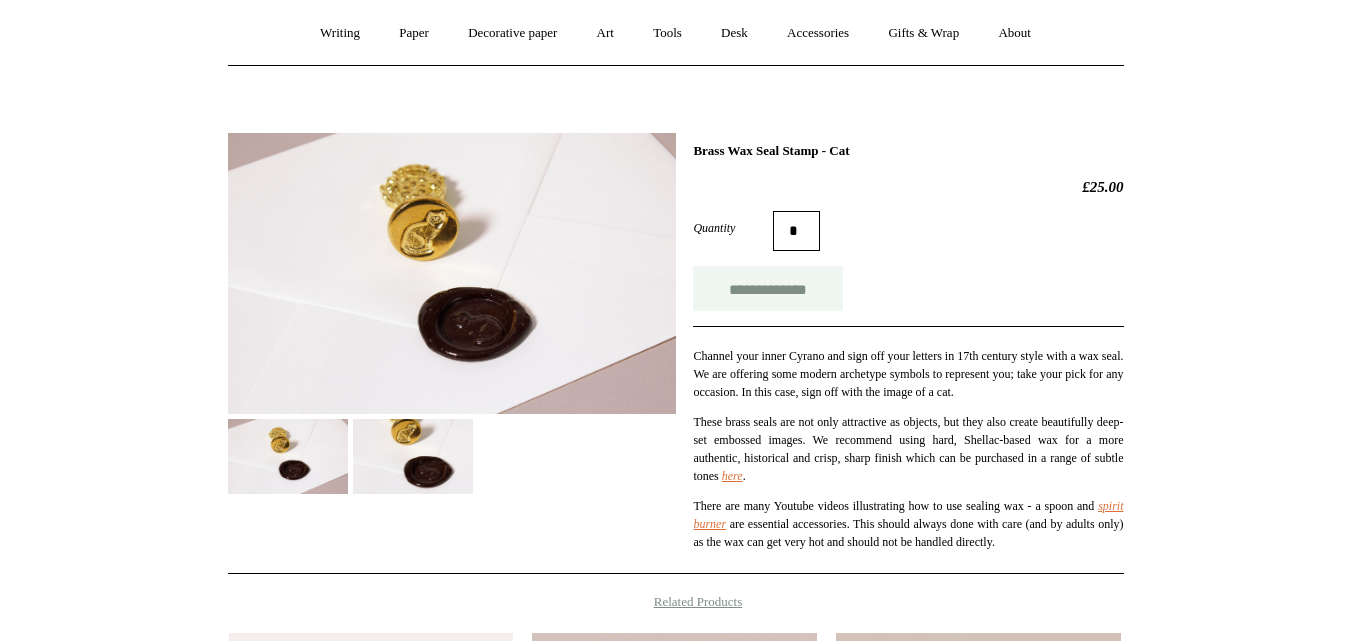 click on "**********" at bounding box center (768, 288) 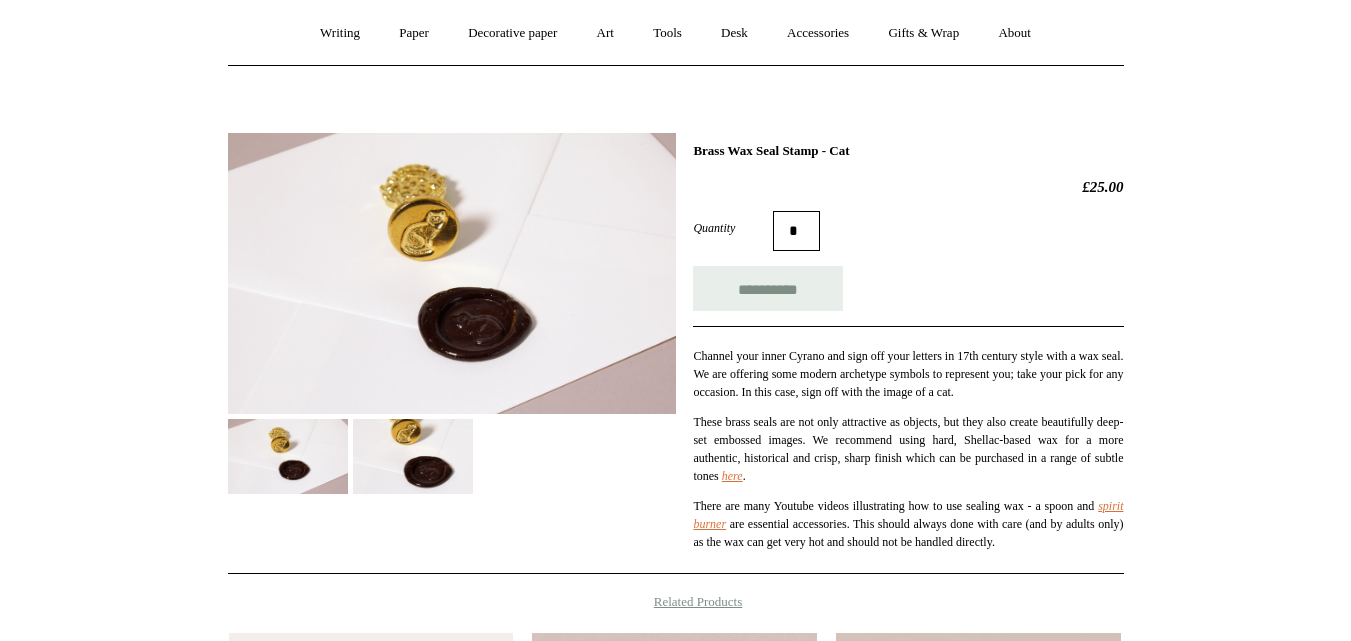 type on "**********" 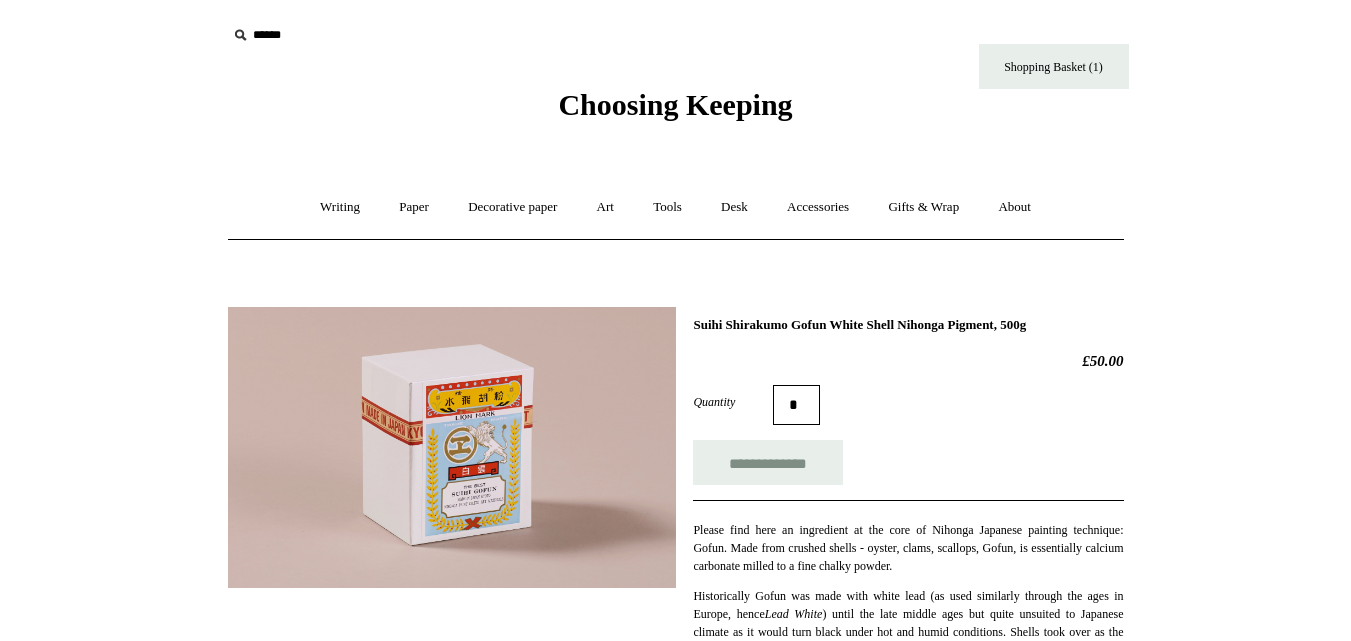 scroll, scrollTop: 154, scrollLeft: 0, axis: vertical 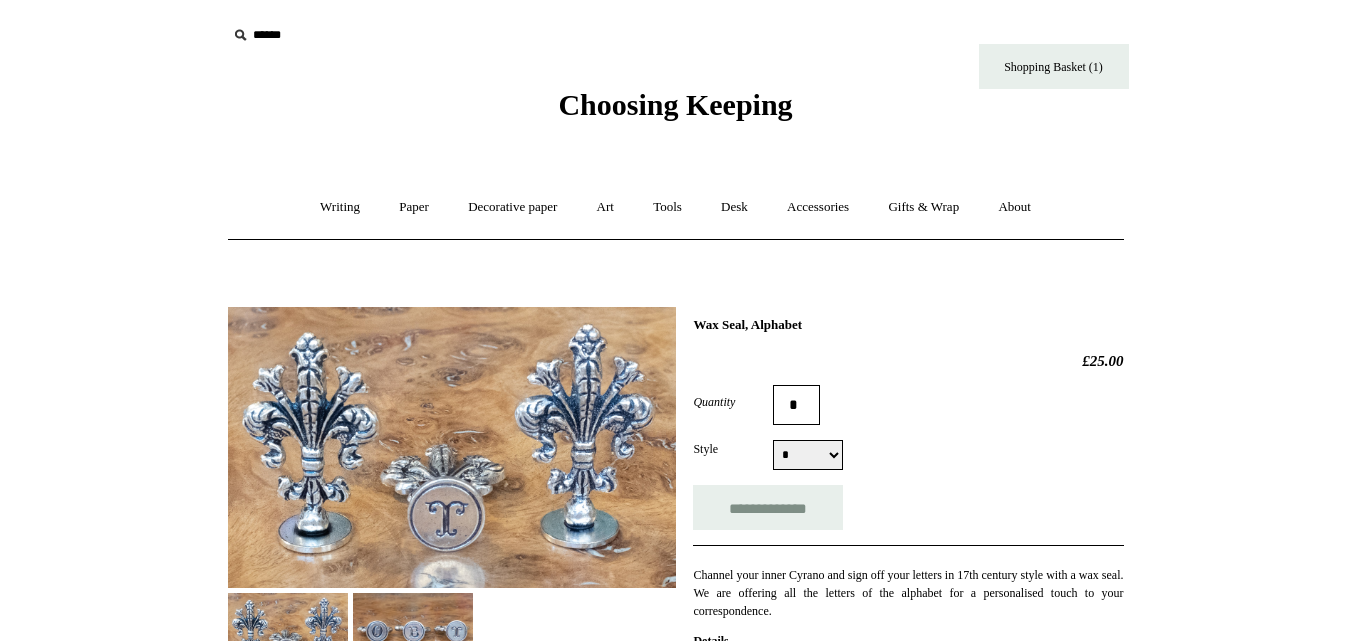 select on "*" 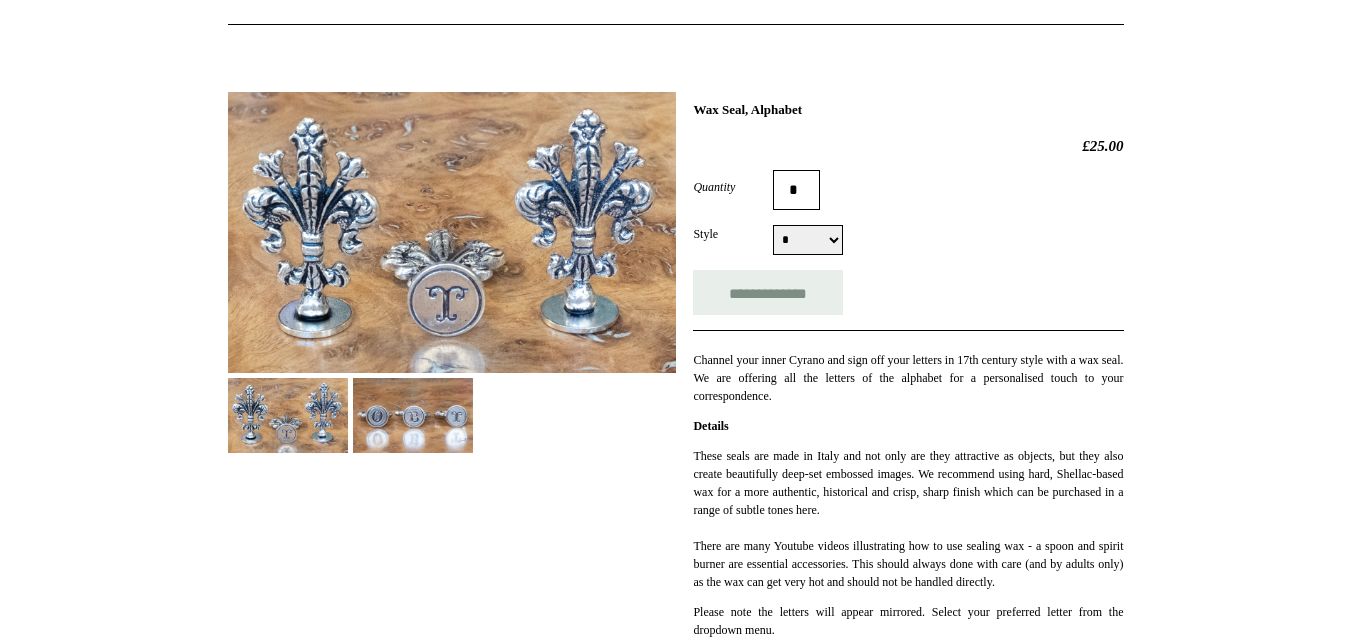 scroll, scrollTop: 216, scrollLeft: 0, axis: vertical 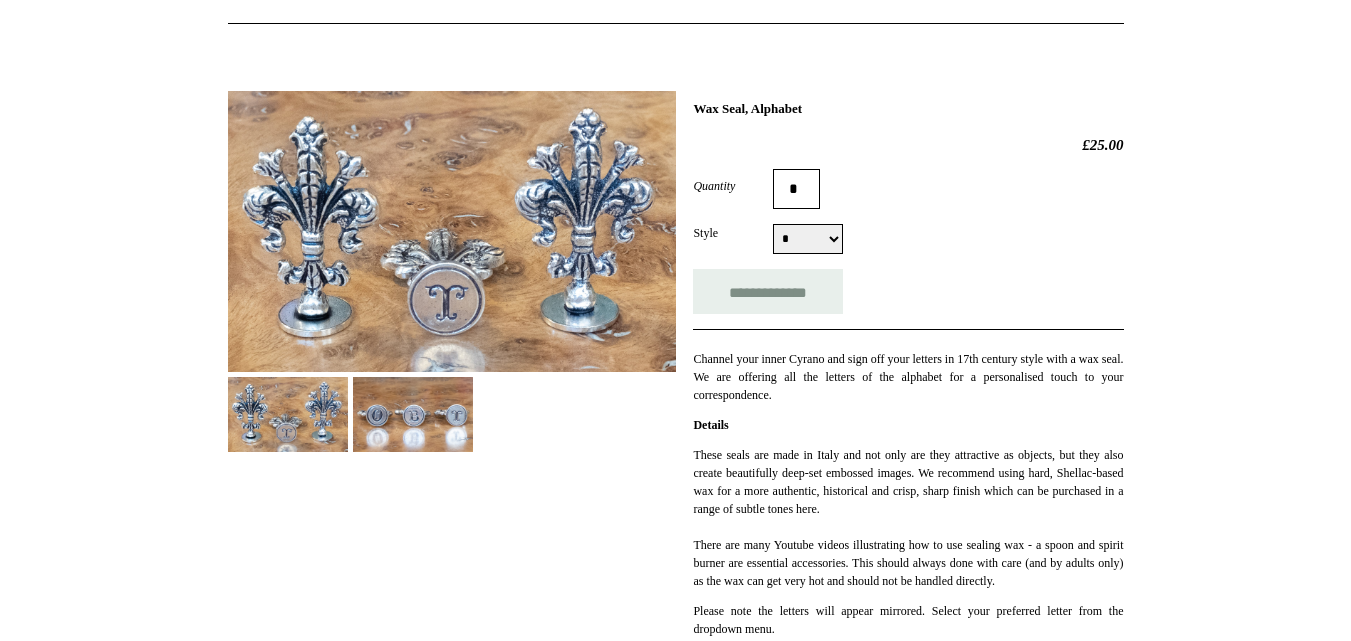 click on "* * * * * * * * * * * * * * * * * * * * * * * * * *" at bounding box center (808, 239) 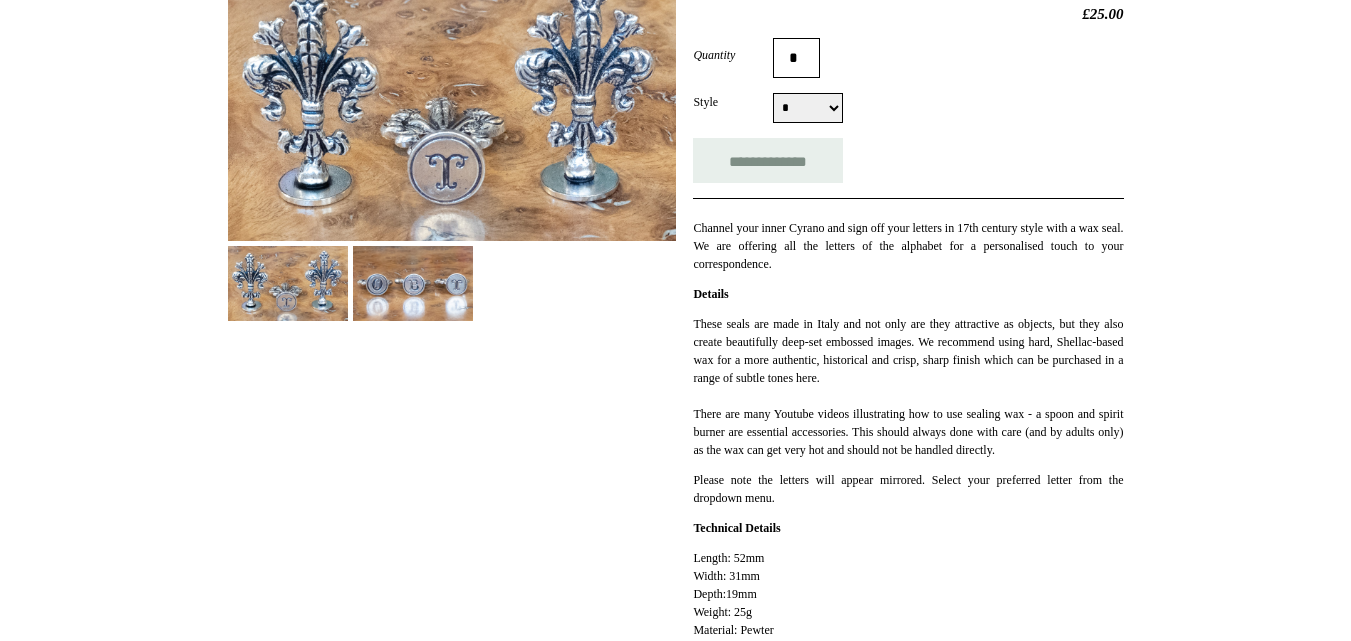 scroll, scrollTop: 337, scrollLeft: 0, axis: vertical 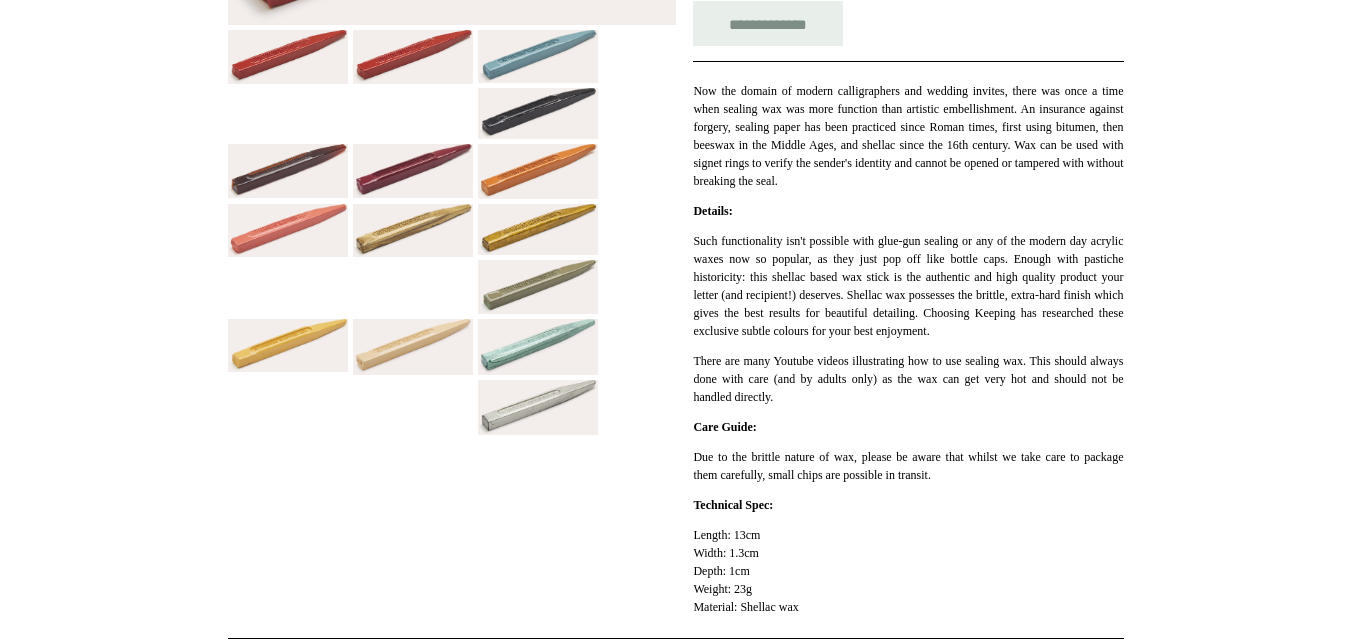 click at bounding box center [538, 113] 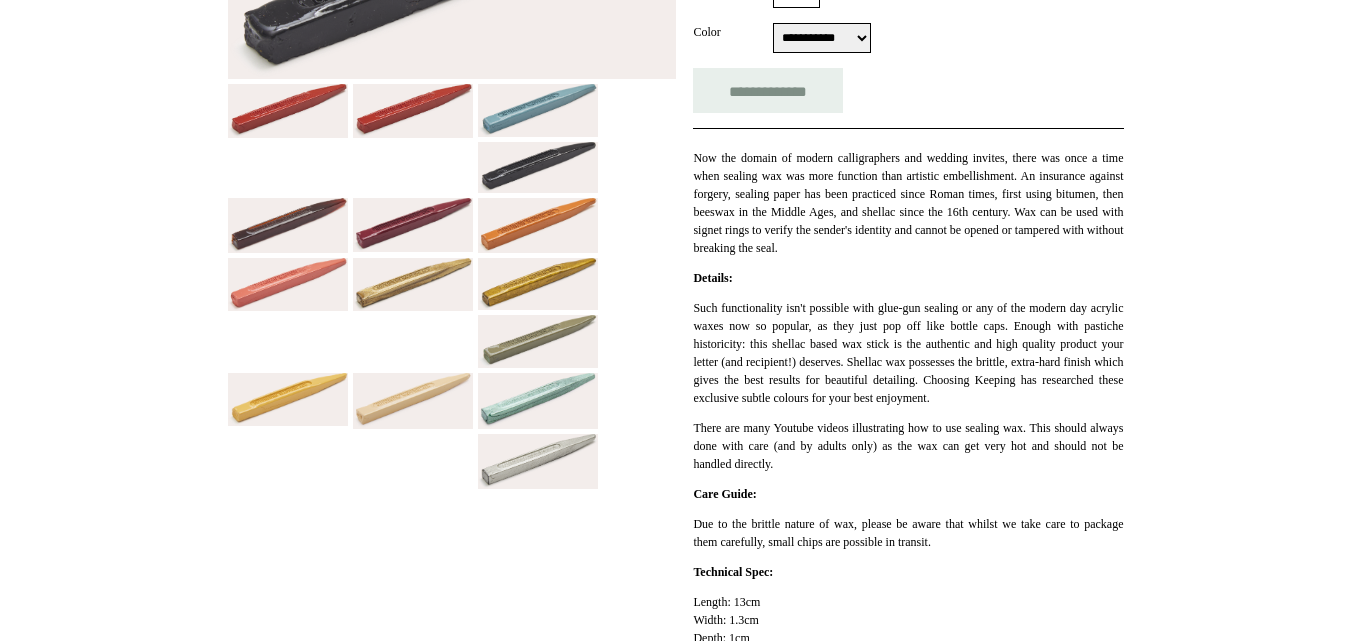 scroll, scrollTop: 443, scrollLeft: 0, axis: vertical 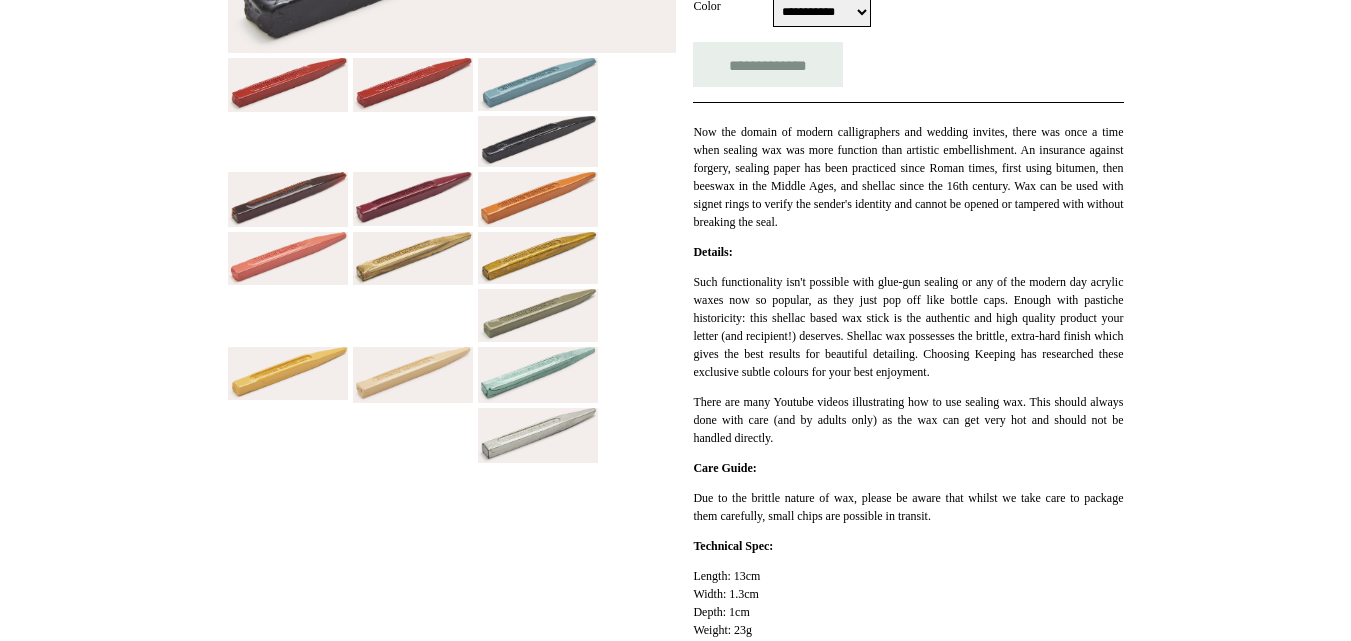 click at bounding box center (288, 199) 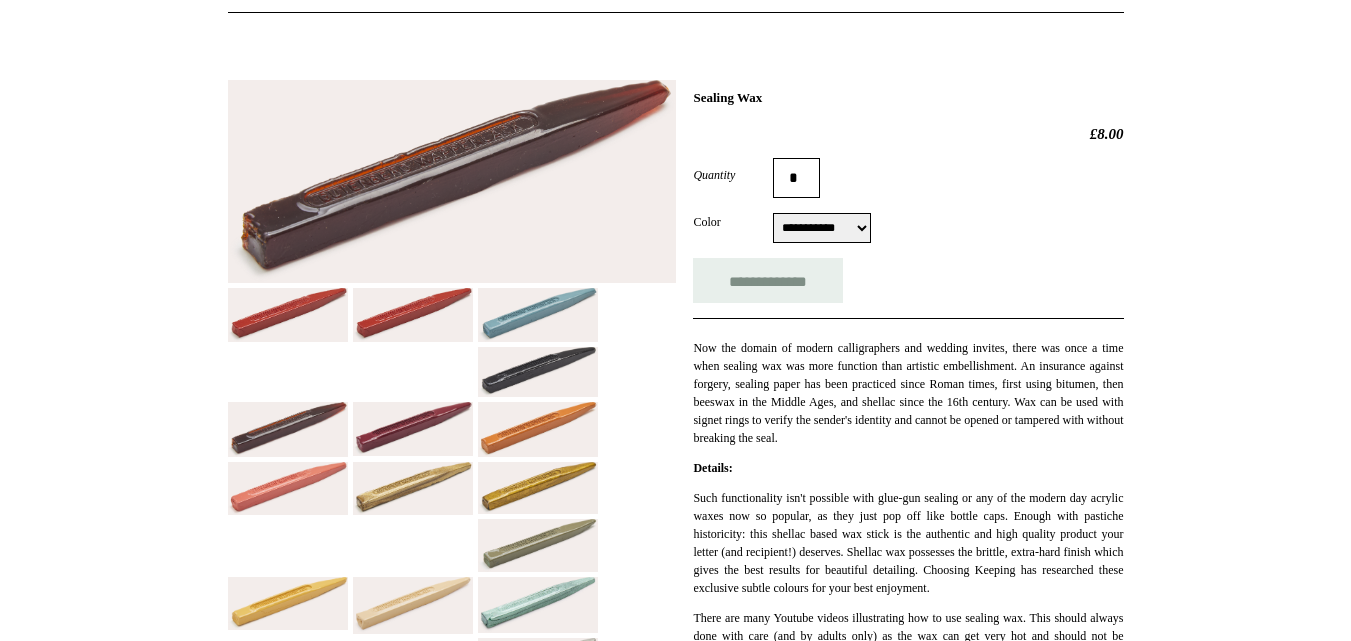 scroll, scrollTop: 226, scrollLeft: 0, axis: vertical 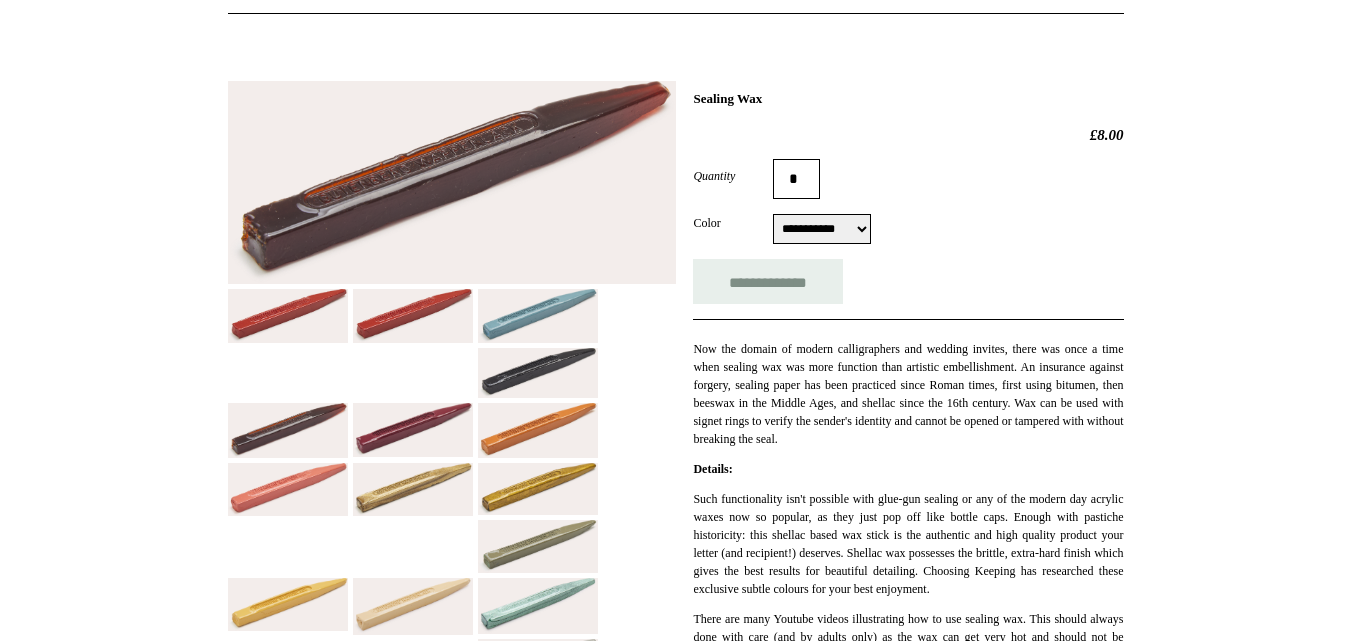 click on "**********" at bounding box center (822, 229) 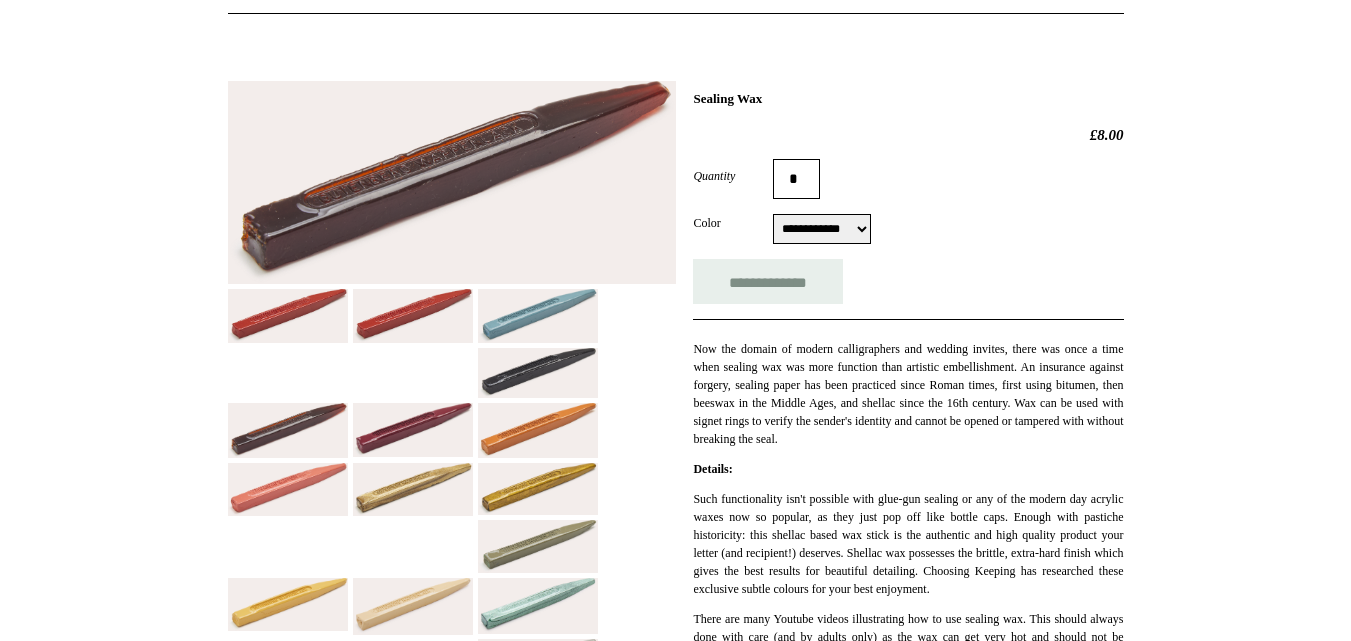 click on "**********" at bounding box center [822, 229] 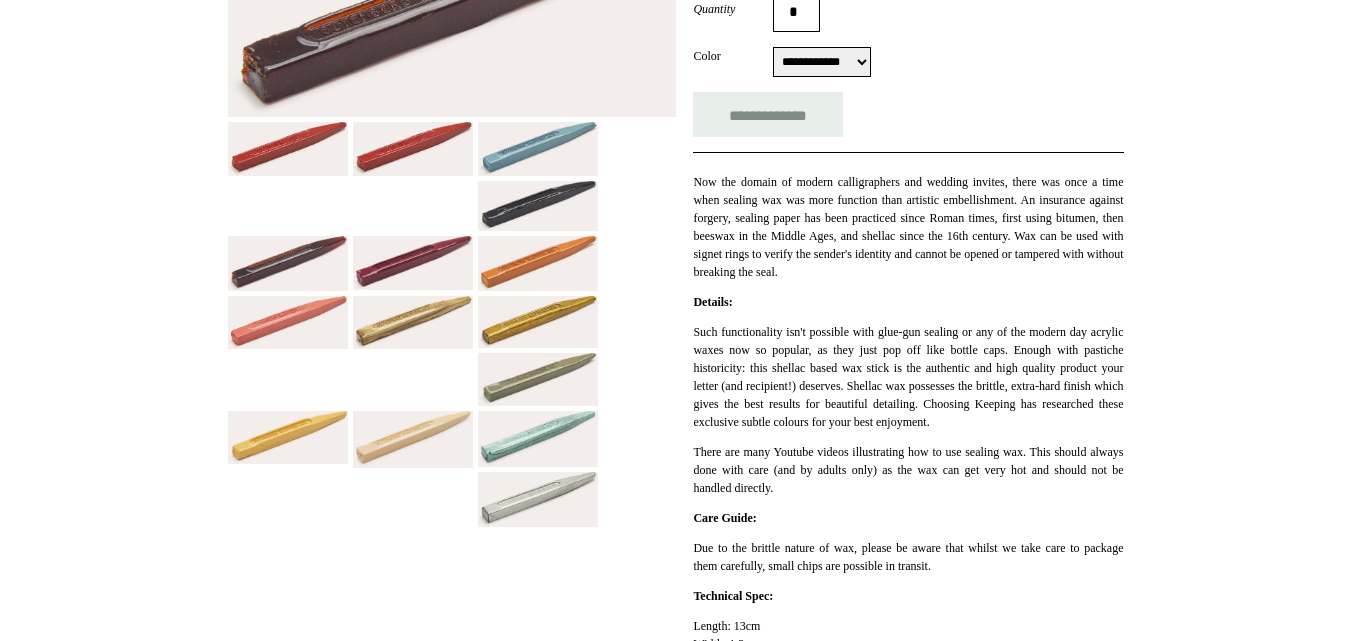 scroll, scrollTop: 382, scrollLeft: 0, axis: vertical 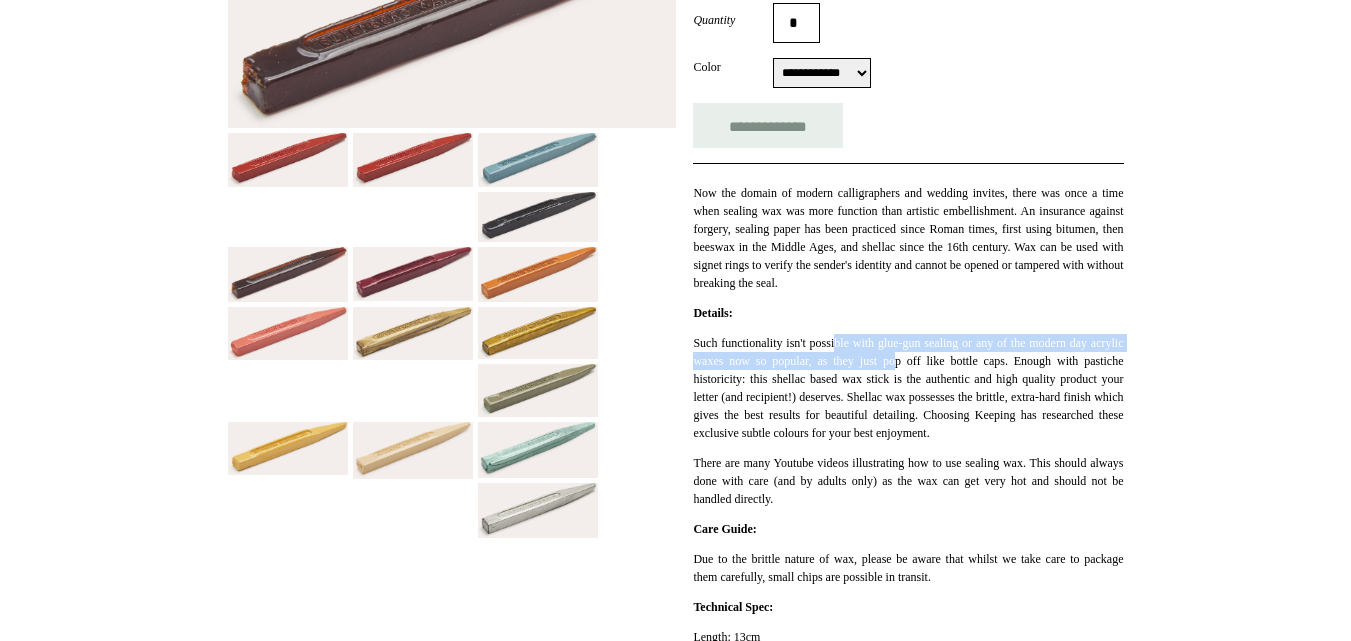 drag, startPoint x: 940, startPoint y: 356, endPoint x: 859, endPoint y: 335, distance: 83.677956 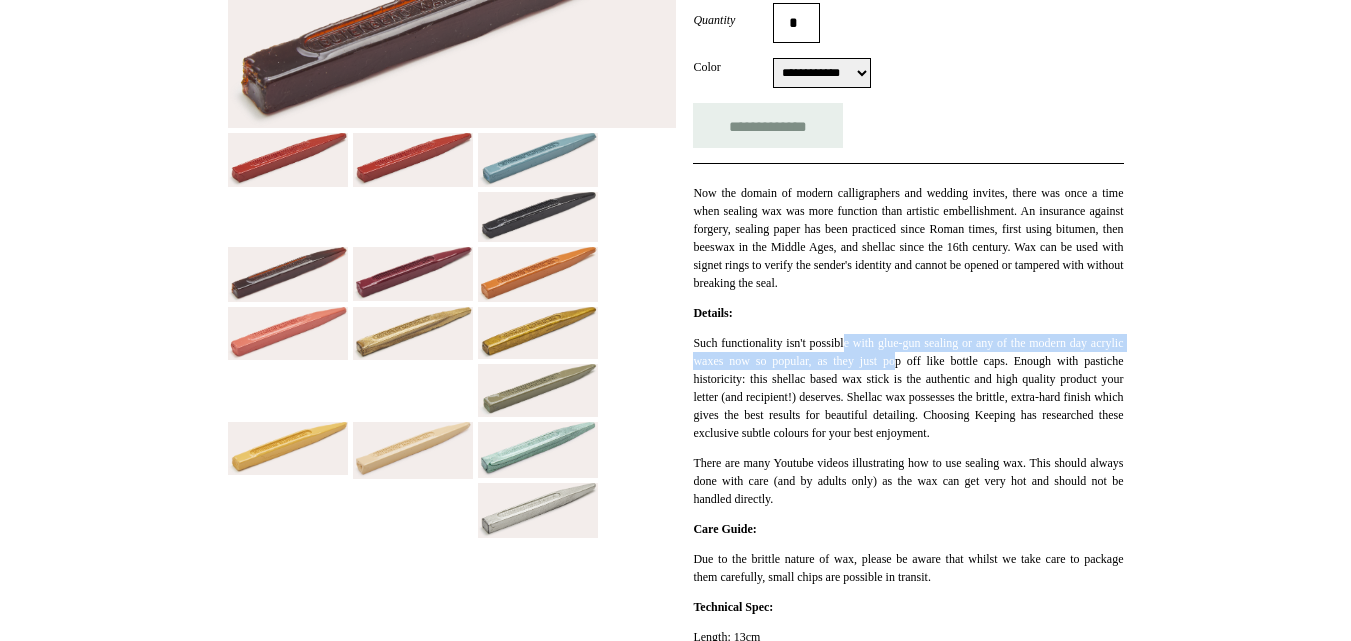 click on "Such functionality isn't possible with glue-gun sealing or any of the modern day acrylic waxes now so popular, as they just pop off like bottle caps. Enough with pastiche historicity: this shellac based wax stick is the authentic and high quality product your letter (and recipient!) deserves. Shellac wax possesses the brittle, extra-hard finish which gives the best results for beautiful detailing. Choosing Keeping has researched these exclusive subtle colours for your best enjoyment." at bounding box center [908, 388] 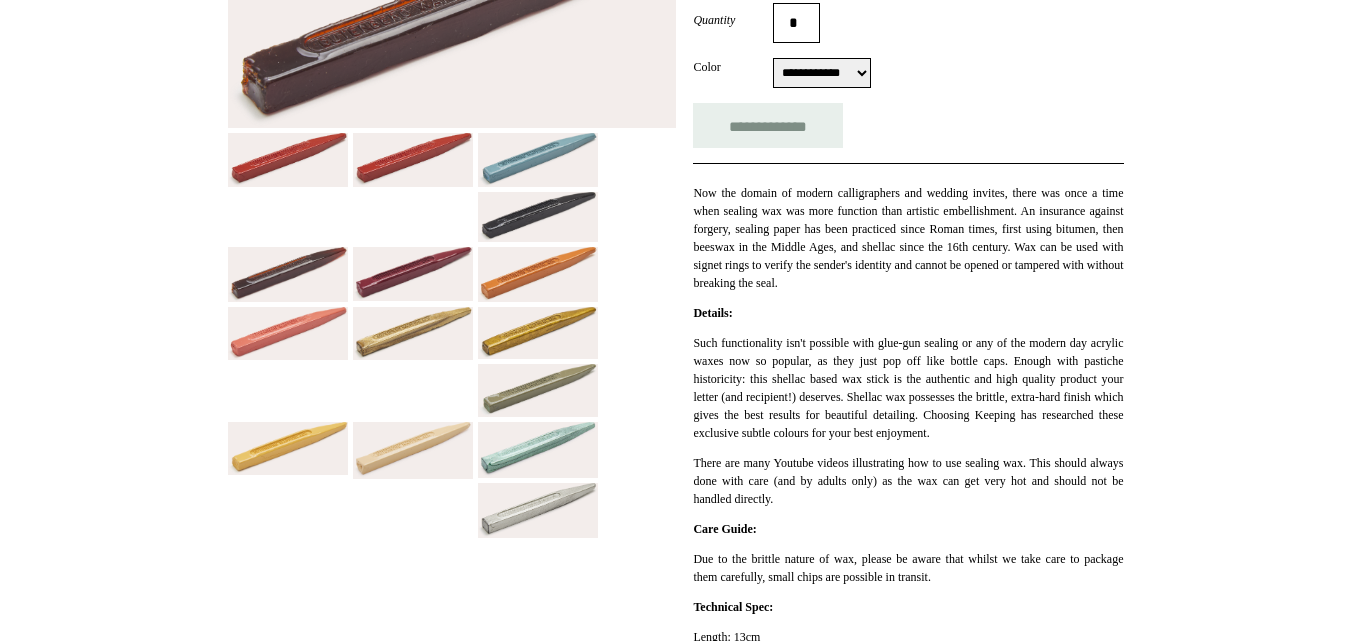 click at bounding box center [538, 333] 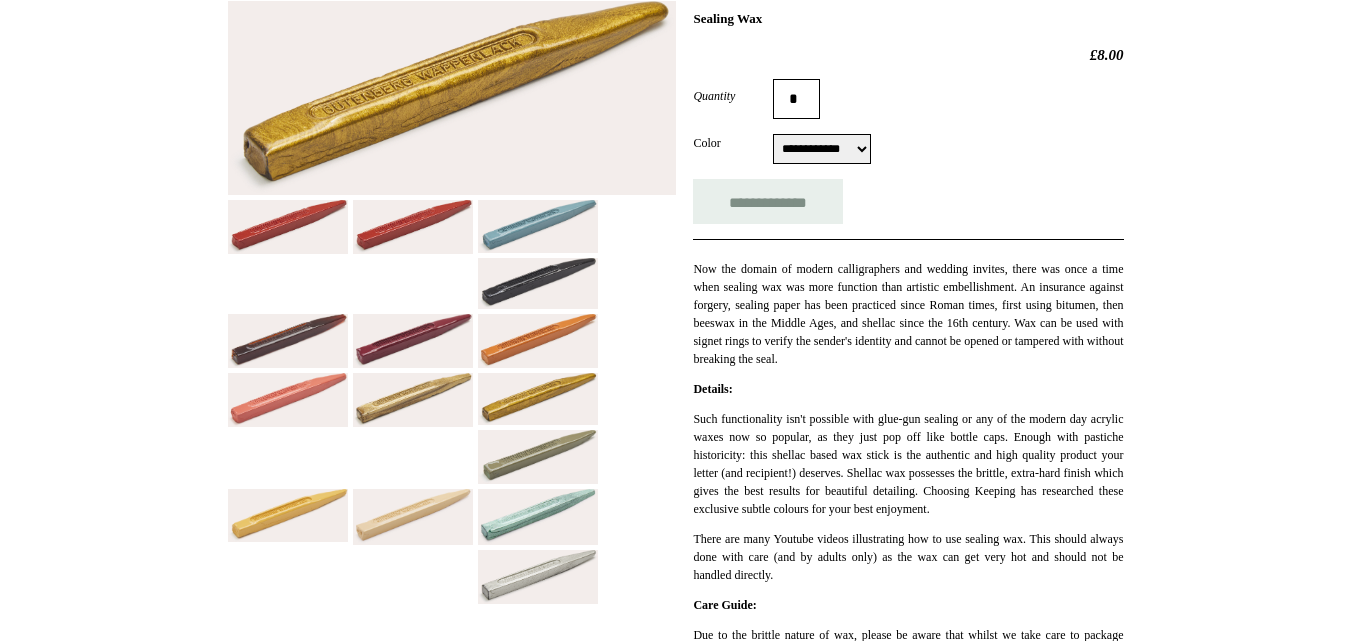 scroll, scrollTop: 305, scrollLeft: 0, axis: vertical 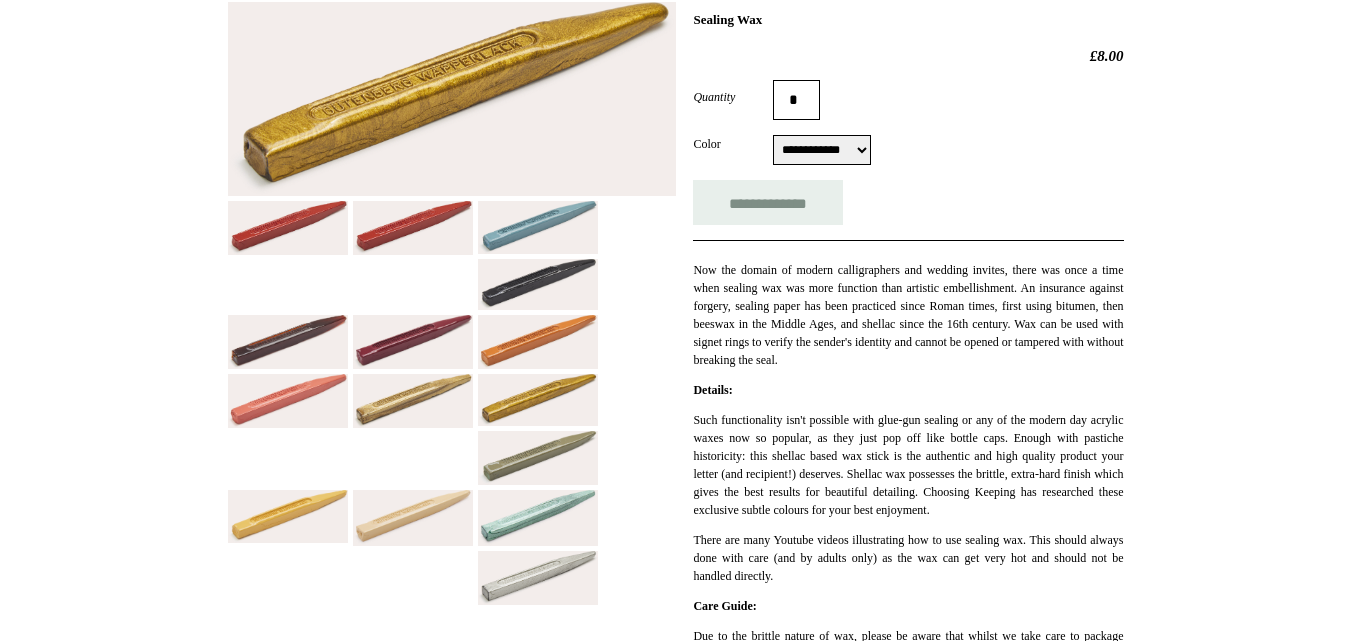 click on "**********" at bounding box center [822, 150] 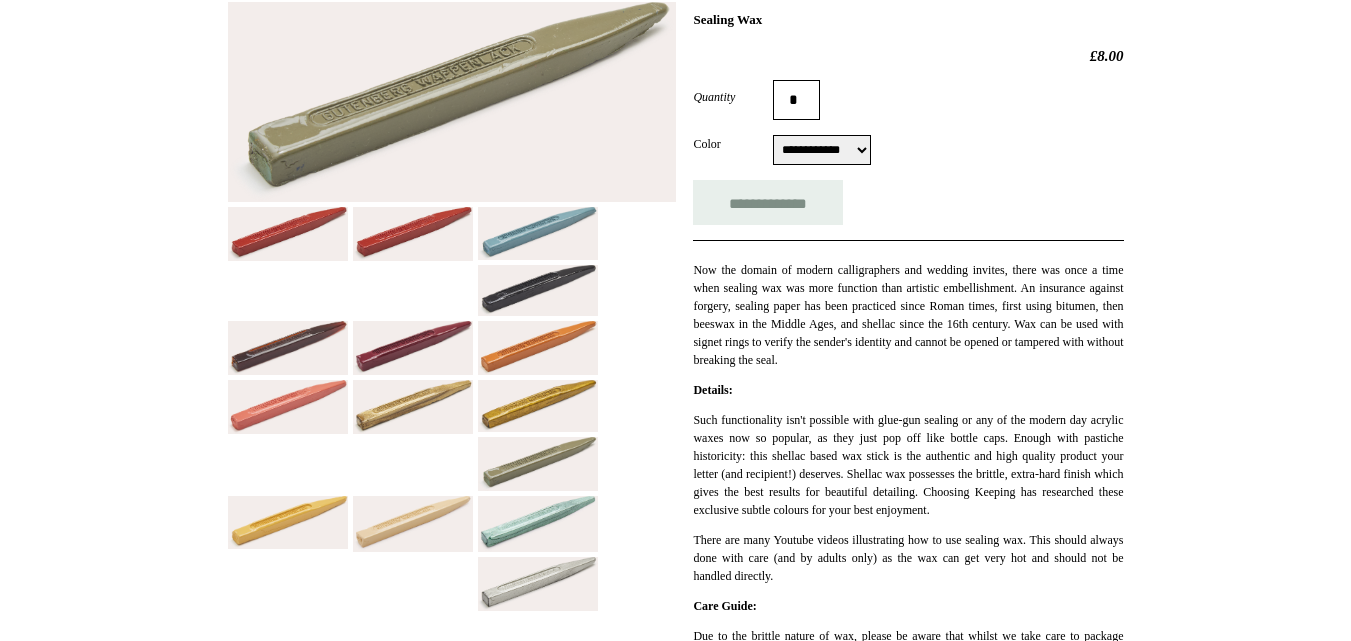 click at bounding box center [538, 290] 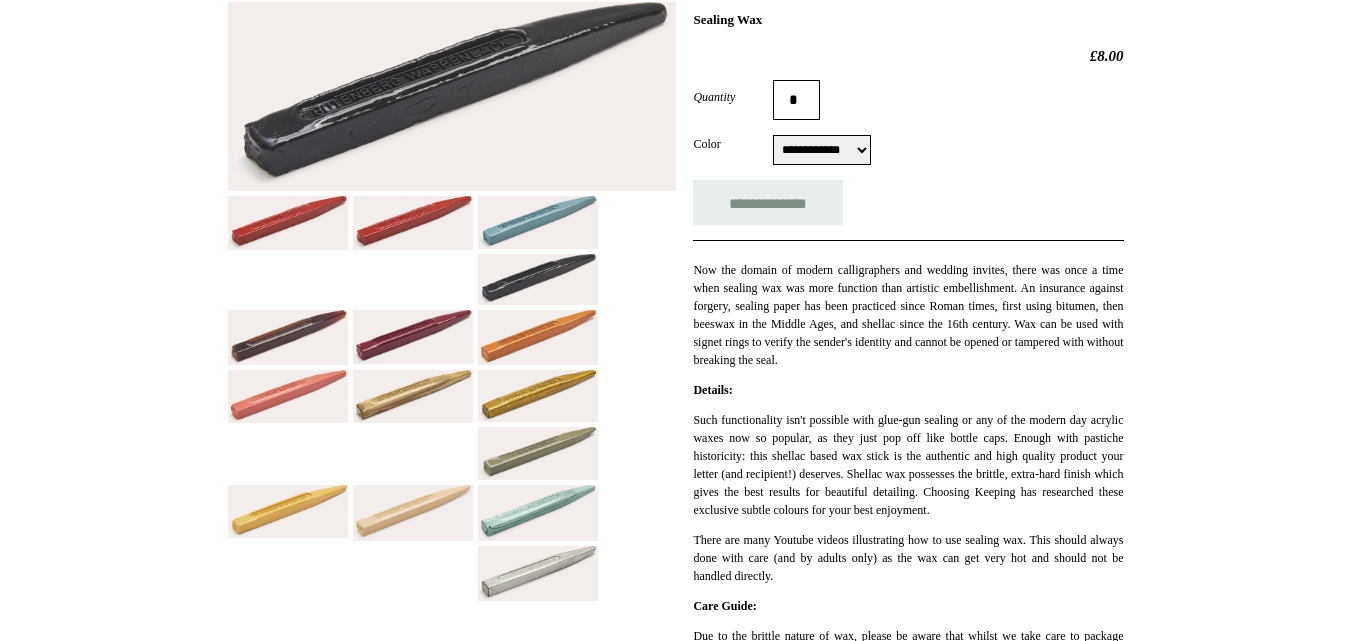 click on "**********" at bounding box center (822, 150) 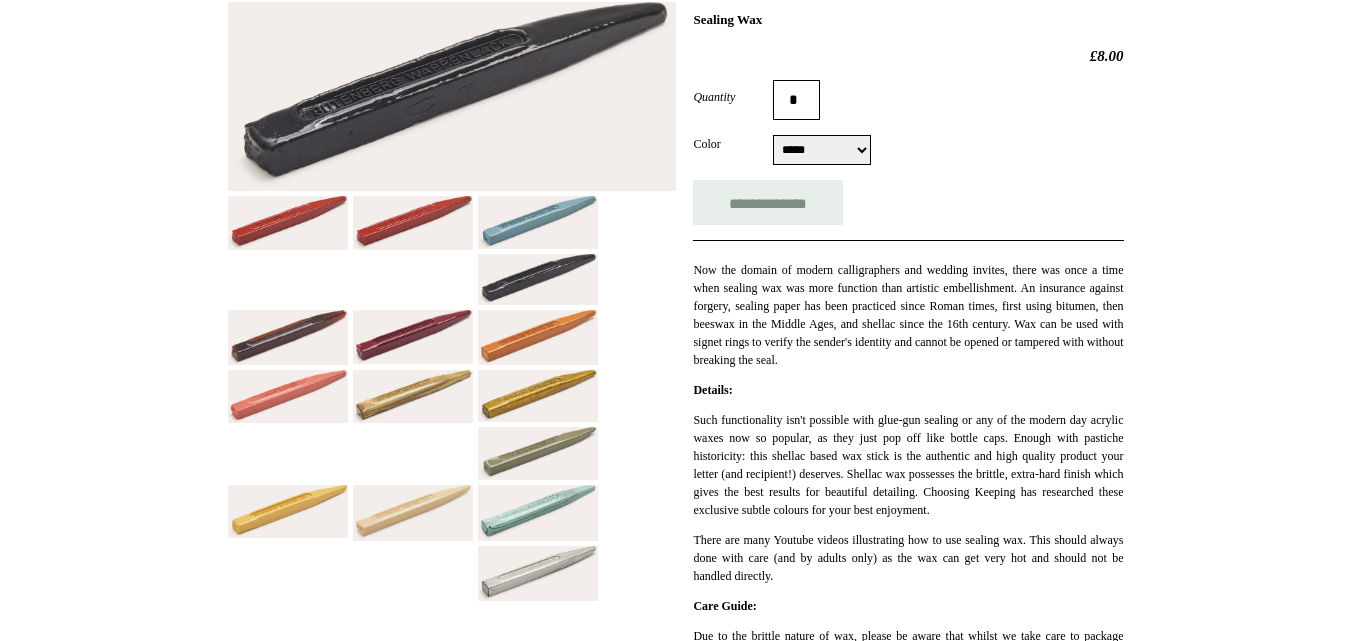 click on "**********" at bounding box center [822, 150] 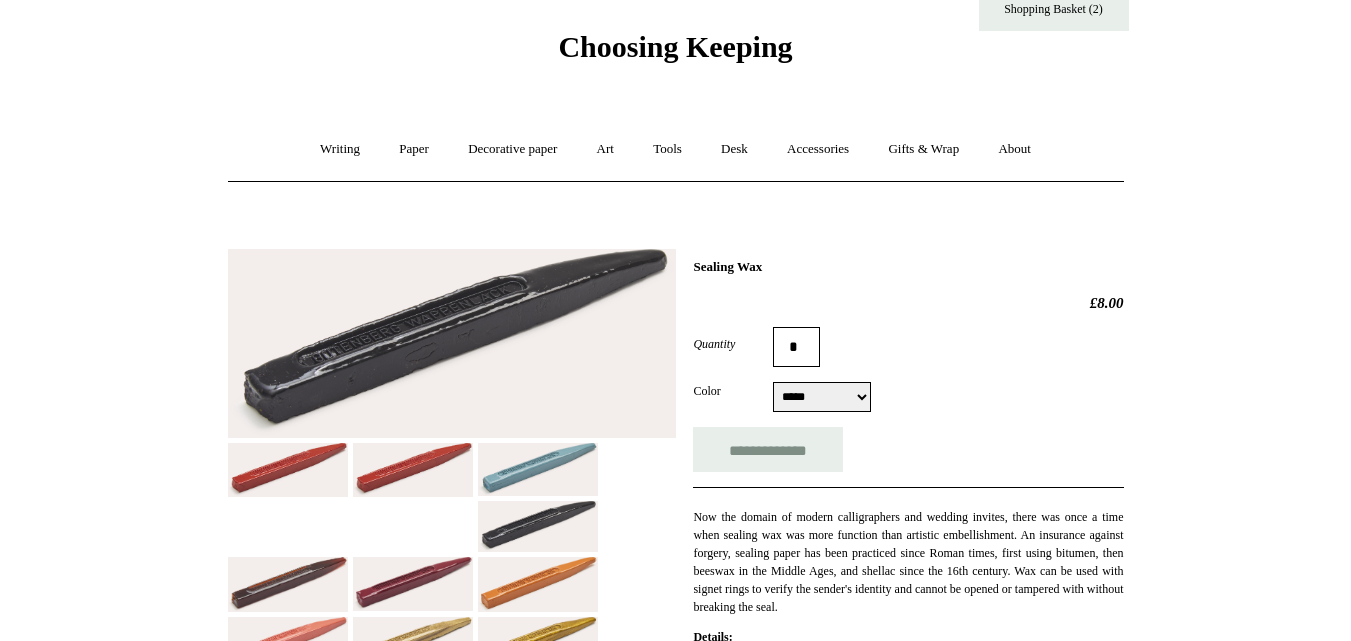scroll, scrollTop: 0, scrollLeft: 0, axis: both 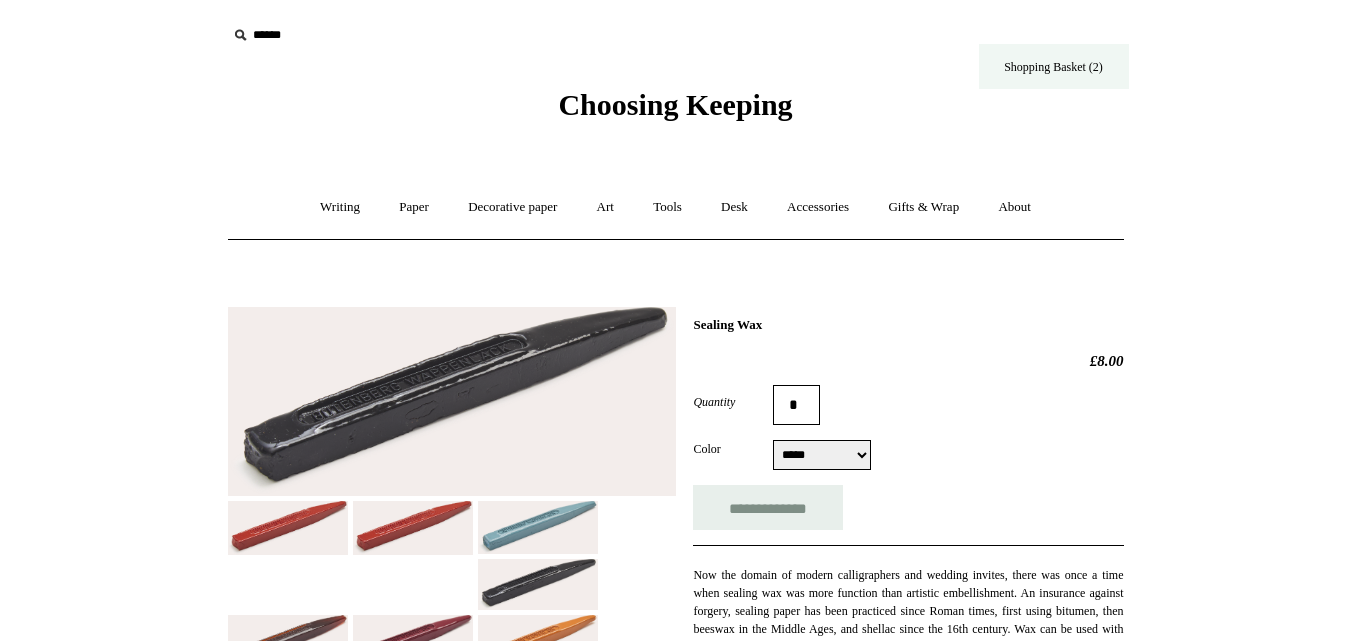 click on "Shopping Basket (2)" at bounding box center (1054, 66) 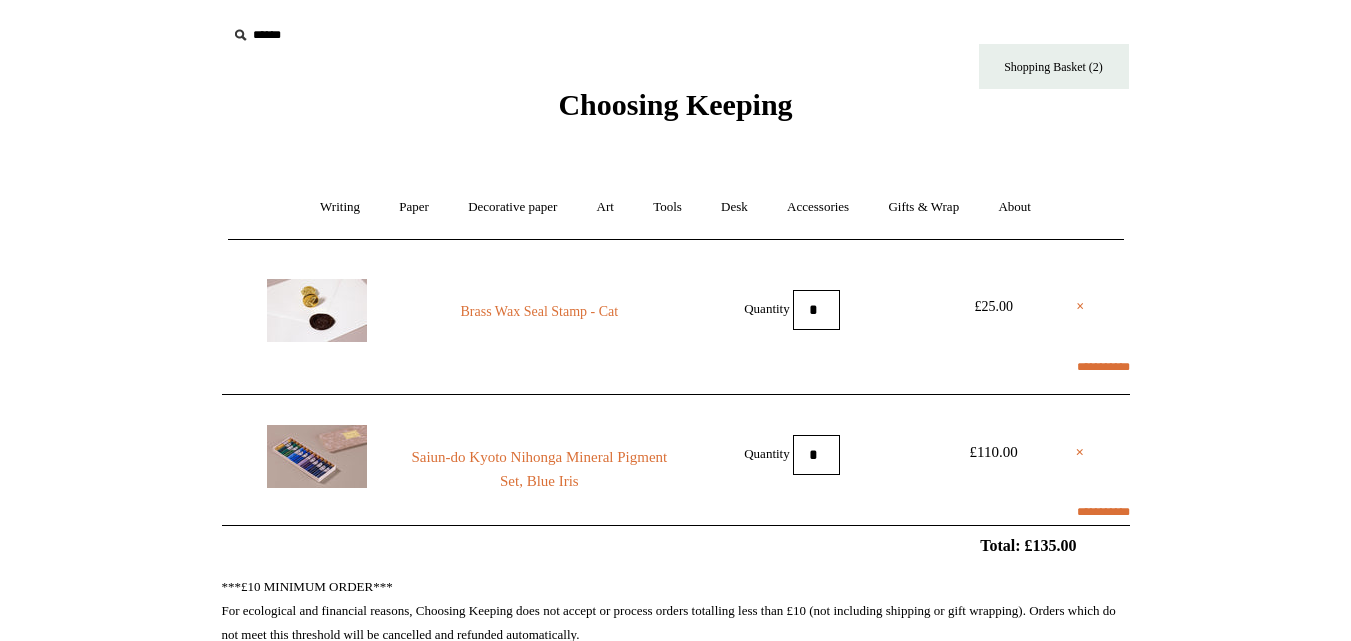 scroll, scrollTop: 0, scrollLeft: 0, axis: both 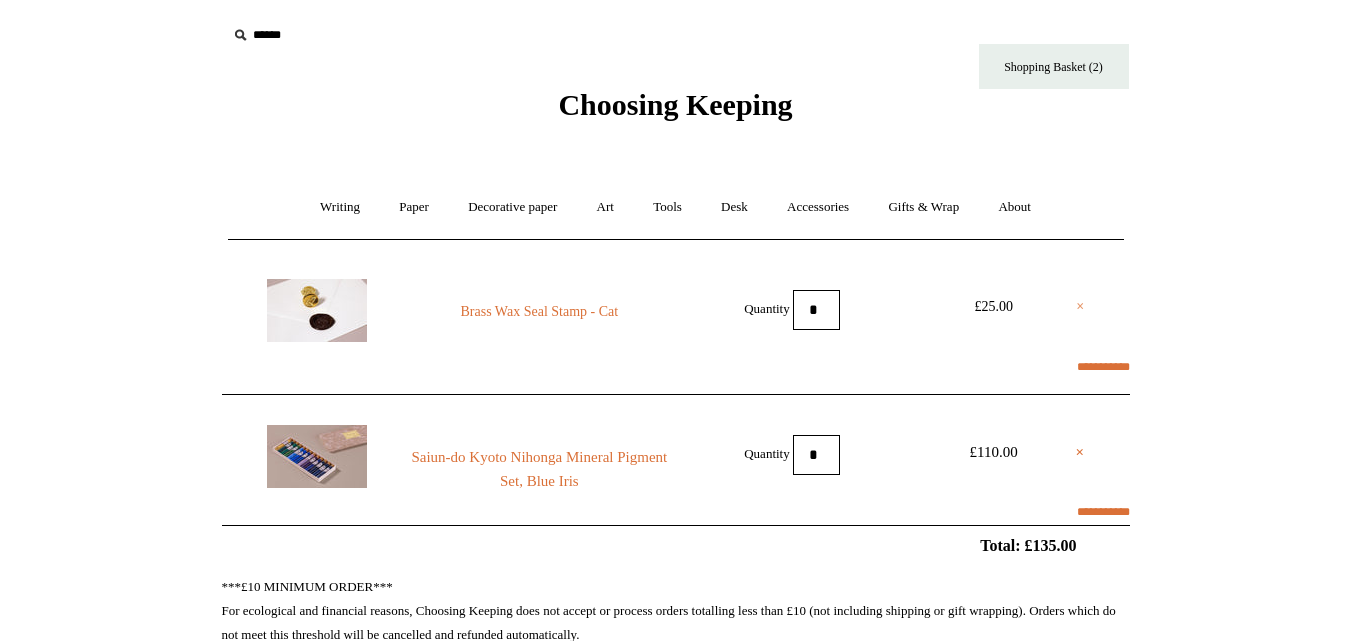 click on "×" at bounding box center [1080, 307] 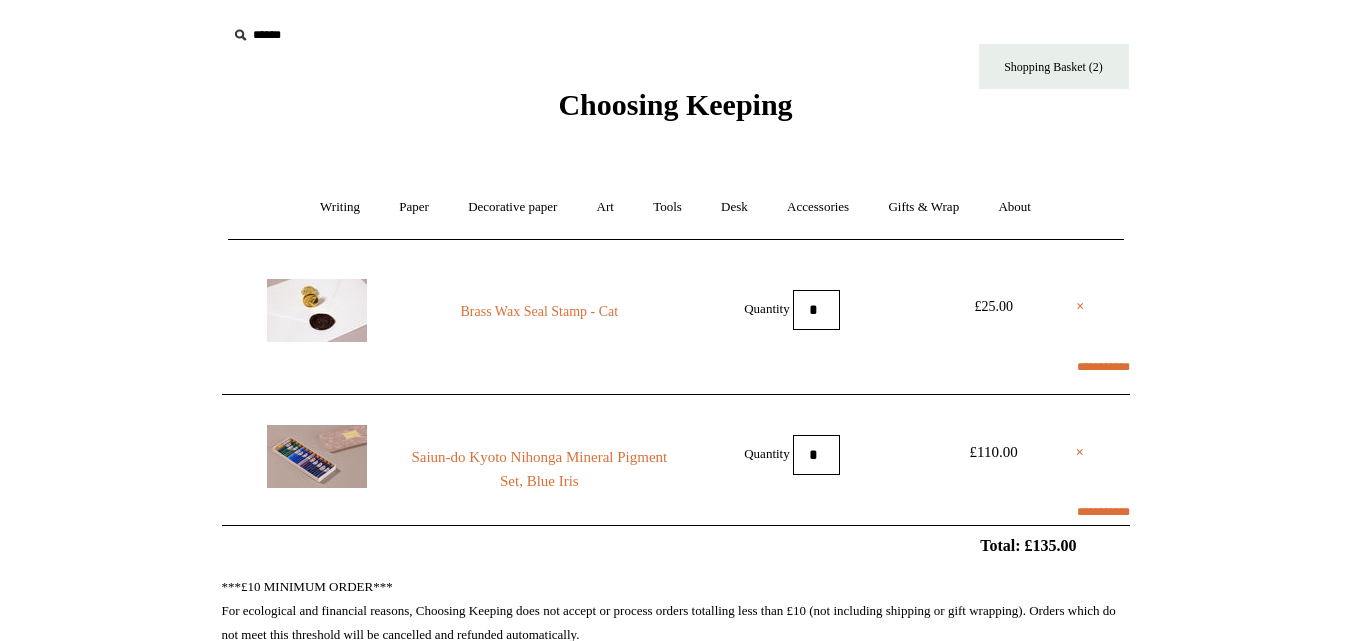 select on "**********" 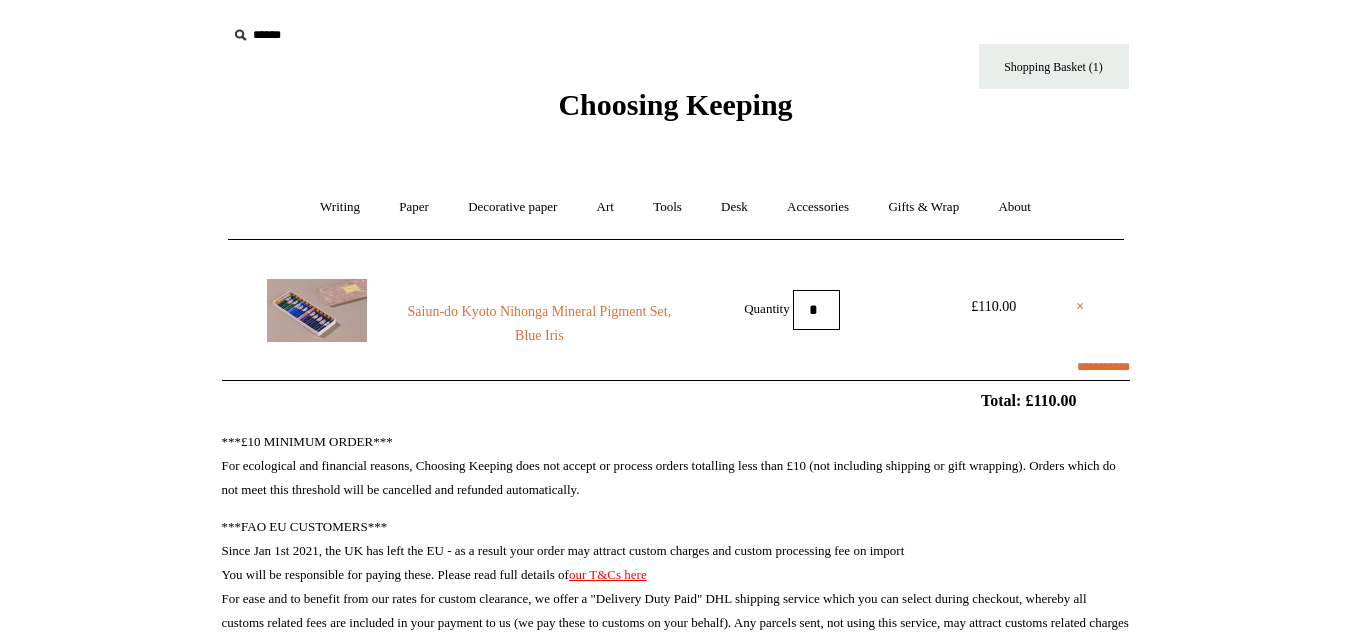 scroll, scrollTop: 248, scrollLeft: 0, axis: vertical 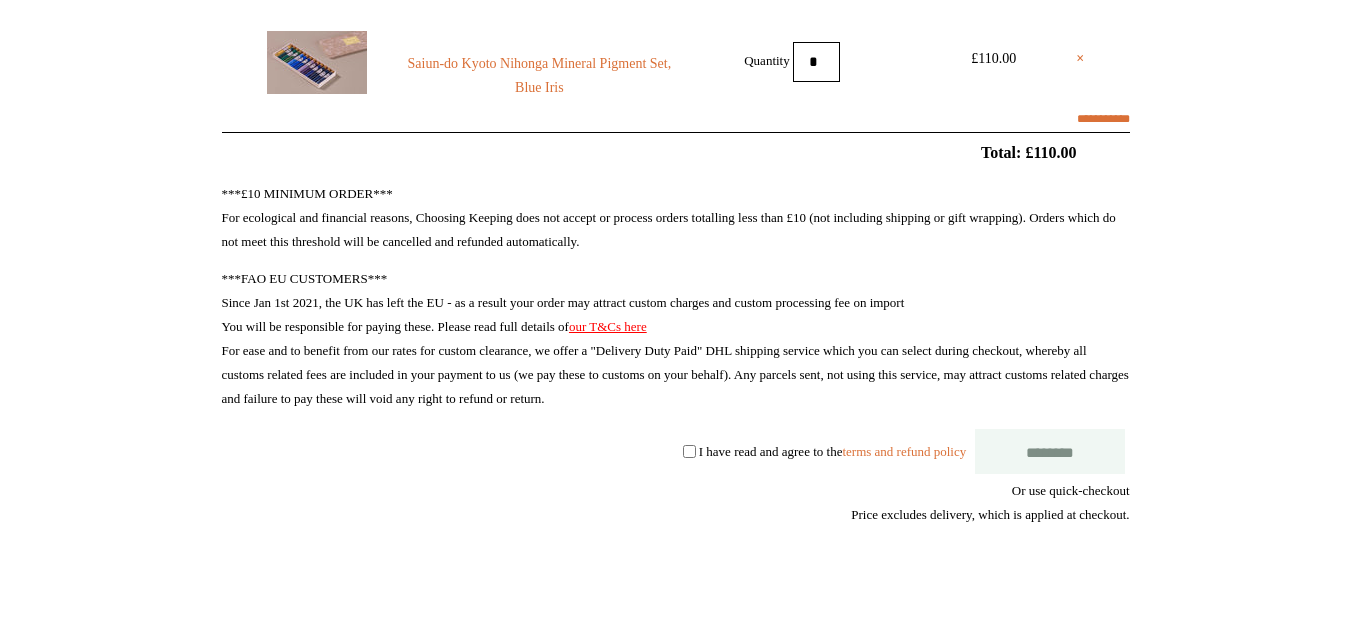 click on "***£10 MINIMUM ORDER*** For ecological and financial reasons, Choosing Keeping does not accept or process orders totalling less than £10 (not including shipping or gift wrapping). Orders which do not meet this threshold will be cancelled and refunded automatically.
***FAO EU CUSTOMERS***  Since Jan 1st 2021, the UK has left the EU - as a result your order may attract custom charges and custom processing fee on import   You will be responsible for paying these. Please read full details of   our T&Cs here   For ease and to benefit from our rates for custom clearance, we offer a "Delivery Duty Paid" DHL shipping service which you can select during checkout, whereby all customs related fees are included in your payment to us (we pay these to customs on your behalf). Any parcels sent, not using this service, may attract customs related charges and failure to pay these will void any right to refund or return.
********" at bounding box center [676, 433] 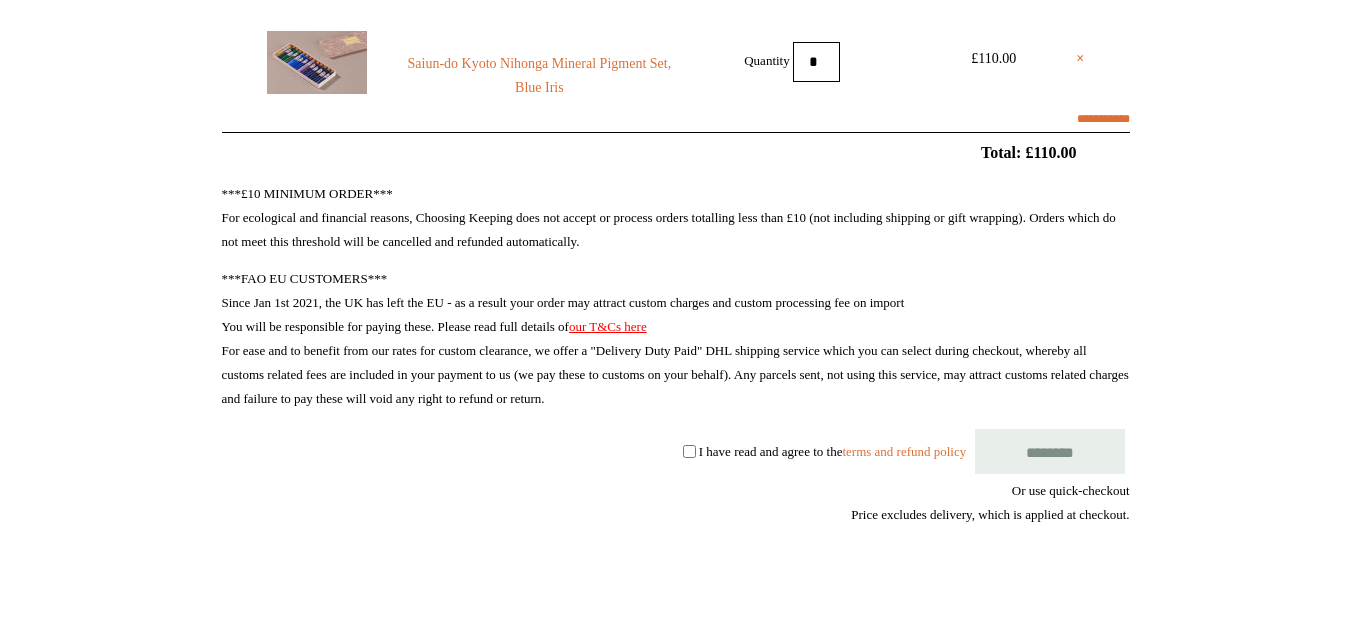 click on "********" at bounding box center (1050, 451) 